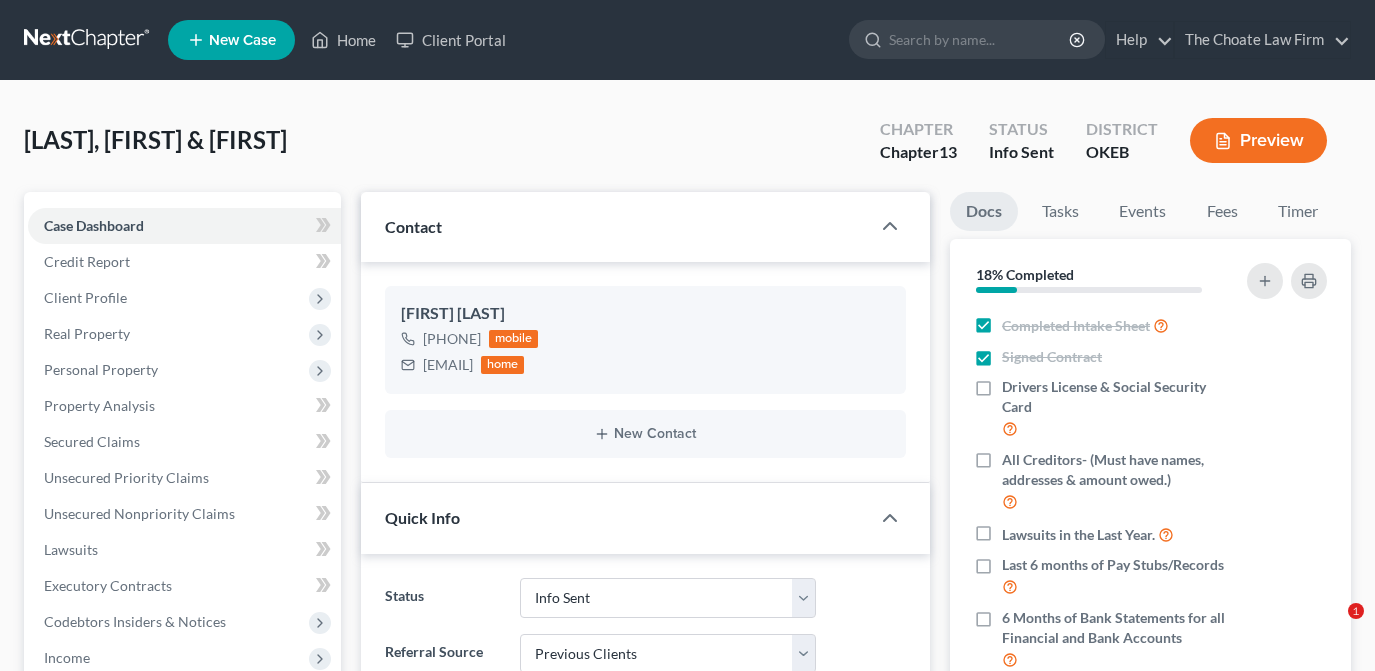 select on "3" 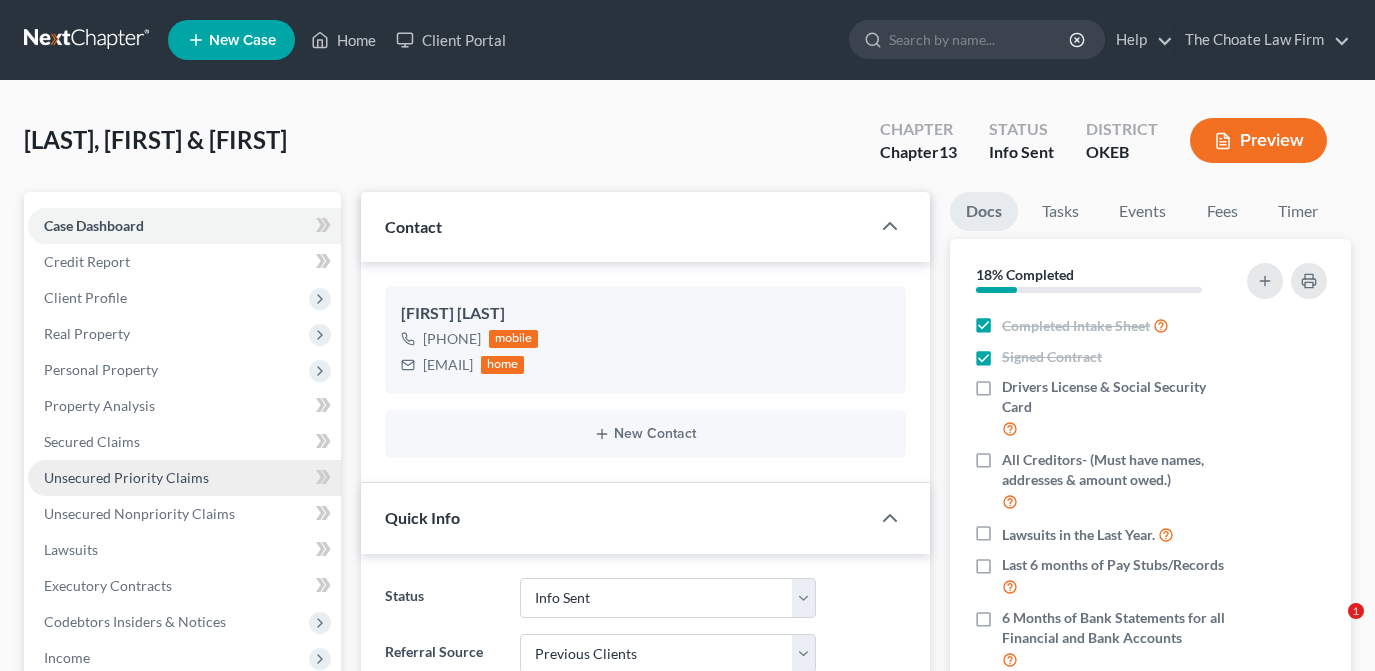 scroll, scrollTop: 181, scrollLeft: 0, axis: vertical 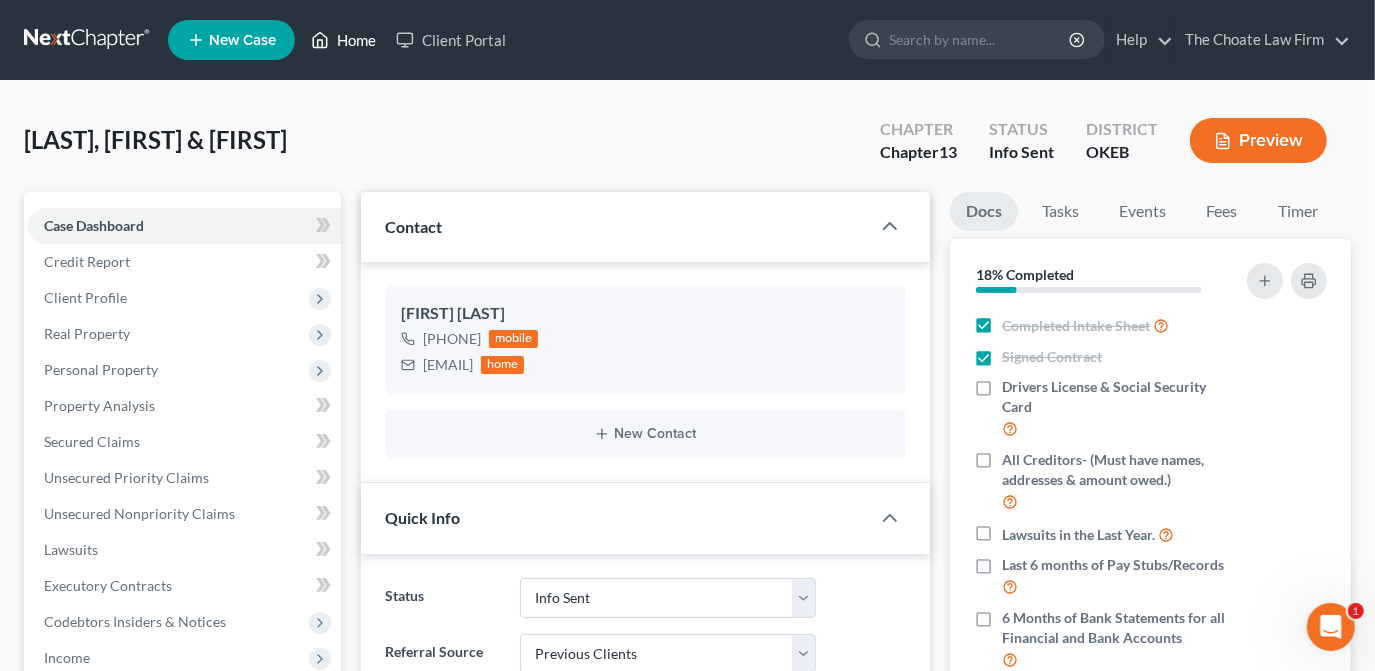 click 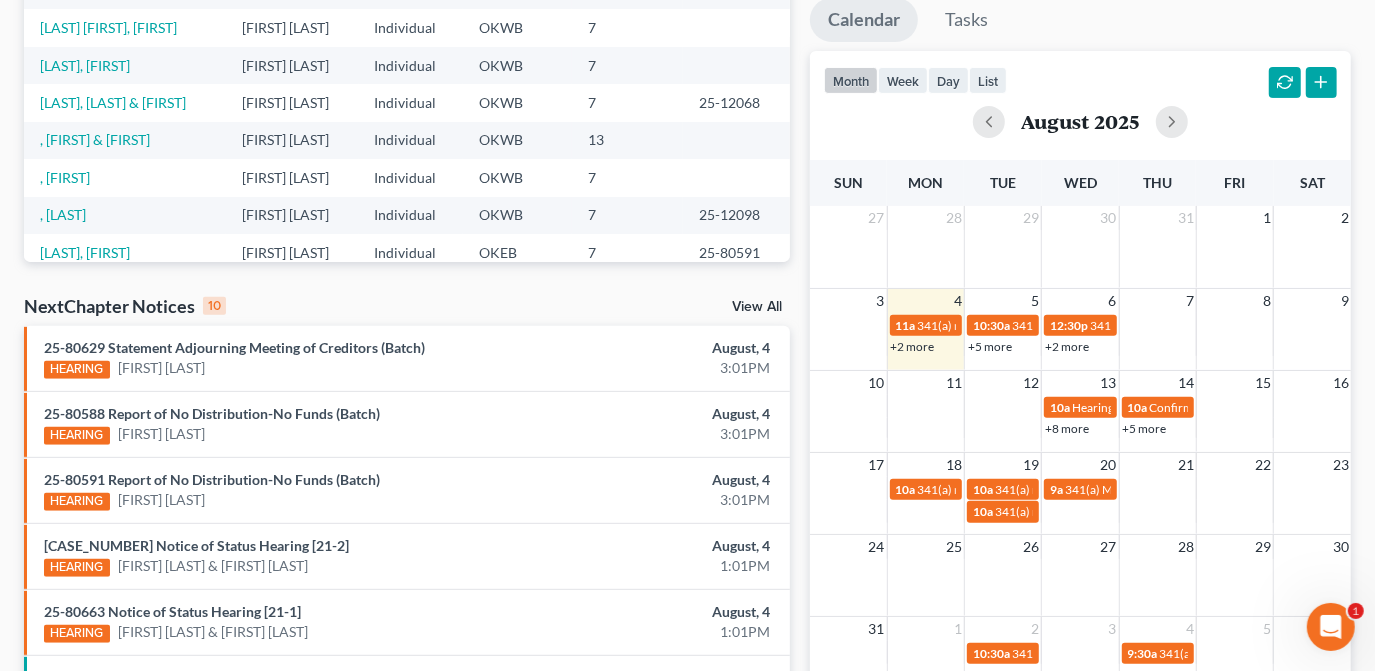 scroll, scrollTop: 545, scrollLeft: 0, axis: vertical 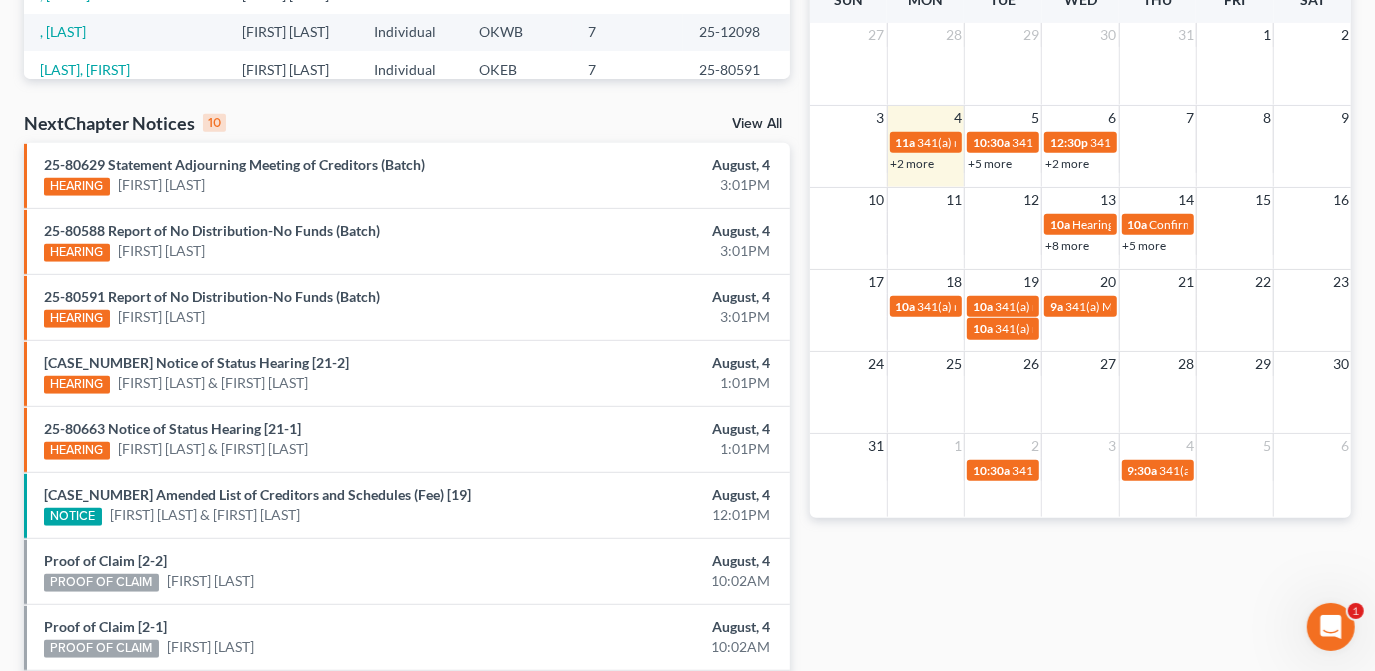click on "+5 more" at bounding box center [990, 163] 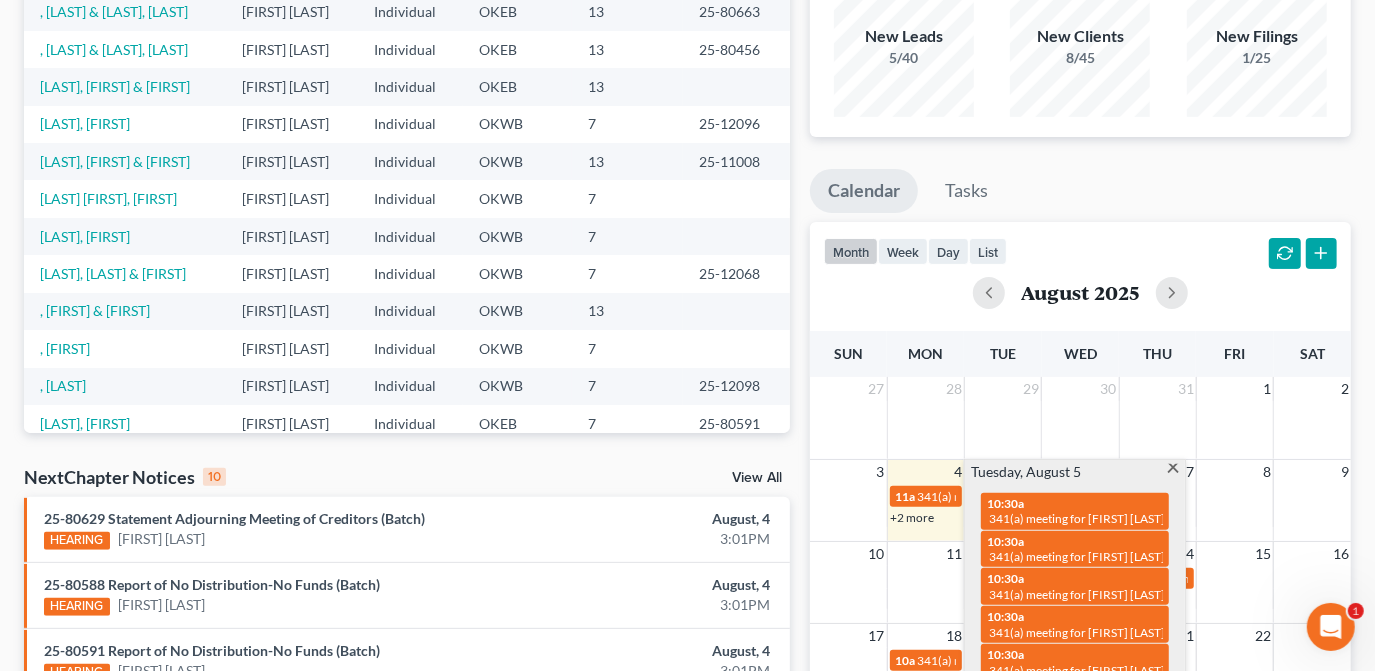 scroll, scrollTop: 0, scrollLeft: 0, axis: both 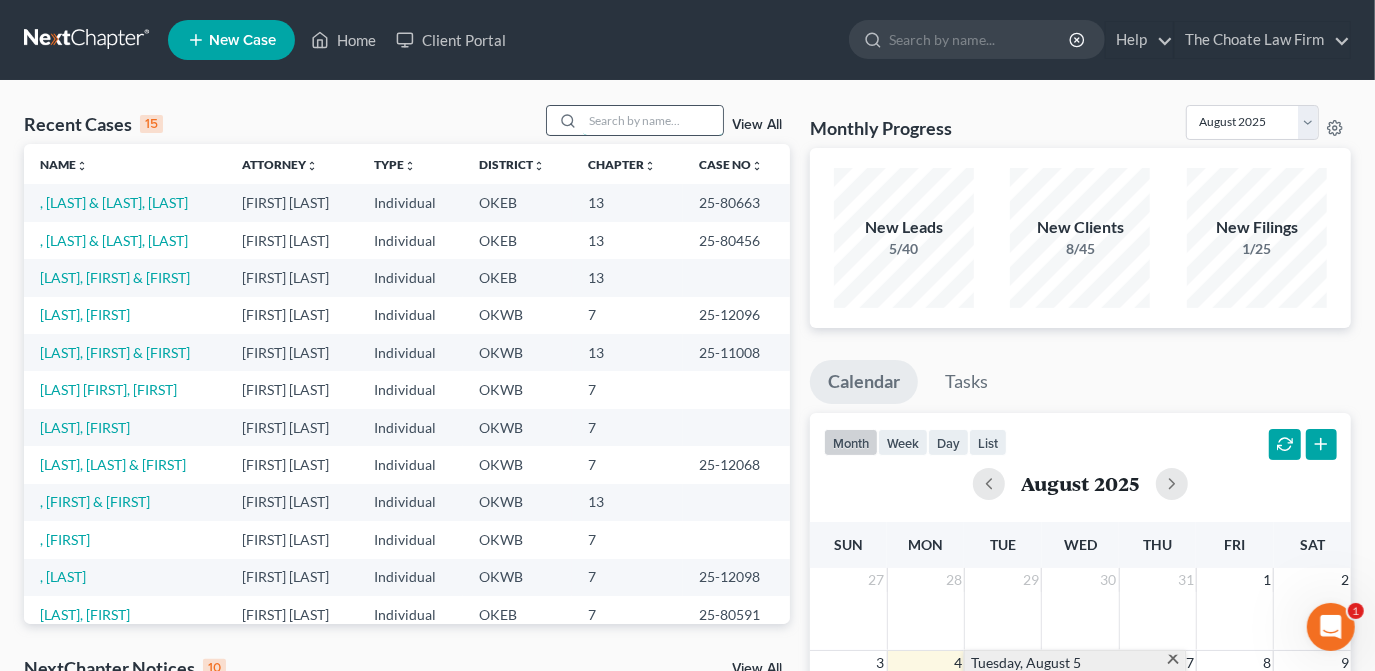 click at bounding box center (653, 120) 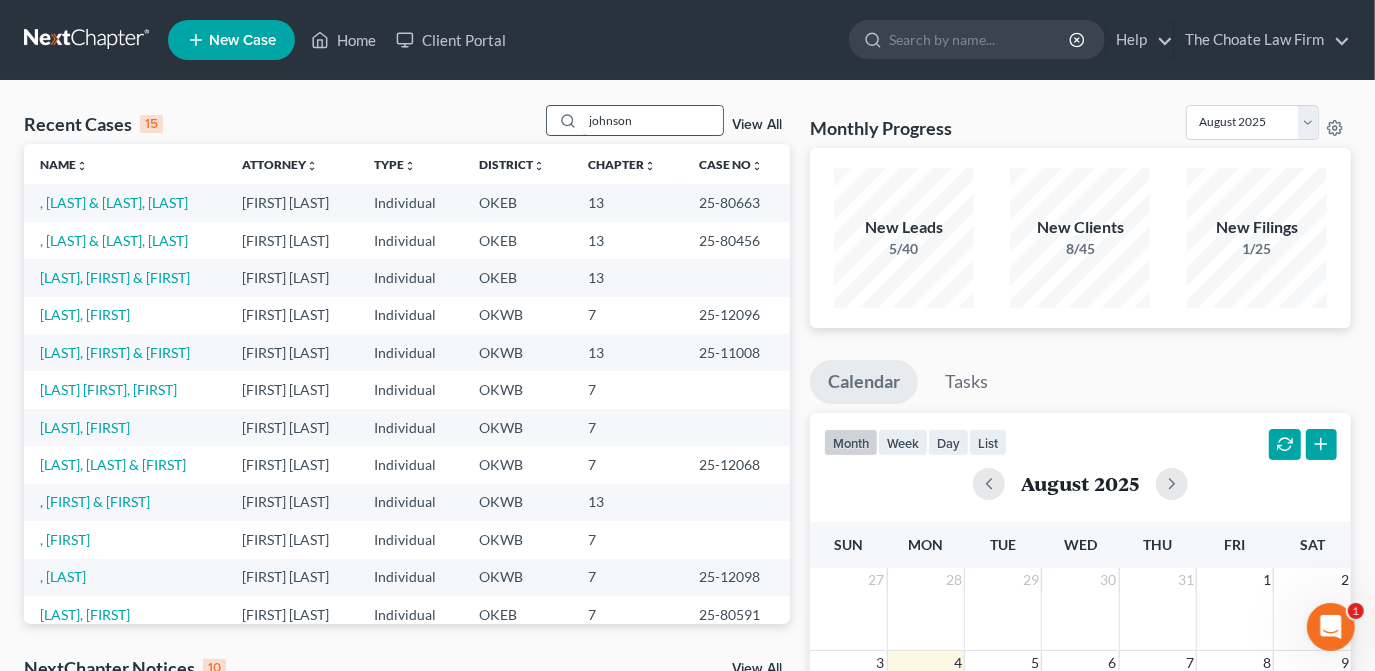 type on "johnson" 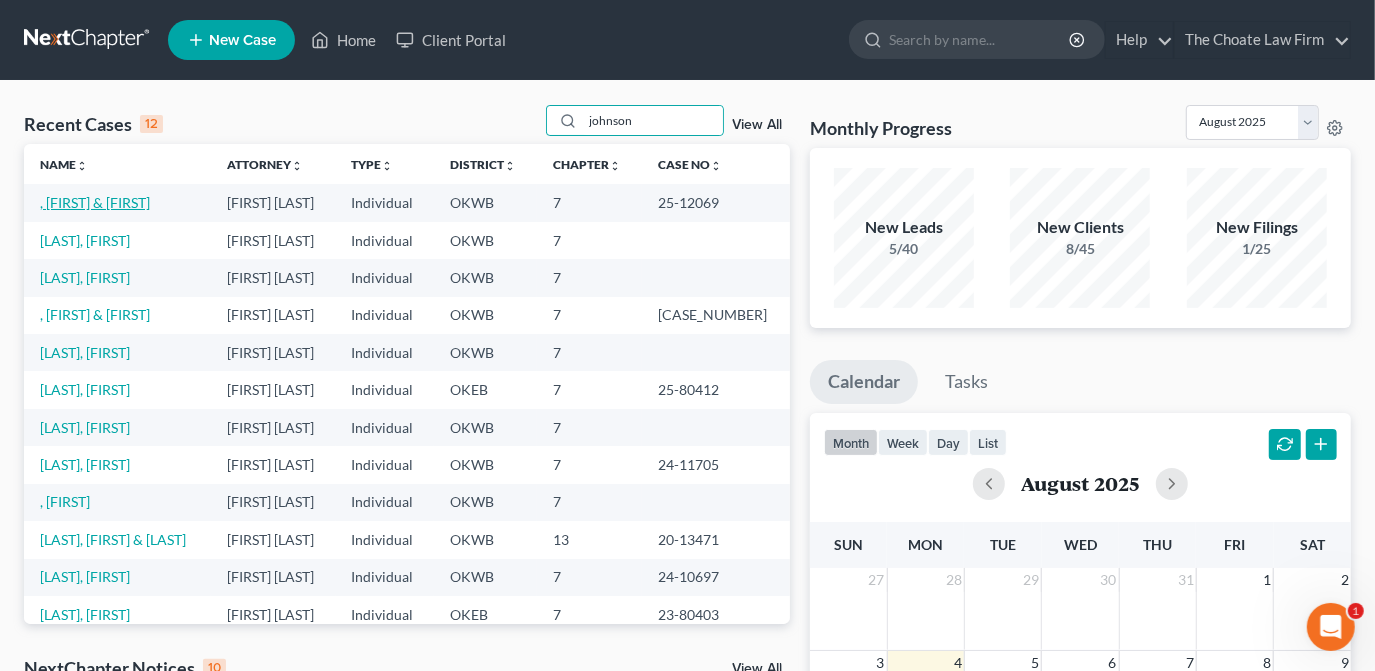 click on ", [FIRST] & [FIRST]" at bounding box center (95, 202) 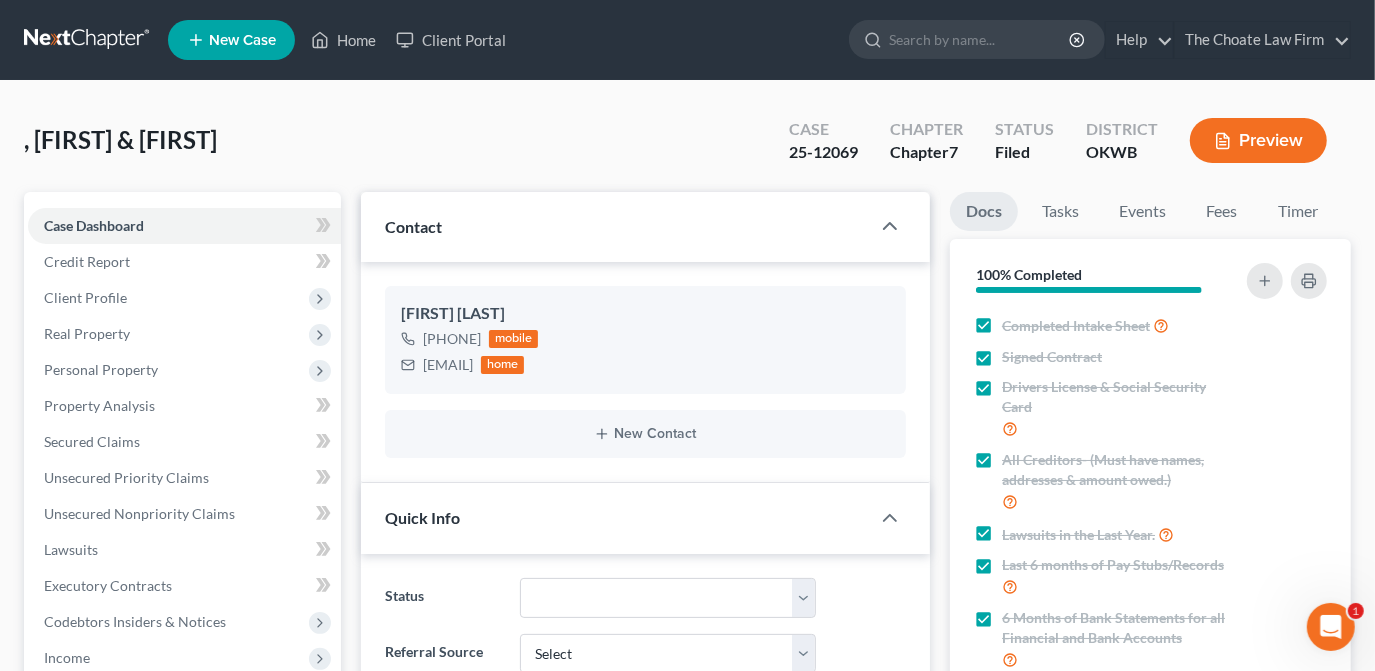 scroll, scrollTop: 3068, scrollLeft: 0, axis: vertical 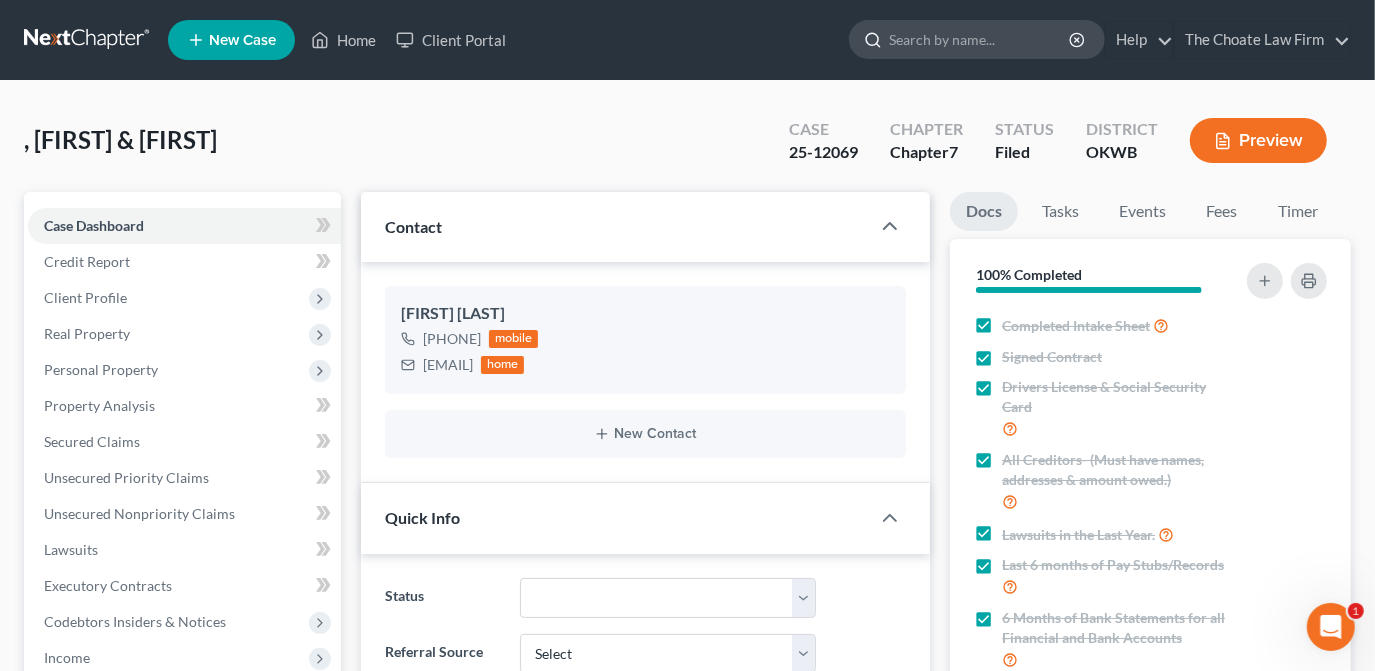 click at bounding box center (980, 39) 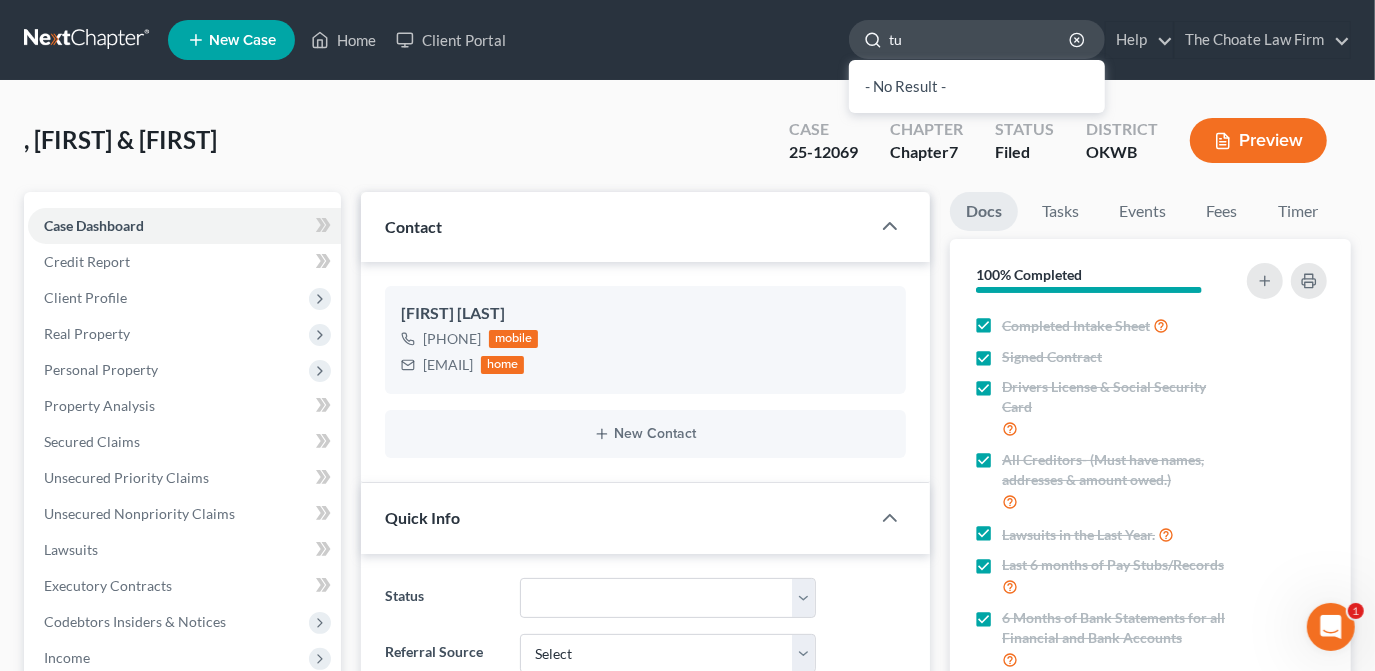 type on "t" 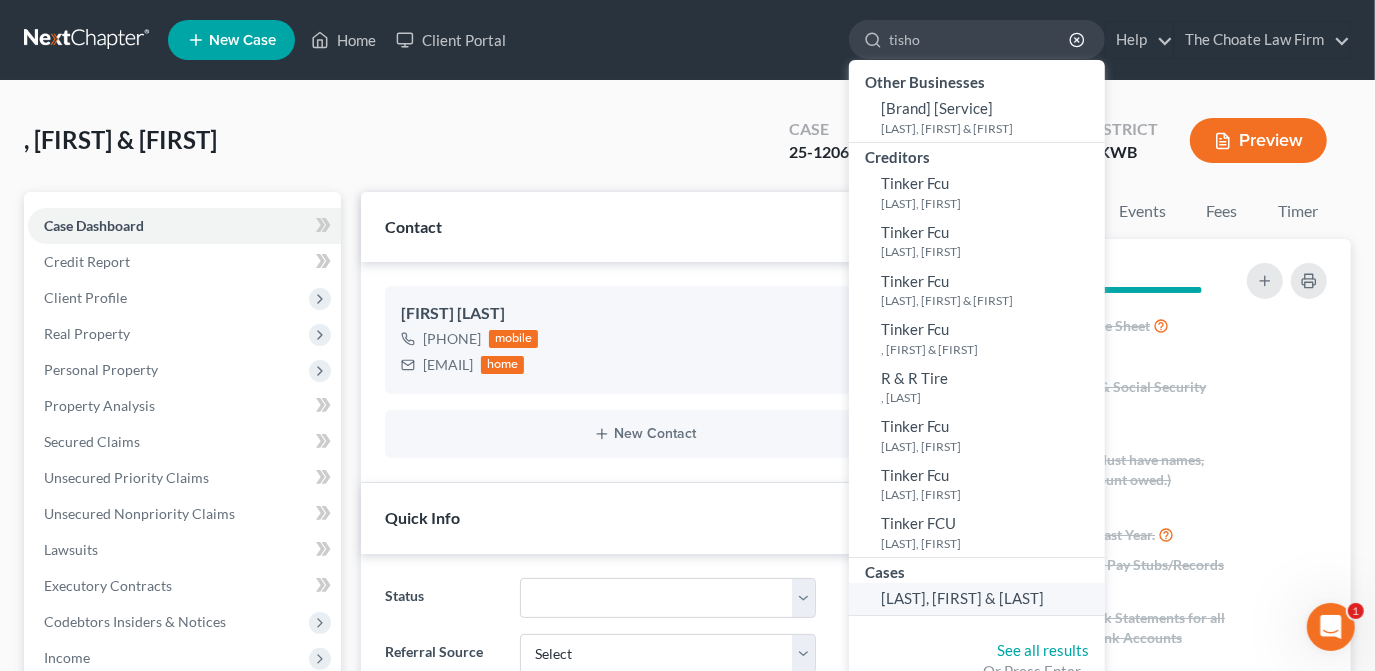 type on "tisho" 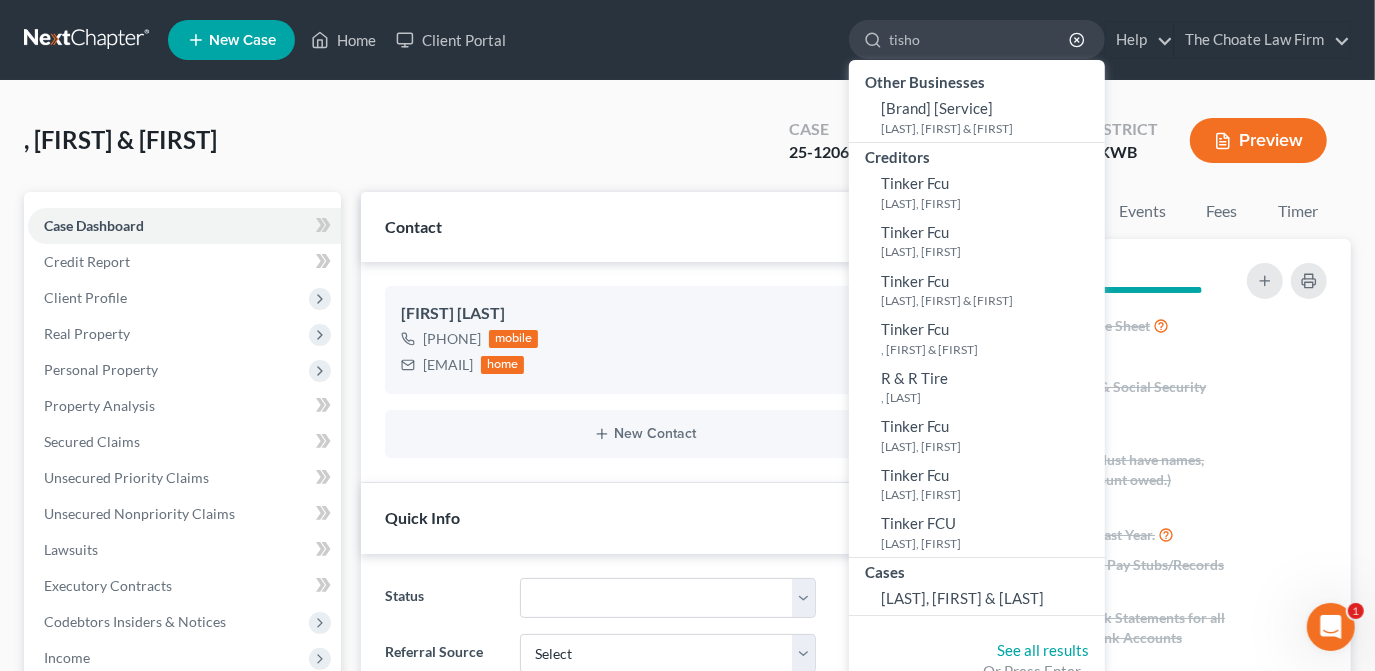 type 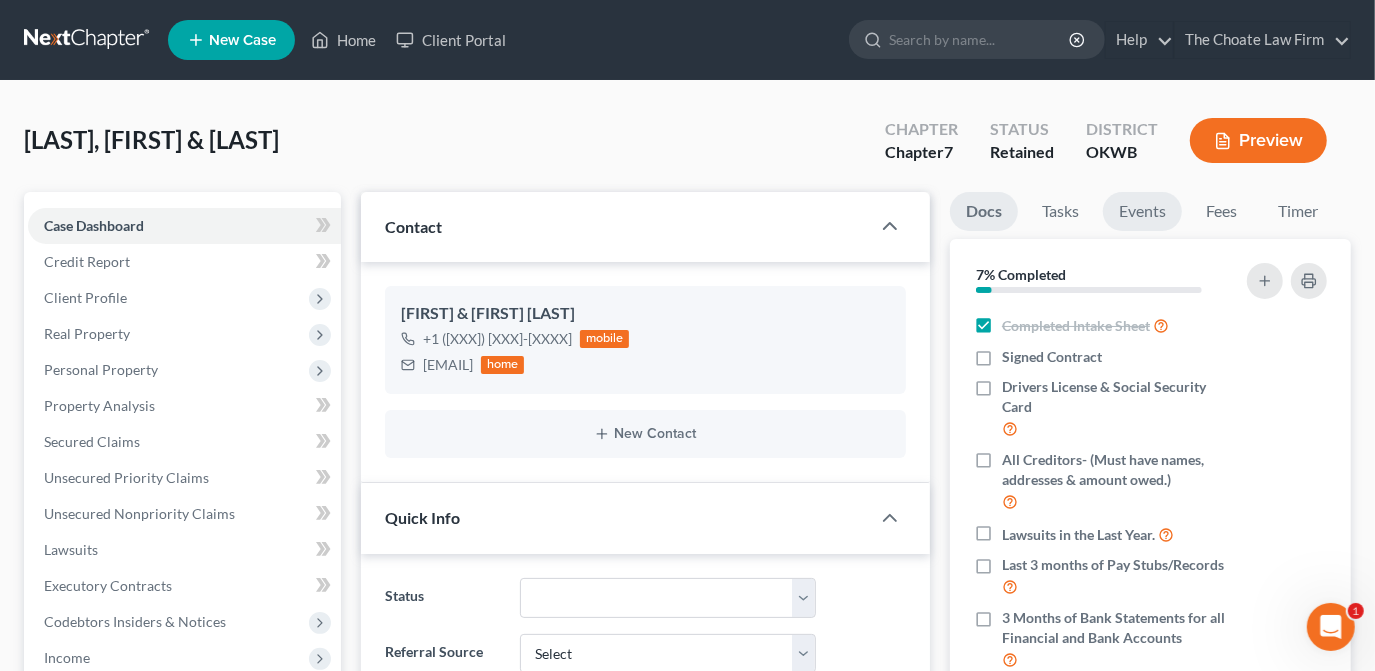 click on "Events" at bounding box center [1142, 211] 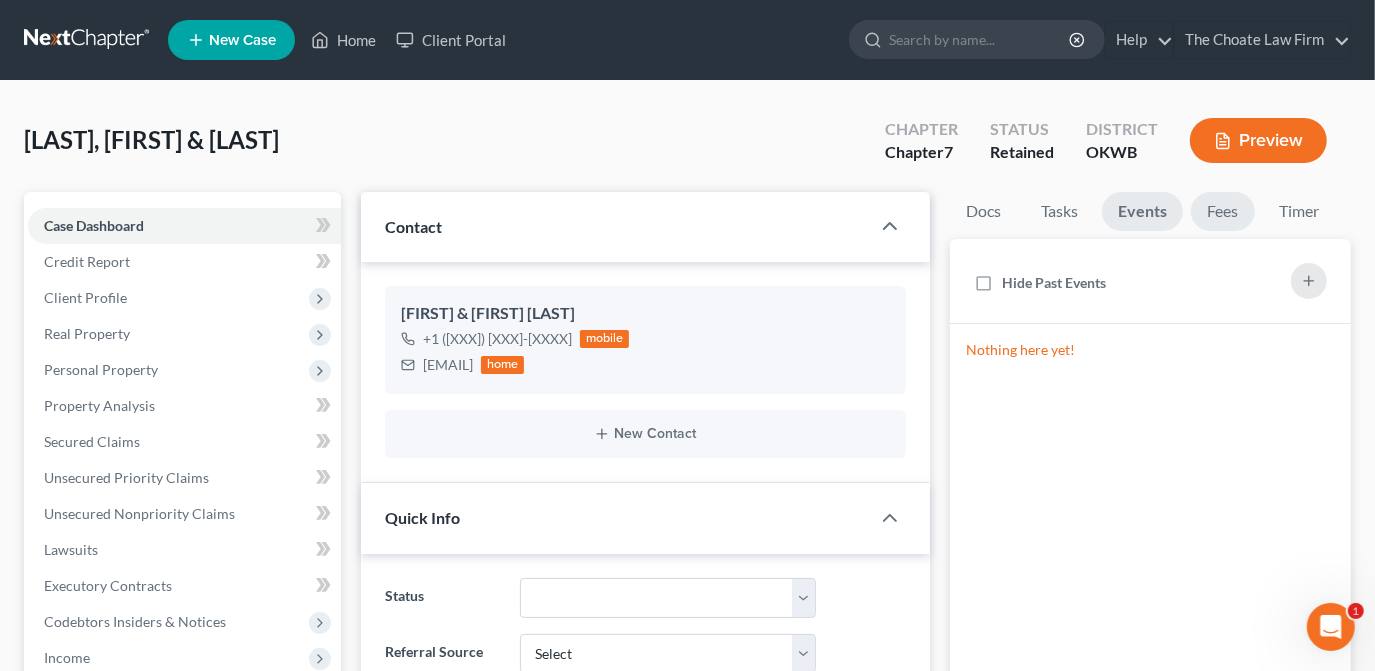 click on "Fees" at bounding box center [1223, 211] 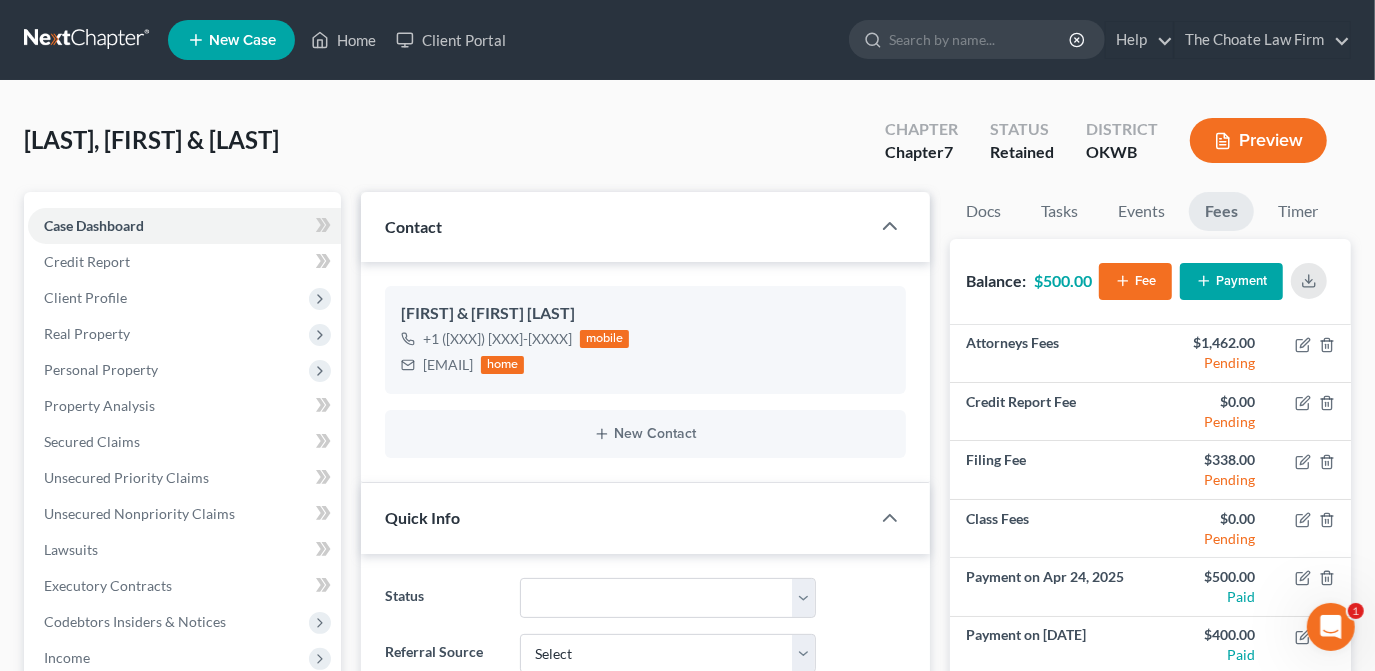 scroll, scrollTop: 12, scrollLeft: 0, axis: vertical 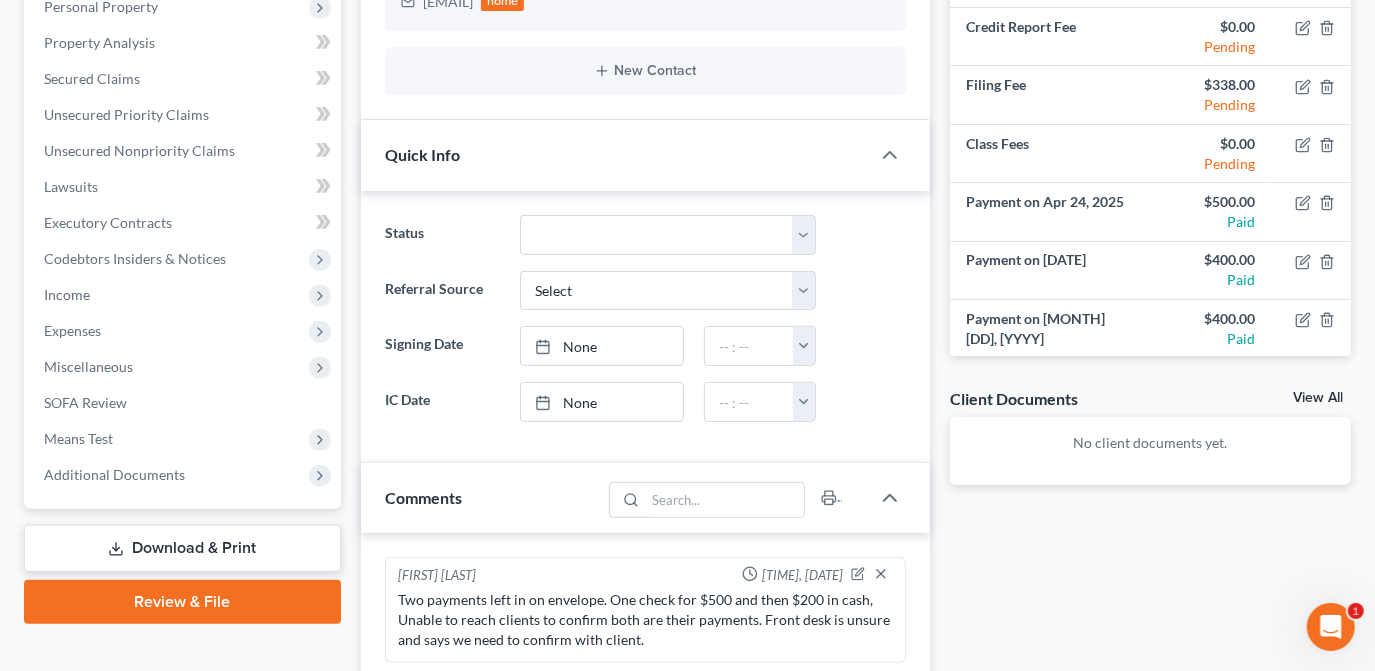 click on "Docs
Tasks
Events
Fees
Timer
7% Completed
Nothing here yet! Completed Intake Sheet   Signed Contract   Drivers License & Social Security Card   All Creditors- (Must have names, addresses & amount owed.)   Lawsuits in the Last Year.   Last 3 months of Pay Stubs/Records   3 Months of Bank Statements for all Financial and Bank Accounts   Last 2 years of Federal 1040 & State 511 Tax forms. (only submitting W2 is not acceptable)   Real Property Deeds and Mortgages   Certificates of Title for all vehicles (Cars, Boats, RVs, ATVs, Ect...) If its in your name, we need it!   Pension Plans or Retirement Accounts of any kind.   Trust Documents, Leases, Contracts for Deed, or Security Agreements   Oil leases, Mineral rights   Credit Counseling Certificate
Hide Completed Tasks
Initial consultation Receive documents Follow up appointment Review petition Signing appointment File petition Email pay stubs to trustee File reaffirmation agreements" at bounding box center (1150, 438) 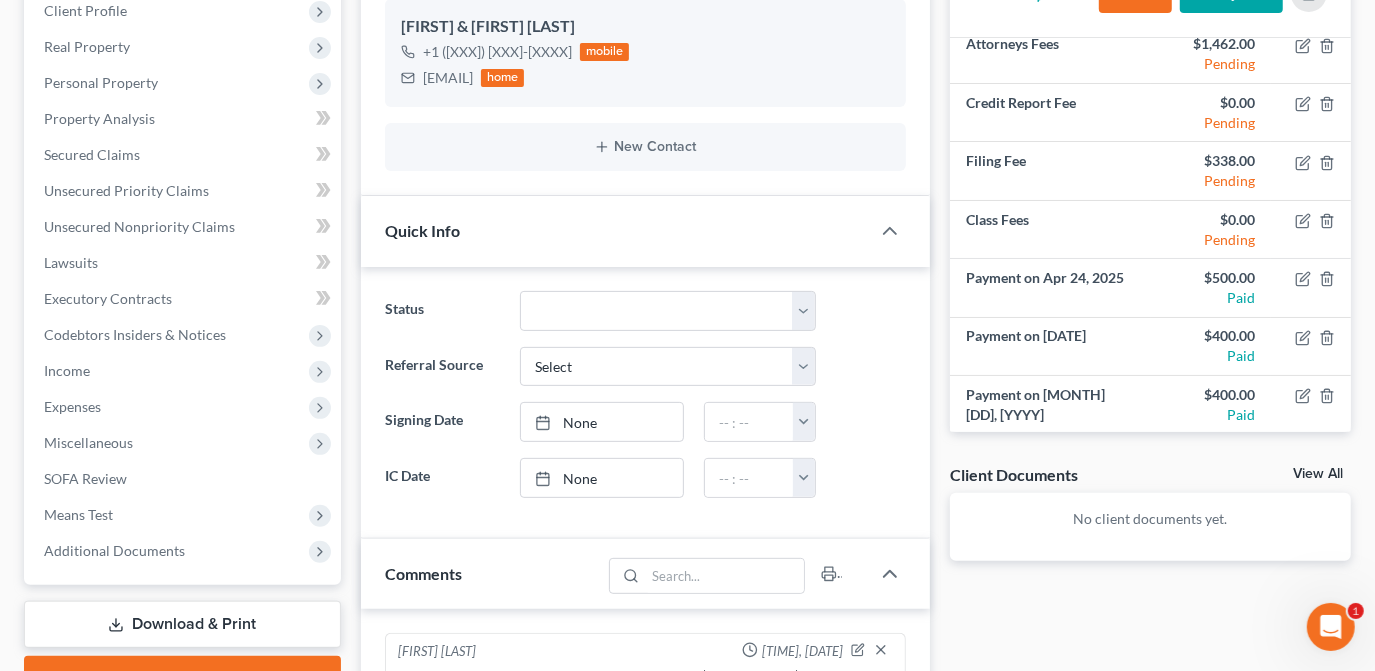 scroll, scrollTop: 181, scrollLeft: 0, axis: vertical 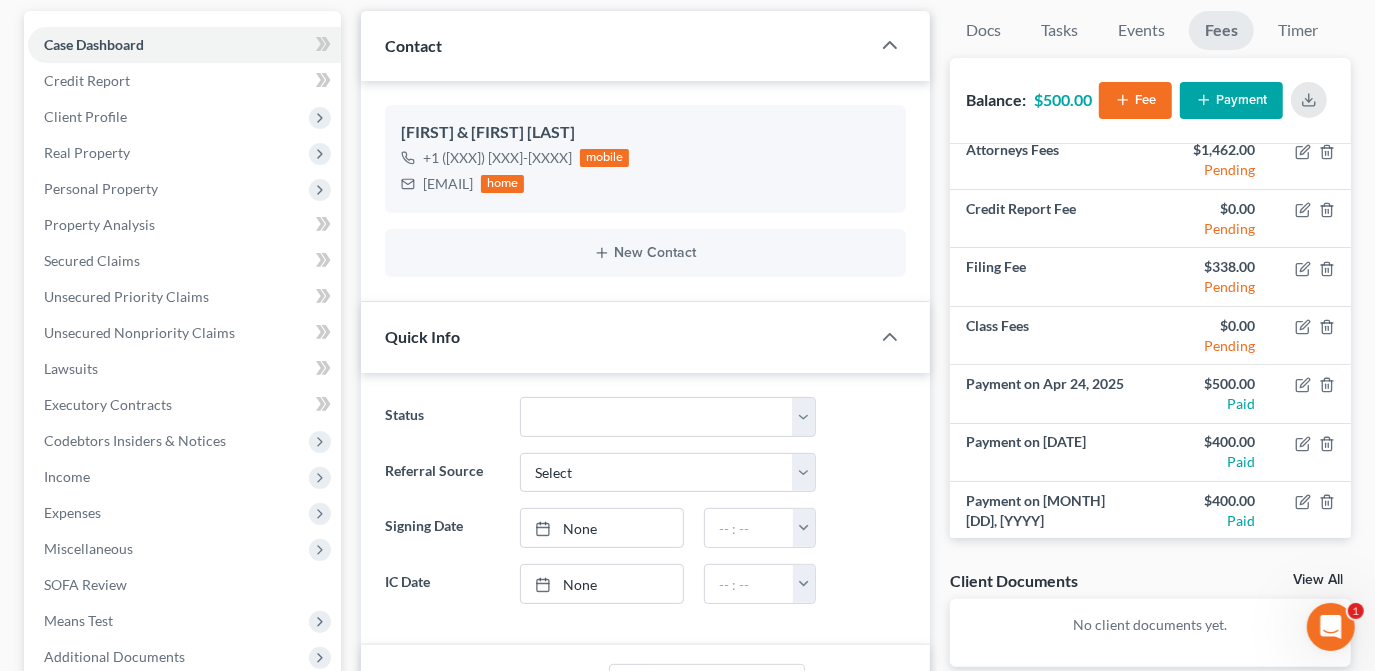 click on "Docs
Tasks
Events
Fees
Timer
7% Completed
Nothing here yet! Completed Intake Sheet   Signed Contract   Drivers License & Social Security Card   All Creditors- (Must have names, addresses & amount owed.)   Lawsuits in the Last Year.   Last 3 months of Pay Stubs/Records   3 Months of Bank Statements for all Financial and Bank Accounts   Last 2 years of Federal 1040 & State 511 Tax forms. (only submitting W2 is not acceptable)   Real Property Deeds and Mortgages   Certificates of Title for all vehicles (Cars, Boats, RVs, ATVs, Ect...) If its in your name, we need it!   Pension Plans or Retirement Accounts of any kind.   Trust Documents, Leases, Contracts for Deed, or Security Agreements   Oil leases, Mineral rights   Credit Counseling Certificate
Hide Completed Tasks
Initial consultation Receive documents Follow up appointment Review petition Signing appointment File petition Email pay stubs to trustee File reaffirmation agreements" at bounding box center [1150, 620] 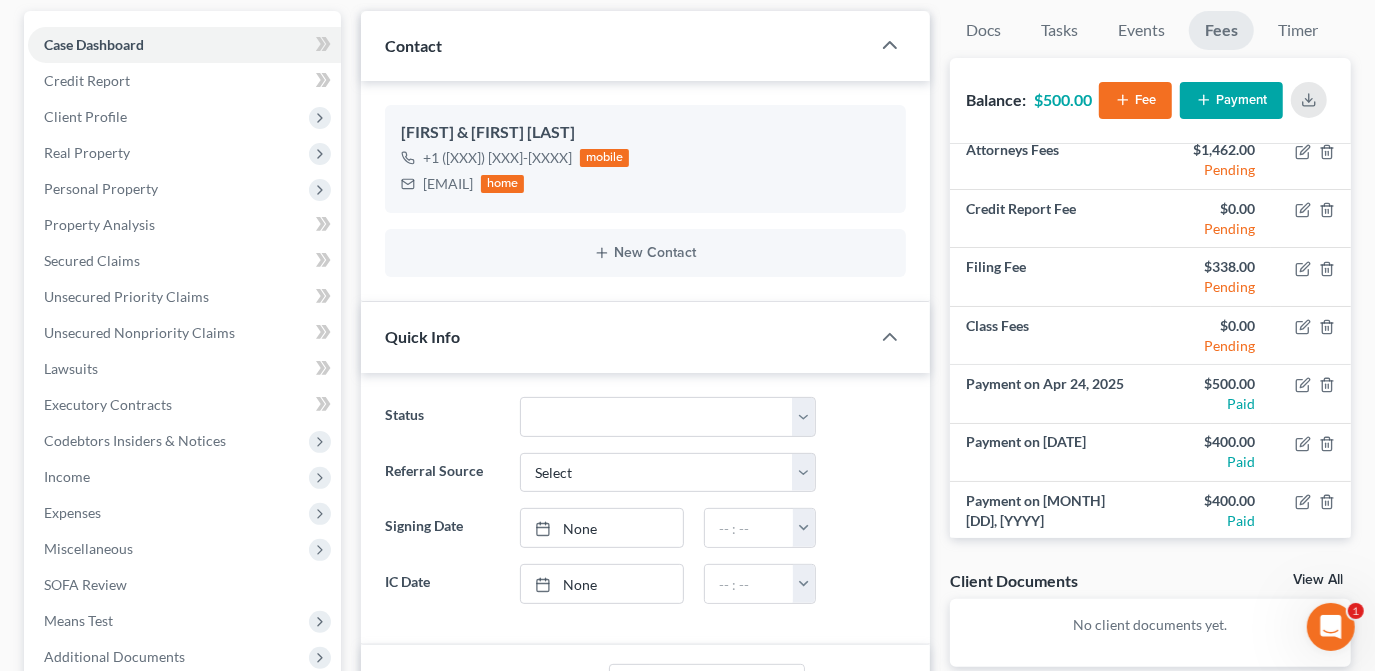 click on "Docs
Tasks
Events
Fees
Timer
7% Completed
Nothing here yet! Completed Intake Sheet   Signed Contract   Drivers License & Social Security Card   All Creditors- (Must have names, addresses & amount owed.)   Lawsuits in the Last Year.   Last 3 months of Pay Stubs/Records   3 Months of Bank Statements for all Financial and Bank Accounts   Last 2 years of Federal 1040 & State 511 Tax forms. (only submitting W2 is not acceptable)   Real Property Deeds and Mortgages   Certificates of Title for all vehicles (Cars, Boats, RVs, ATVs, Ect...) If its in your name, we need it!   Pension Plans or Retirement Accounts of any kind.   Trust Documents, Leases, Contracts for Deed, or Security Agreements   Oil leases, Mineral rights   Credit Counseling Certificate
Hide Completed Tasks
Initial consultation Receive documents Follow up appointment Review petition Signing appointment File petition Email pay stubs to trustee File reaffirmation agreements" at bounding box center (1150, 620) 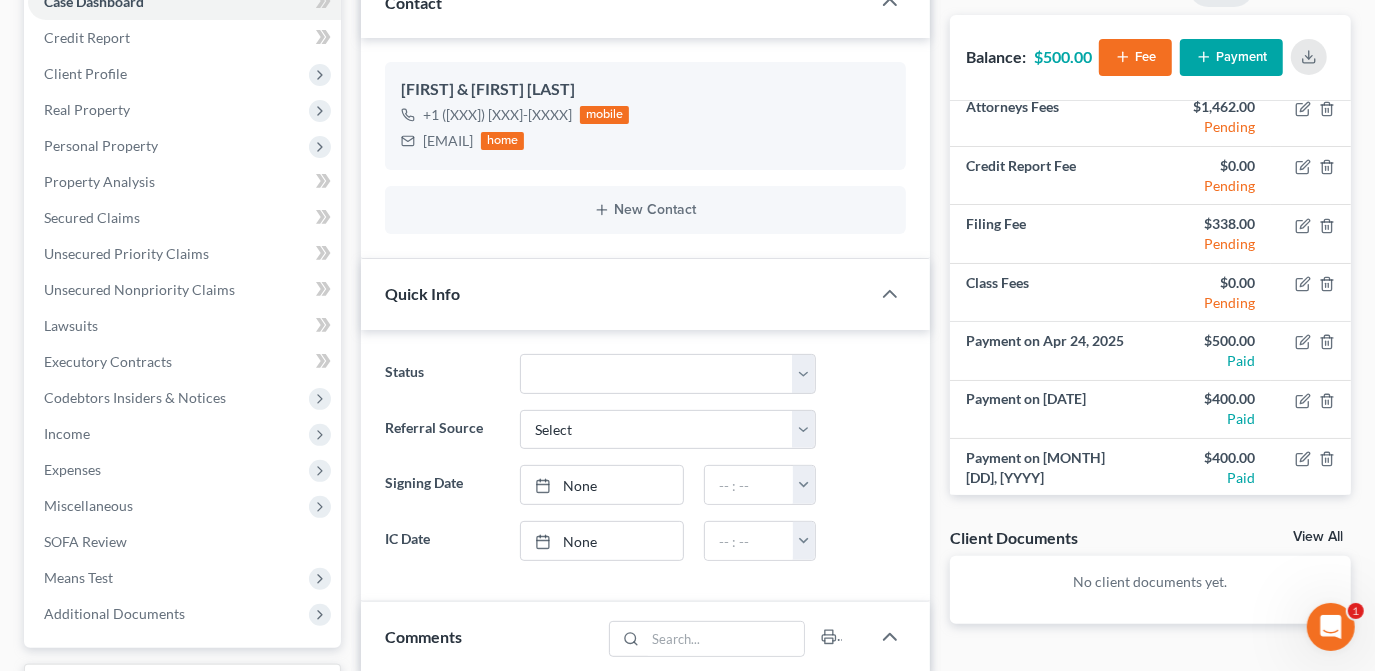 scroll, scrollTop: 181, scrollLeft: 0, axis: vertical 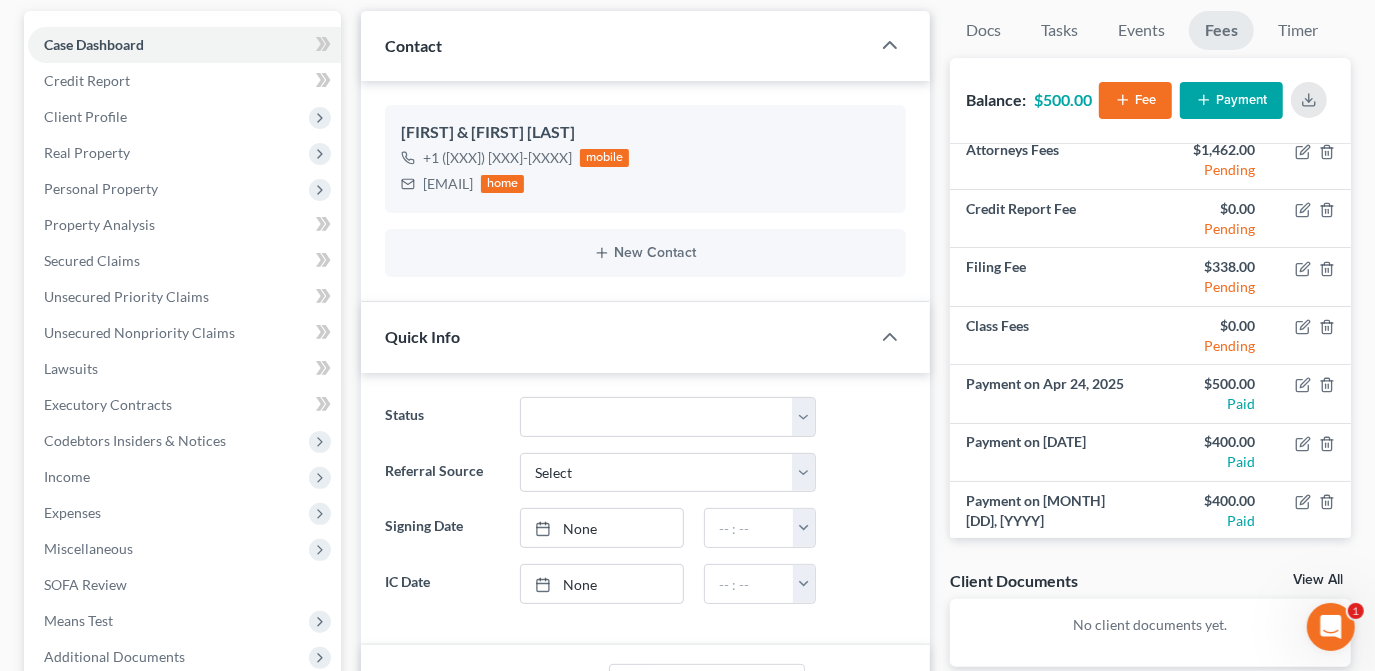 click on "Docs
Tasks
Events
Fees
Timer
7% Completed
Nothing here yet! Completed Intake Sheet   Signed Contract   Drivers License & Social Security Card   All Creditors- (Must have names, addresses & amount owed.)   Lawsuits in the Last Year.   Last 3 months of Pay Stubs/Records   3 Months of Bank Statements for all Financial and Bank Accounts   Last 2 years of Federal 1040 & State 511 Tax forms. (only submitting W2 is not acceptable)   Real Property Deeds and Mortgages   Certificates of Title for all vehicles (Cars, Boats, RVs, ATVs, Ect...) If its in your name, we need it!   Pension Plans or Retirement Accounts of any kind.   Trust Documents, Leases, Contracts for Deed, or Security Agreements   Oil leases, Mineral rights   Credit Counseling Certificate
Hide Completed Tasks
Initial consultation Receive documents Follow up appointment Review petition Signing appointment File petition Email pay stubs to trustee File reaffirmation agreements" at bounding box center (1150, 620) 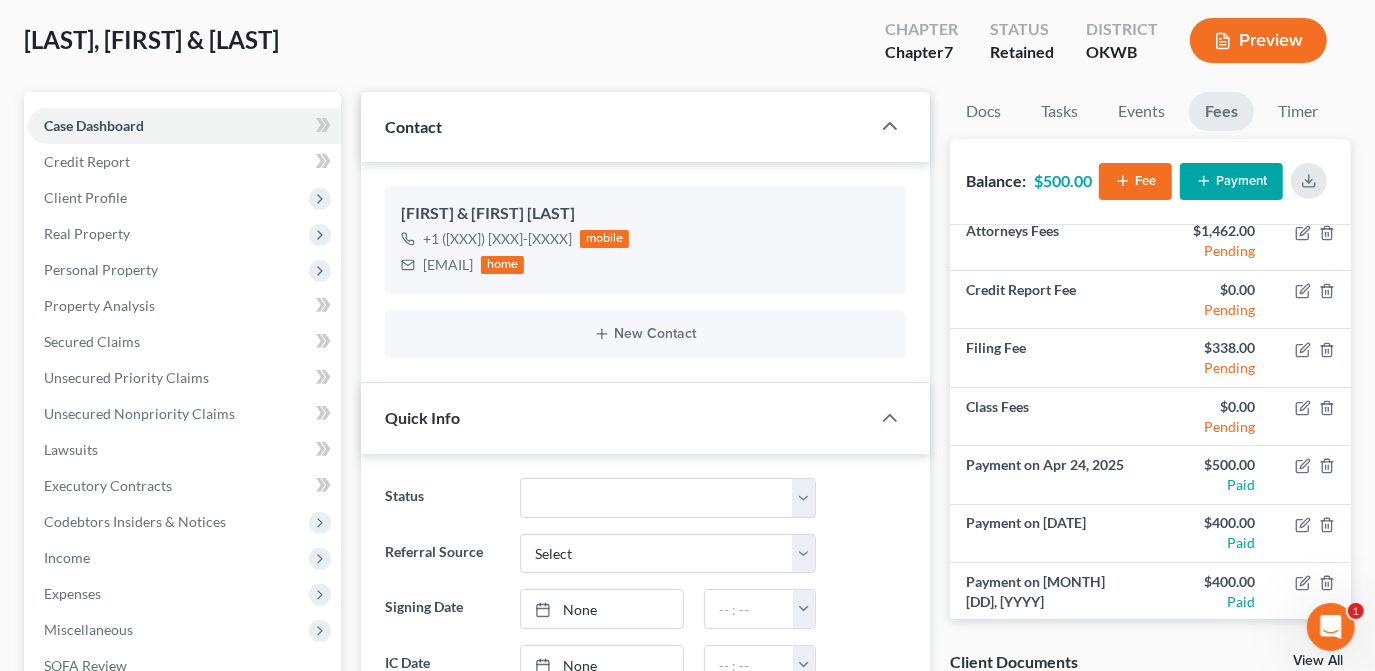 scroll, scrollTop: 90, scrollLeft: 0, axis: vertical 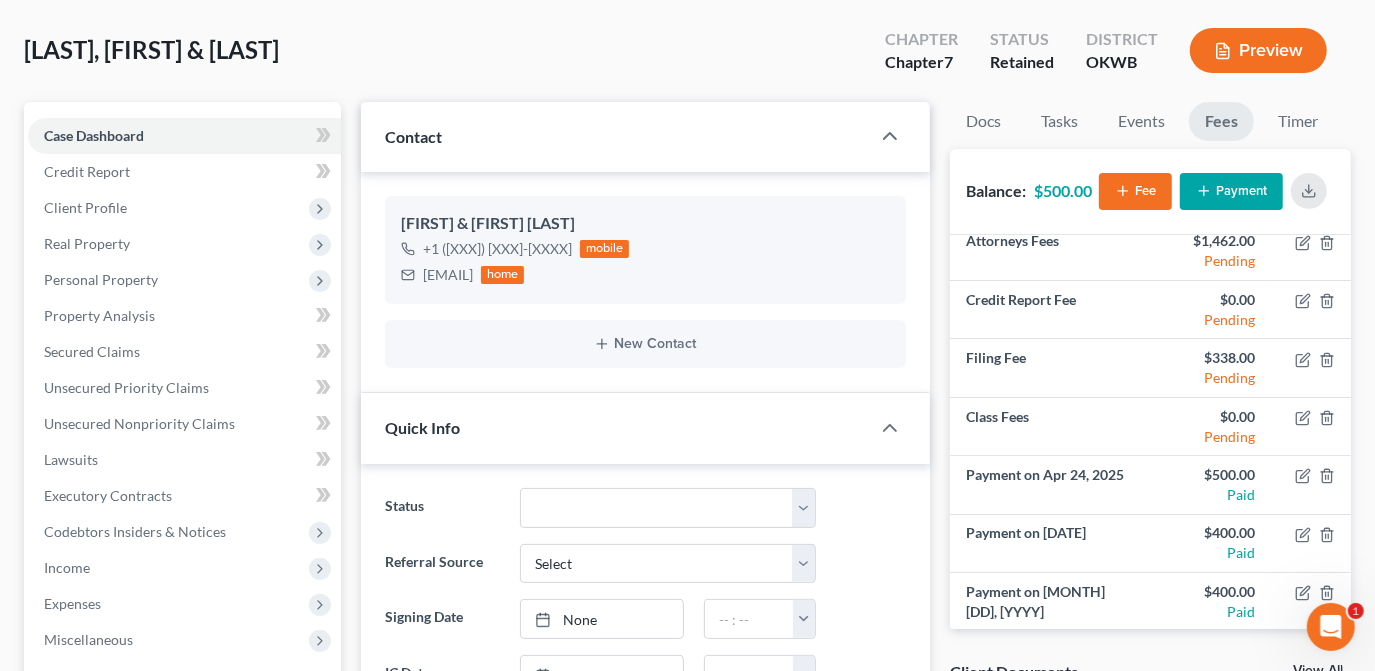 click on "Payment" at bounding box center [1231, 191] 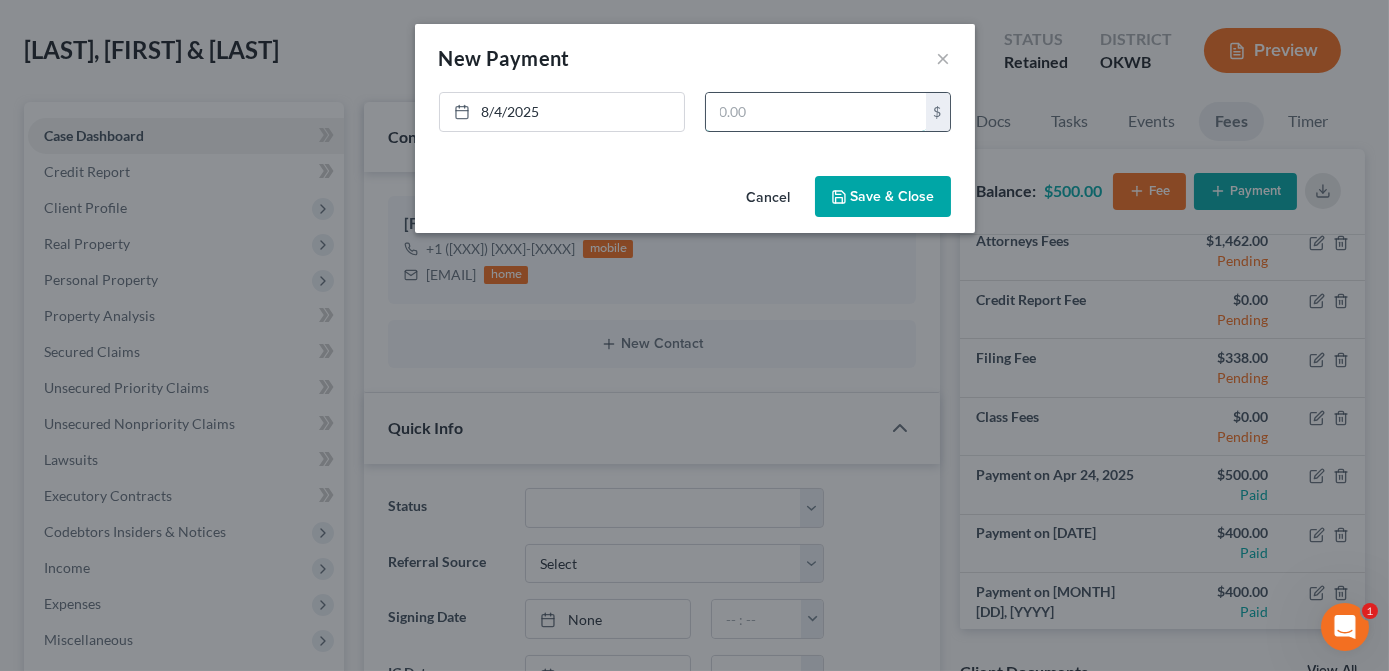 click at bounding box center [816, 112] 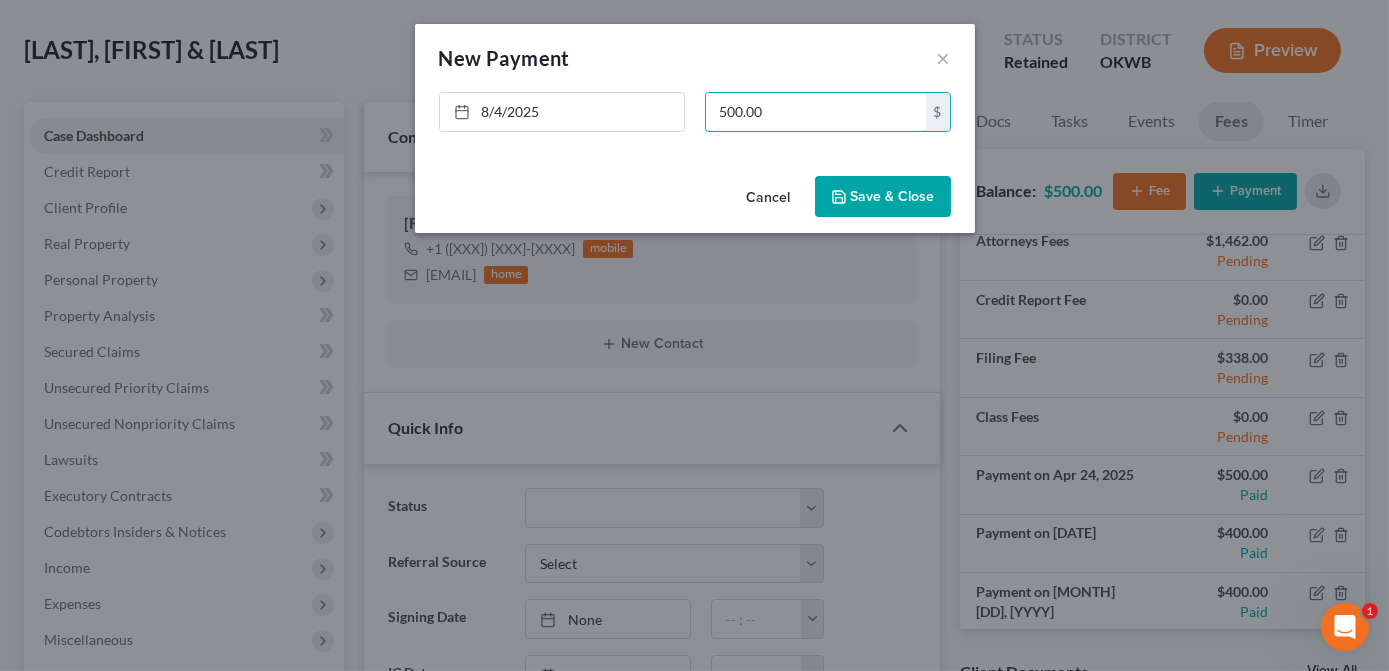 type on "500.00" 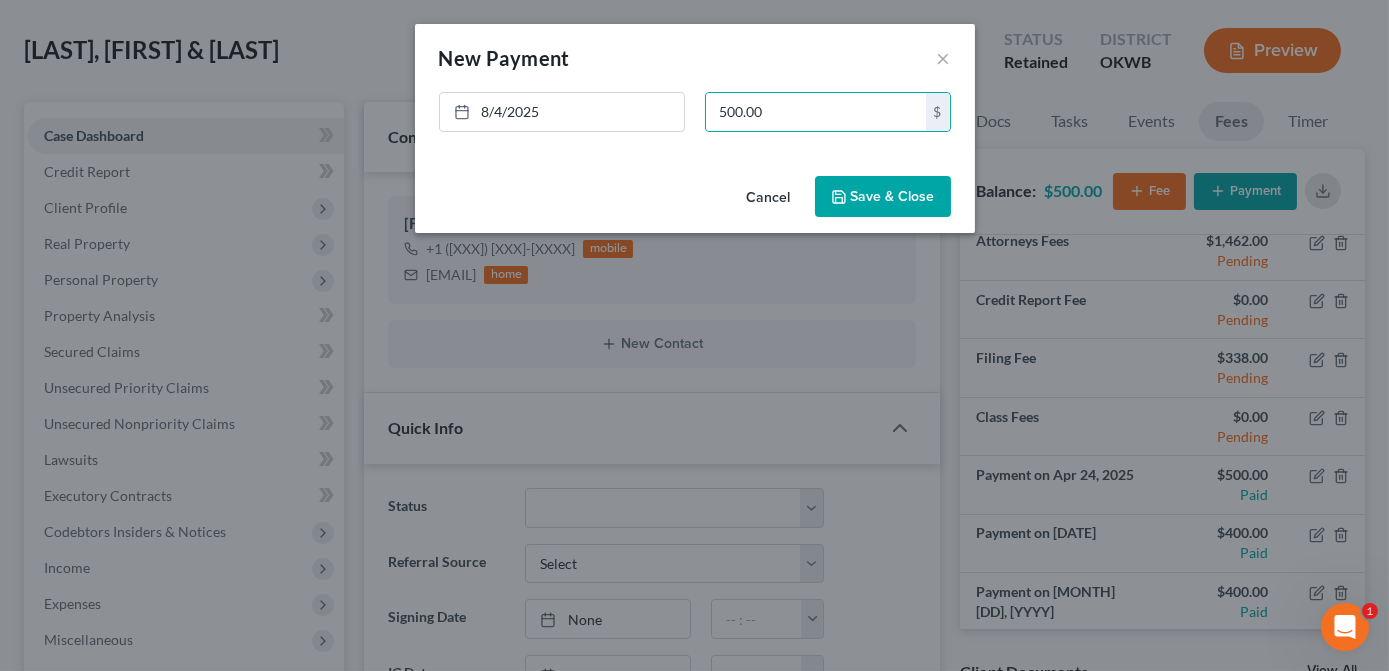 click on "[MM]/[DD]/[YYYY]
close
Date
[MM]/[DD]/[YYYY]
Time
[HH]:[MM] [AM/PM]
chevron_left
[MONTH] [YYYY]
chevron_right
Su M Tu W Th F Sa
27 28 29 30 31 1 2
3 4 5 6 7 8 9
10 11 12 13 14 15 16
17 18 19 20 21 22 23
24 25 26 27 28 29 30
31 1 2 3 4 5 6
Clear
500.00 $" at bounding box center [695, 120] 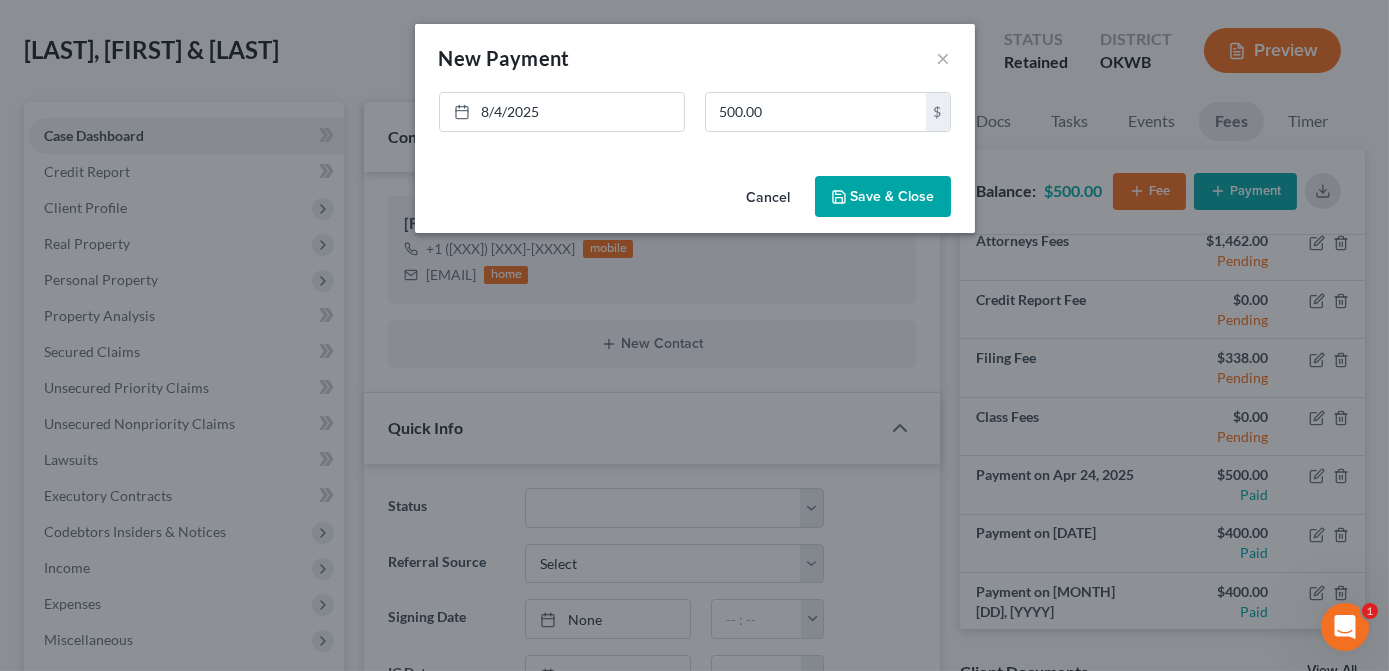 click on "Save & Close" at bounding box center (883, 197) 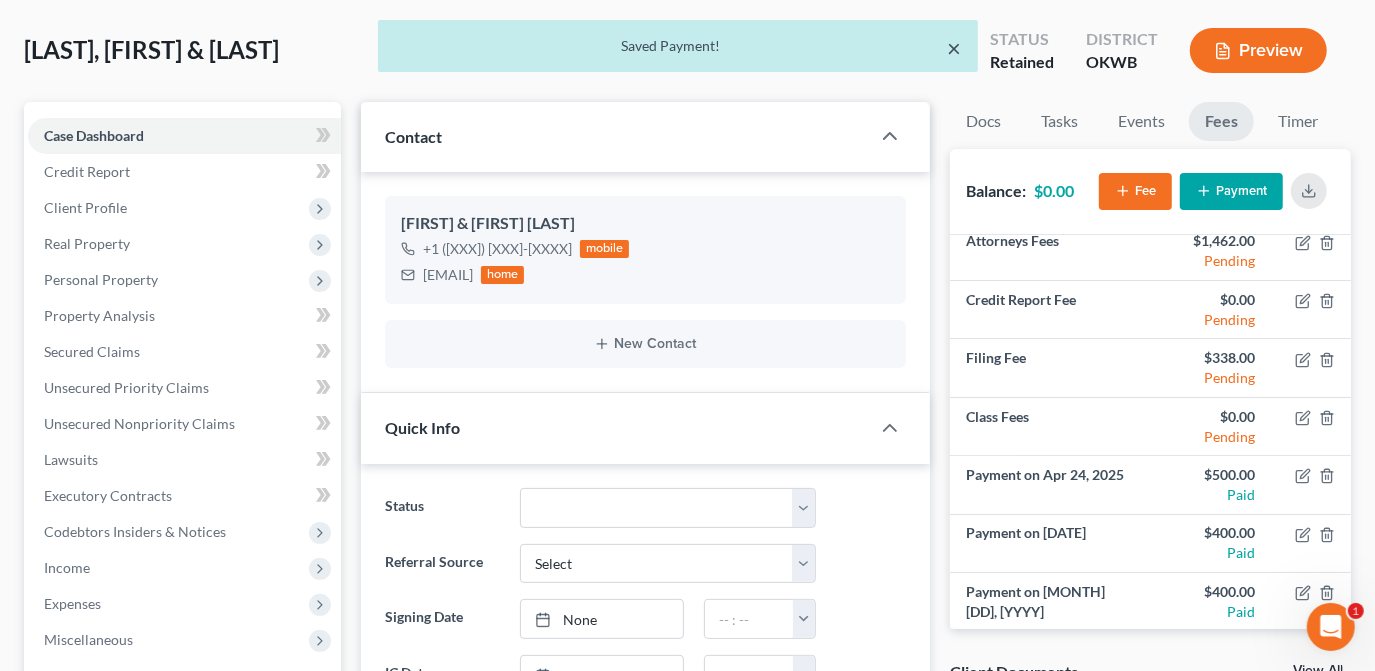 click on "×" at bounding box center [955, 48] 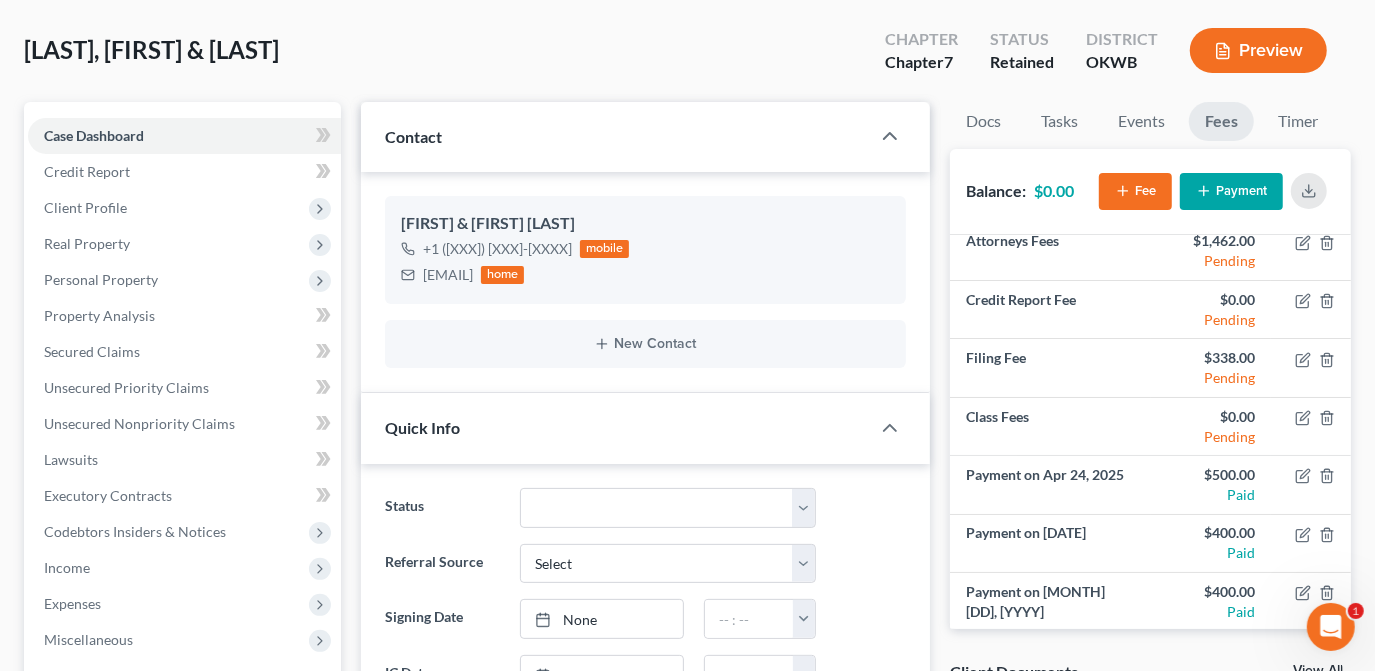 click on "[LAST], [FIRST] & [LAST] Upgraded Chapter Chapter  7 Status Retained District OKWB Preview" at bounding box center [687, 58] 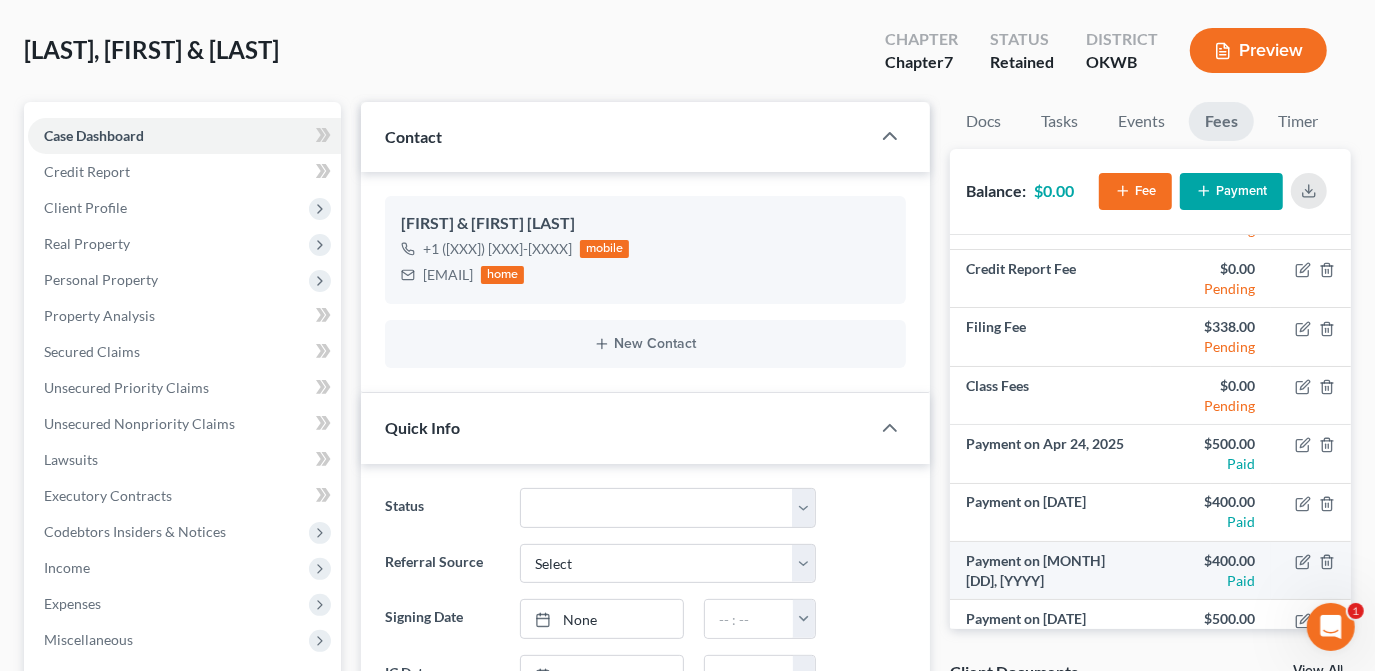 scroll, scrollTop: 69, scrollLeft: 0, axis: vertical 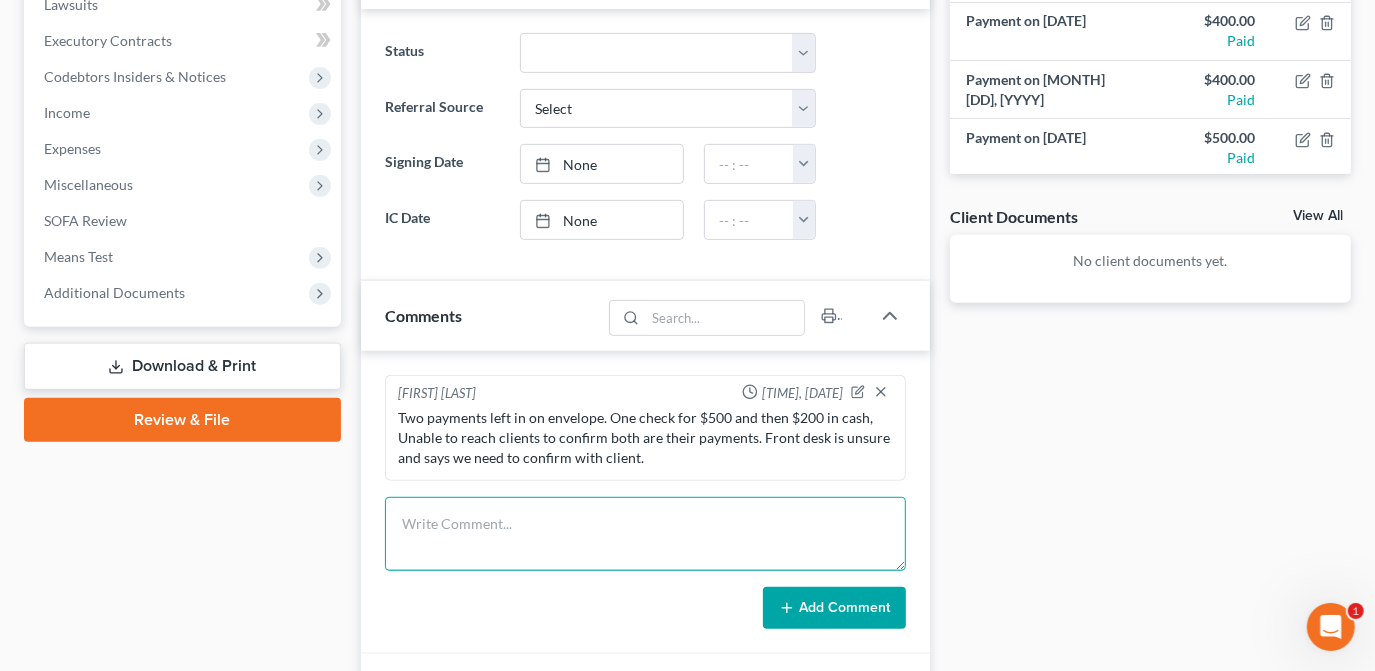click at bounding box center (645, 534) 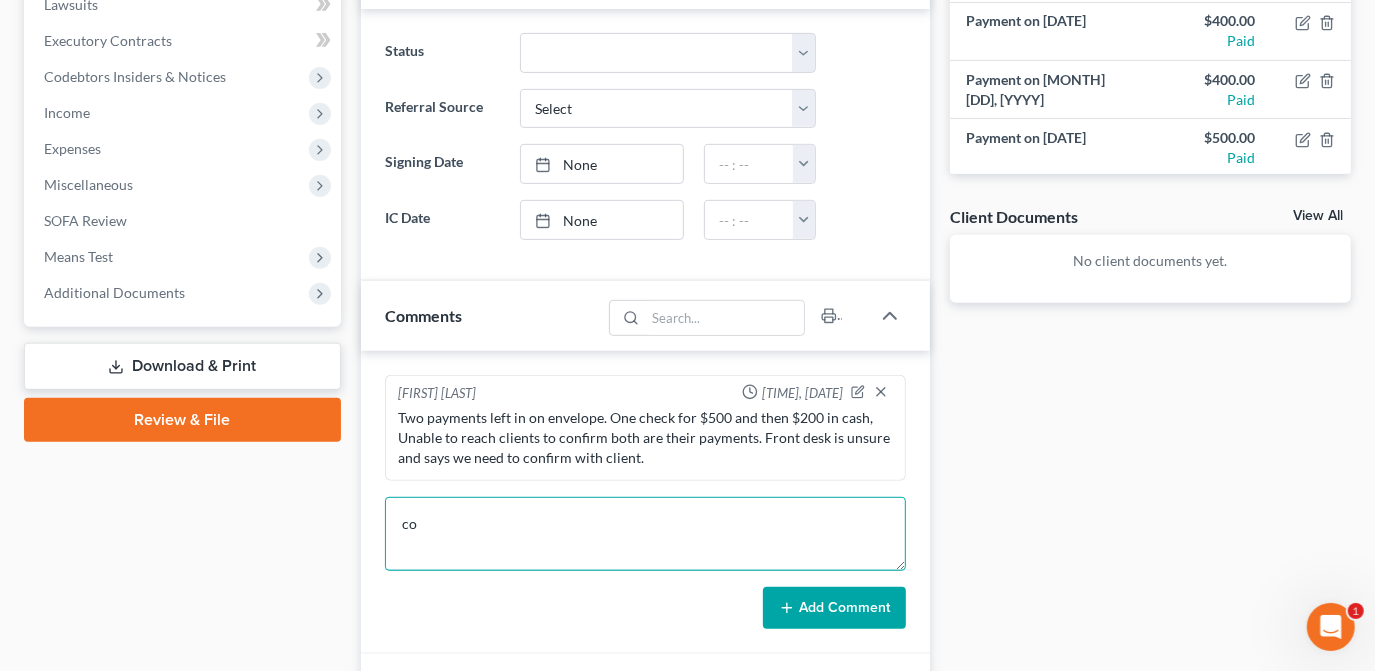 type on "c" 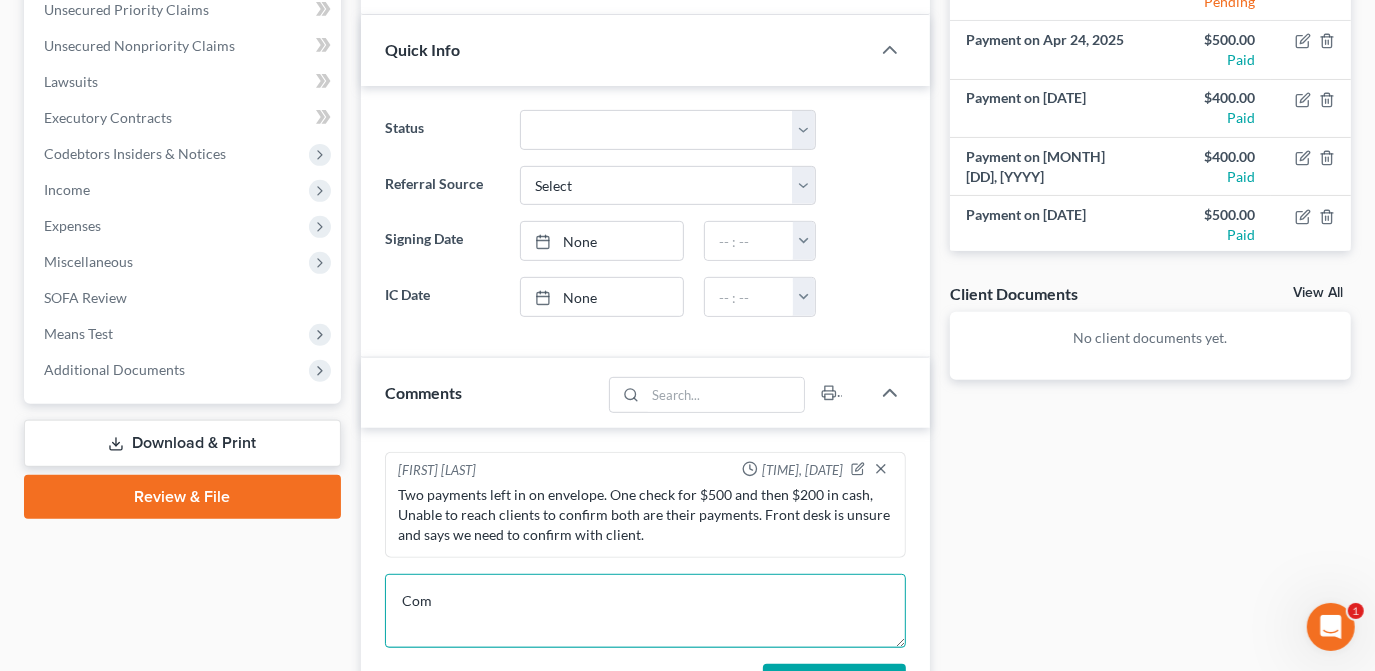 scroll, scrollTop: 727, scrollLeft: 0, axis: vertical 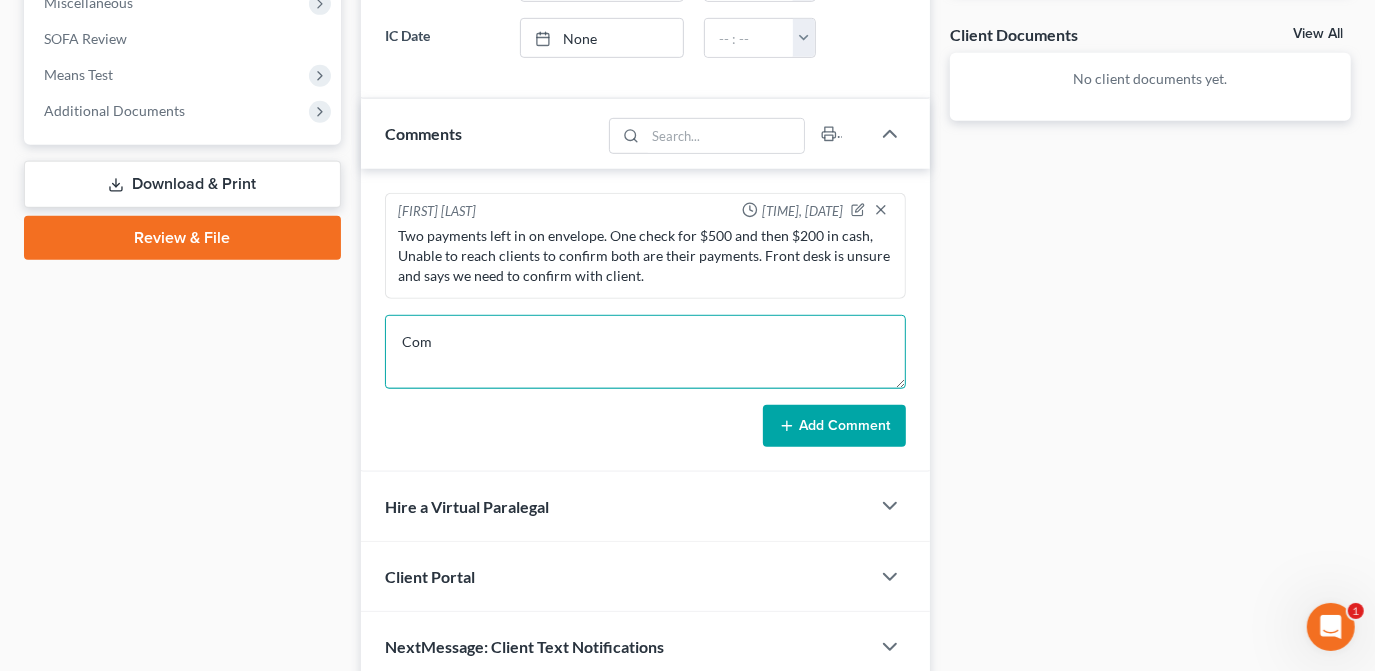 click on "Com" at bounding box center [645, 352] 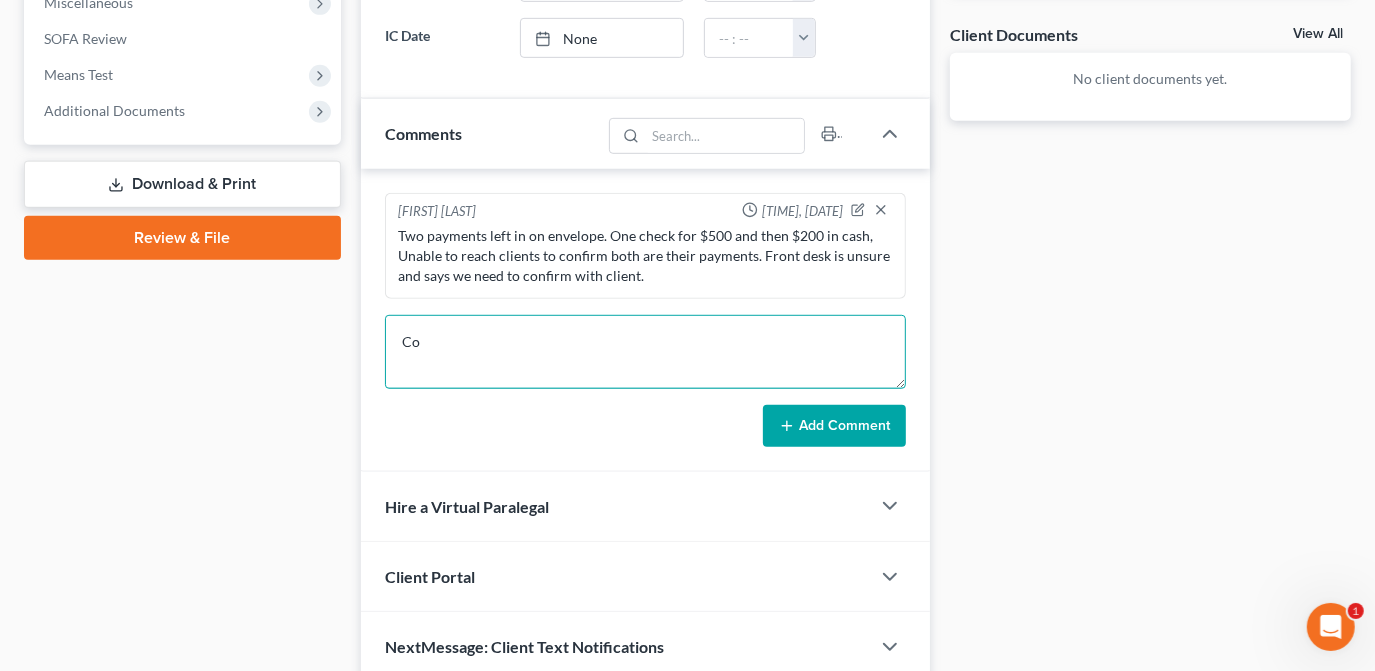 type on "C" 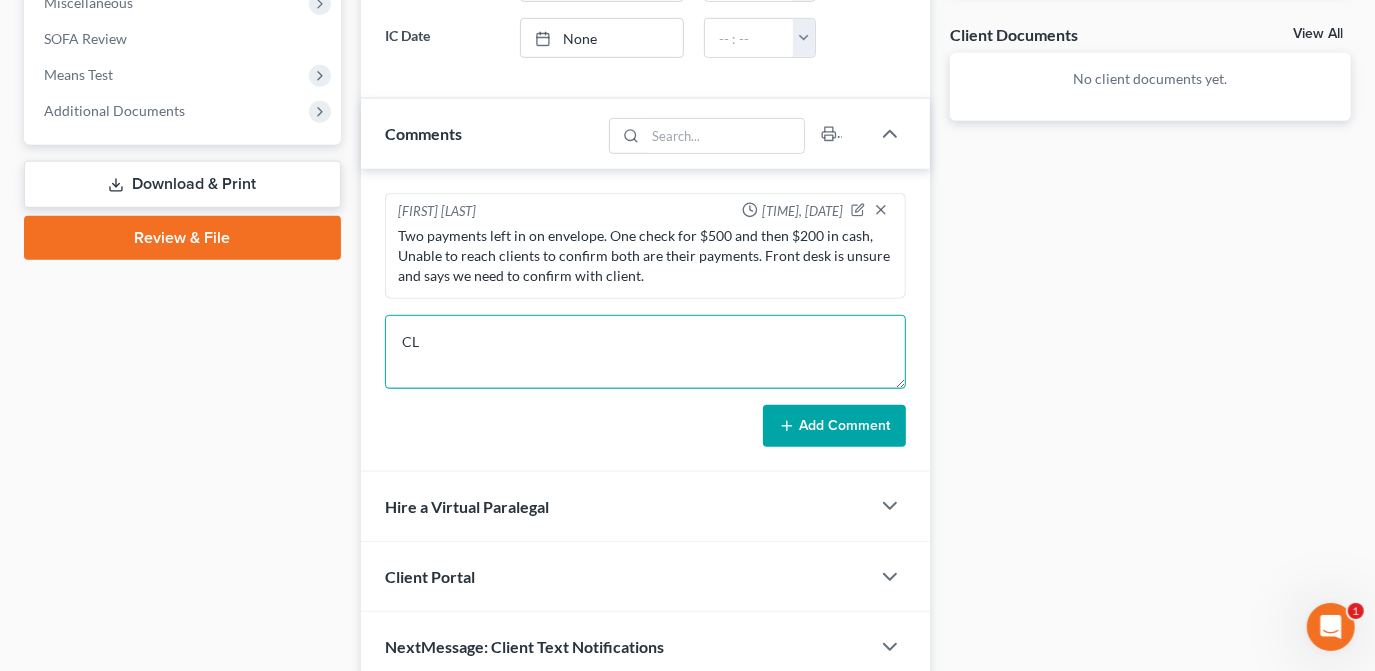 type on "C" 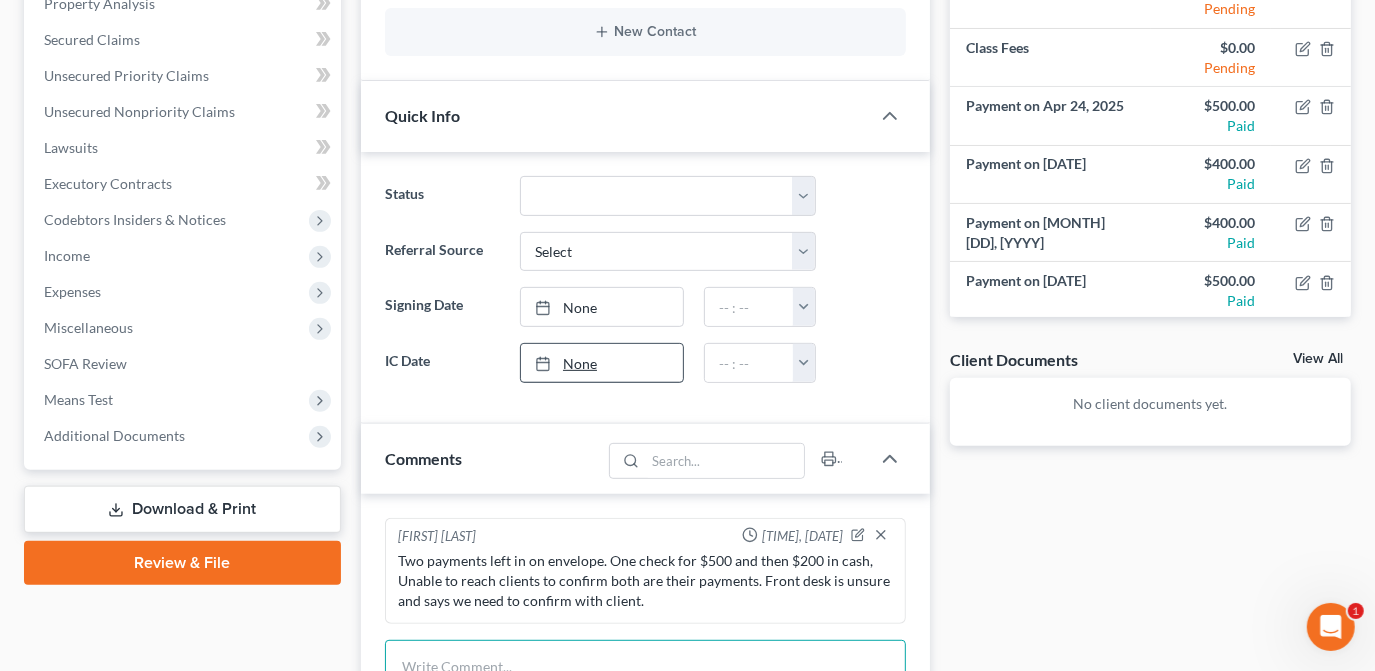 scroll, scrollTop: 181, scrollLeft: 0, axis: vertical 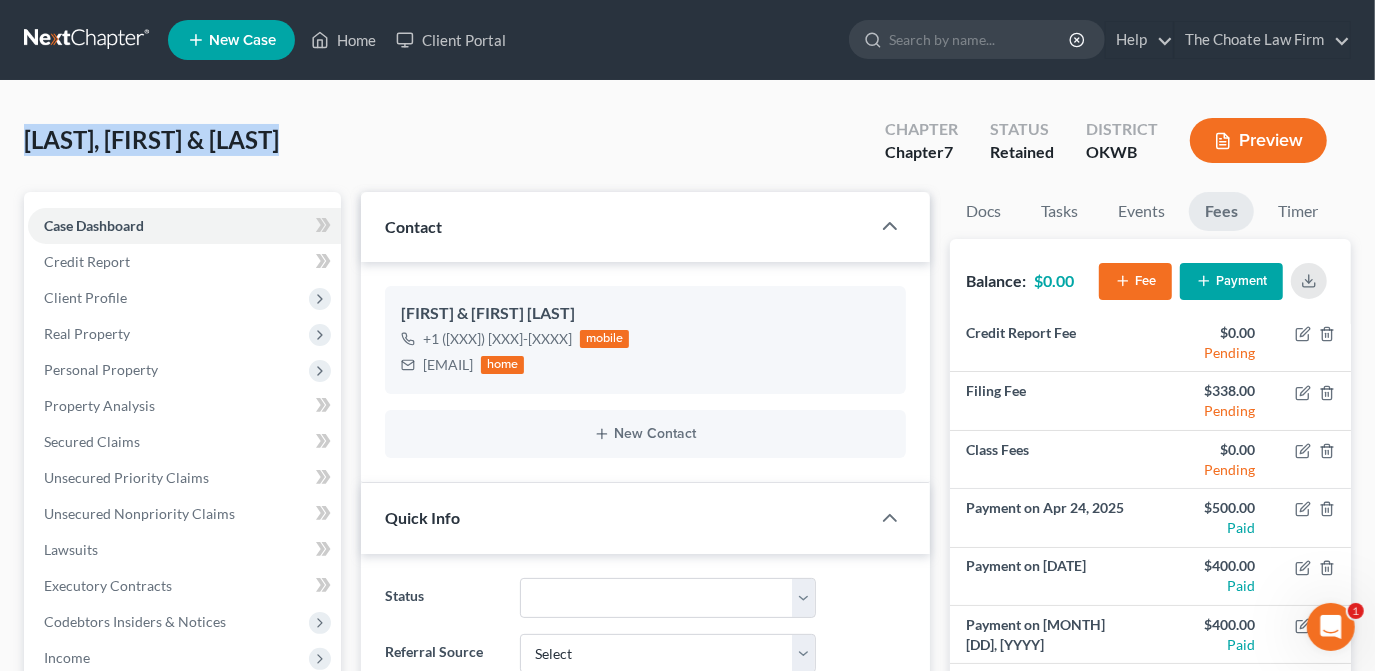 drag, startPoint x: 304, startPoint y: 140, endPoint x: -4, endPoint y: 155, distance: 308.36505 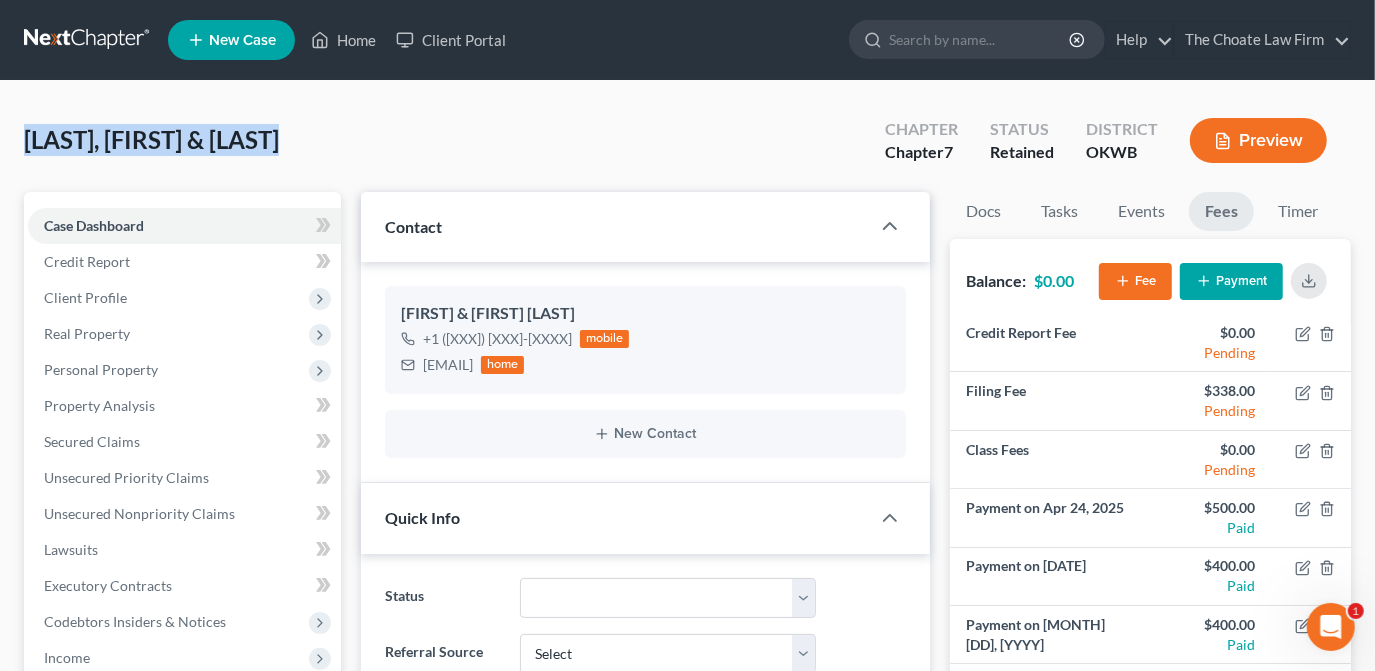 copy on "[LAST], [FIRST] & [LAST]" 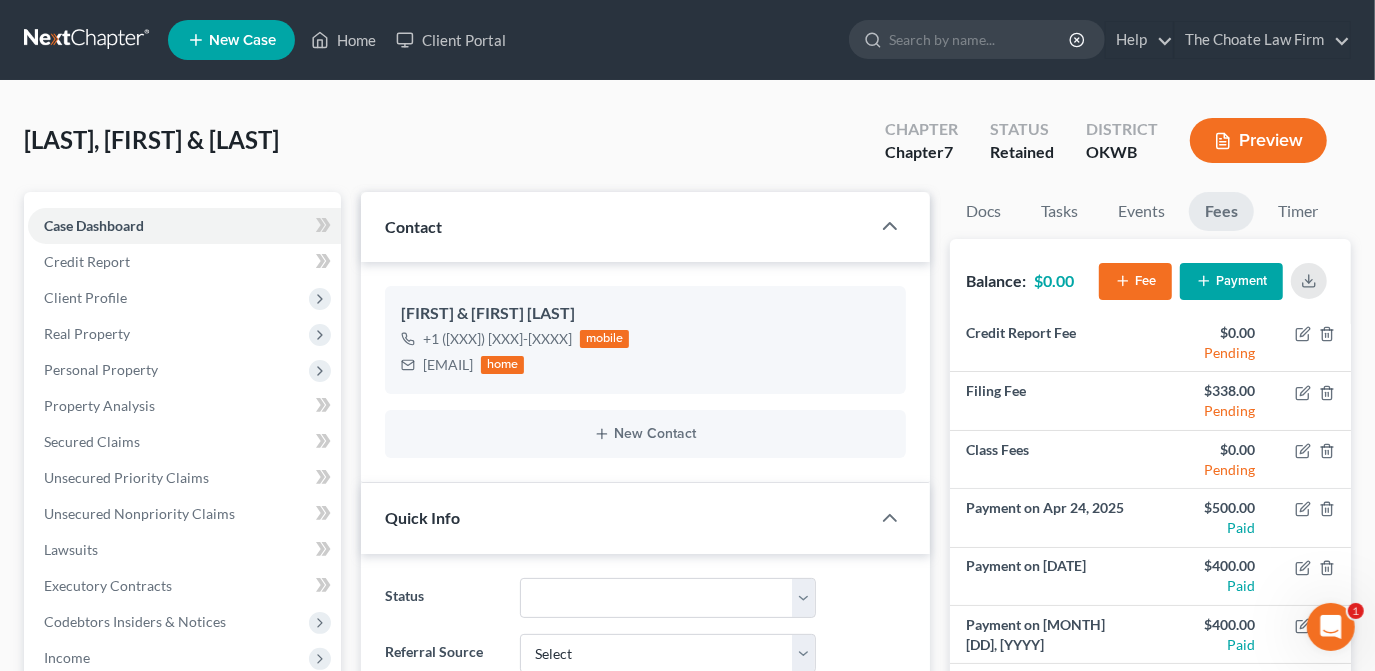 click on "[LAST], [FIRST] & [LAST] Upgraded Chapter Chapter  7 Status Retained District OKWB Preview" at bounding box center [687, 148] 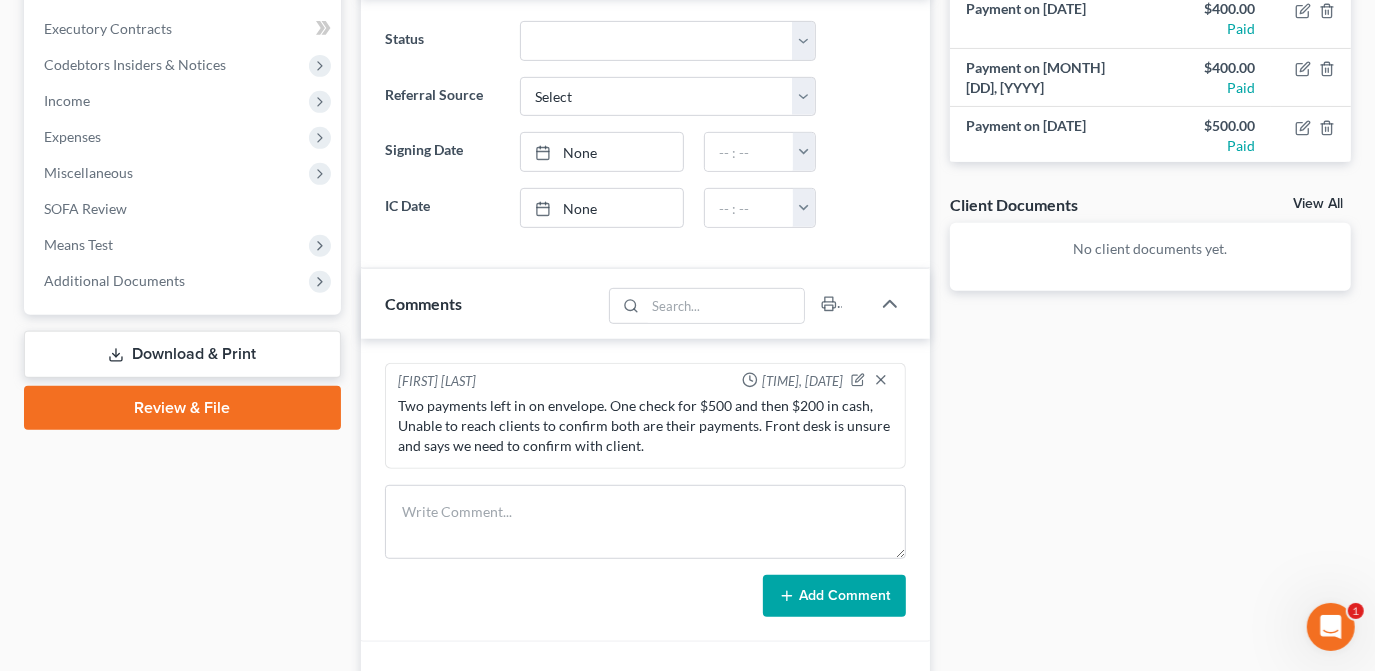 scroll, scrollTop: 808, scrollLeft: 0, axis: vertical 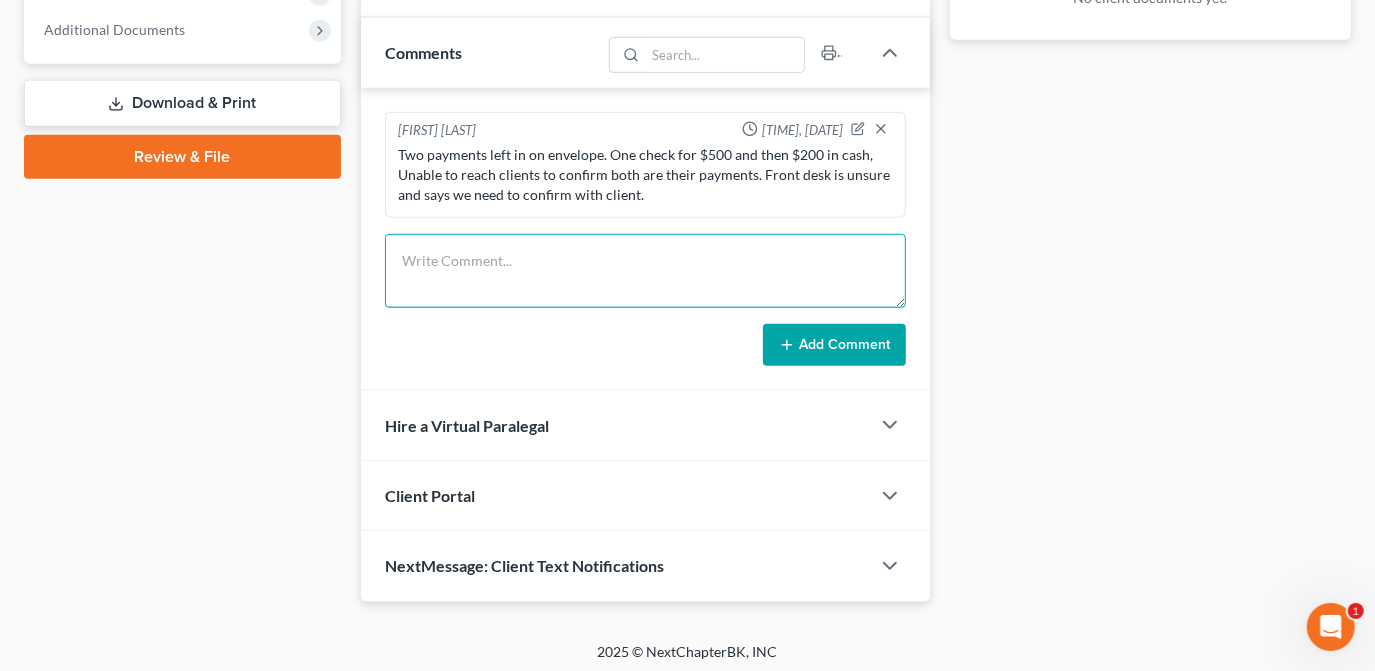 click at bounding box center [645, 271] 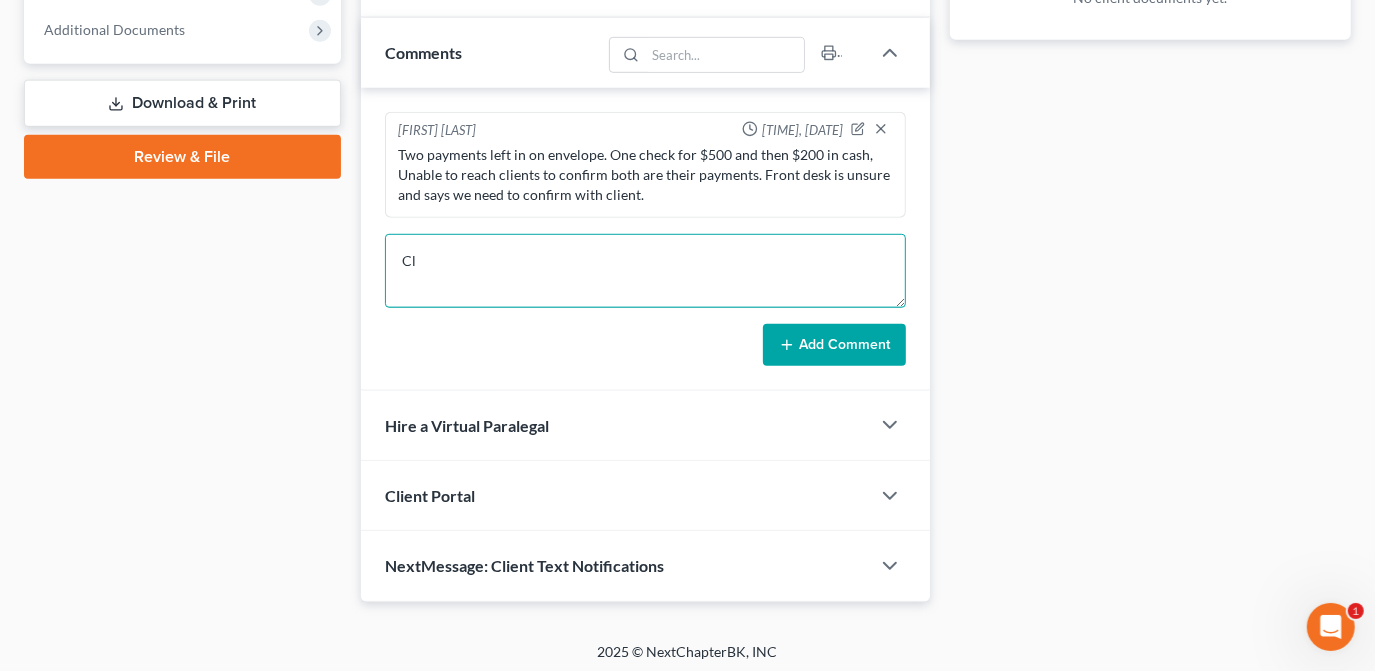 type on "C" 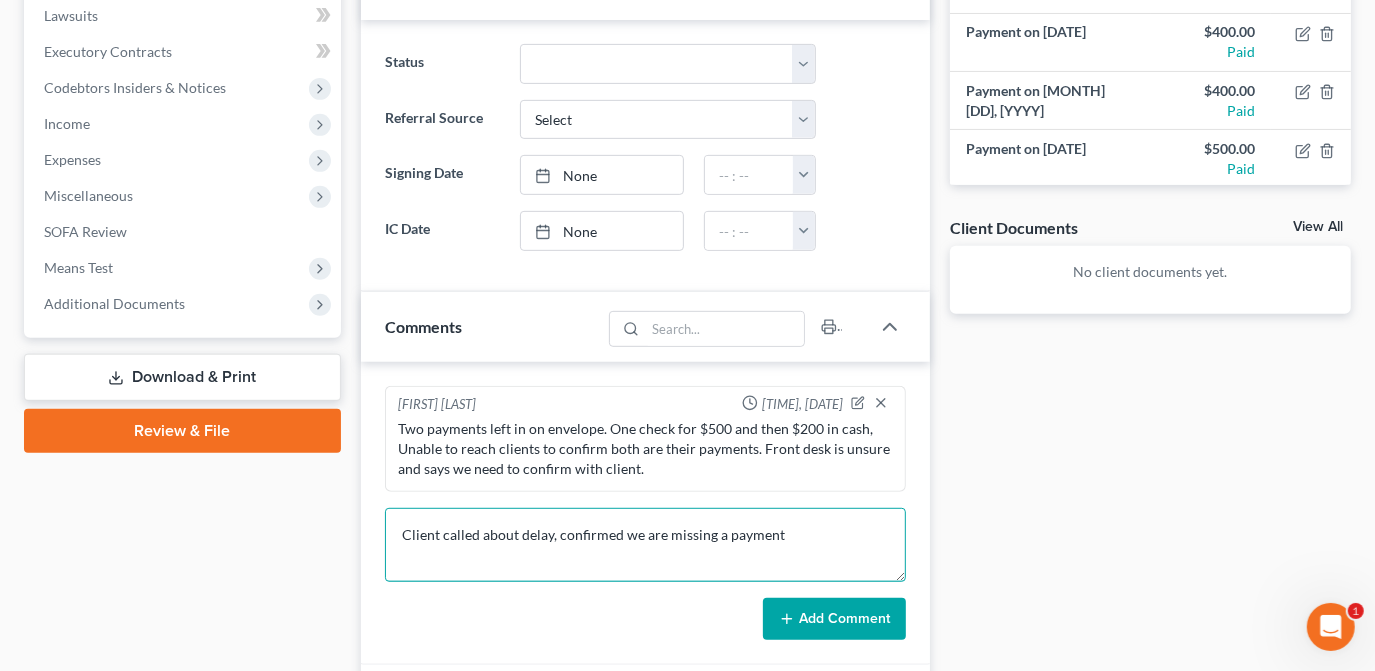 scroll, scrollTop: 535, scrollLeft: 0, axis: vertical 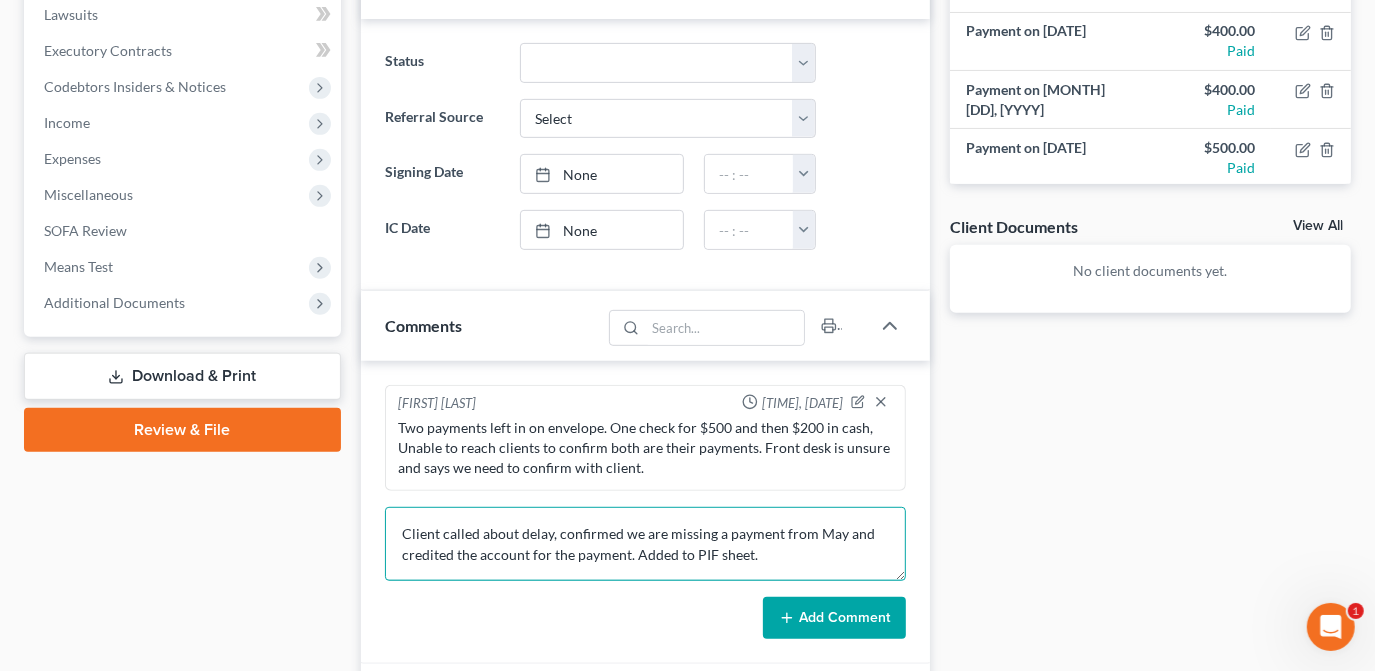 type on "Client called about delay, confirmed we are missing a payment from May and credited the account for the payment. Added to PIF sheet." 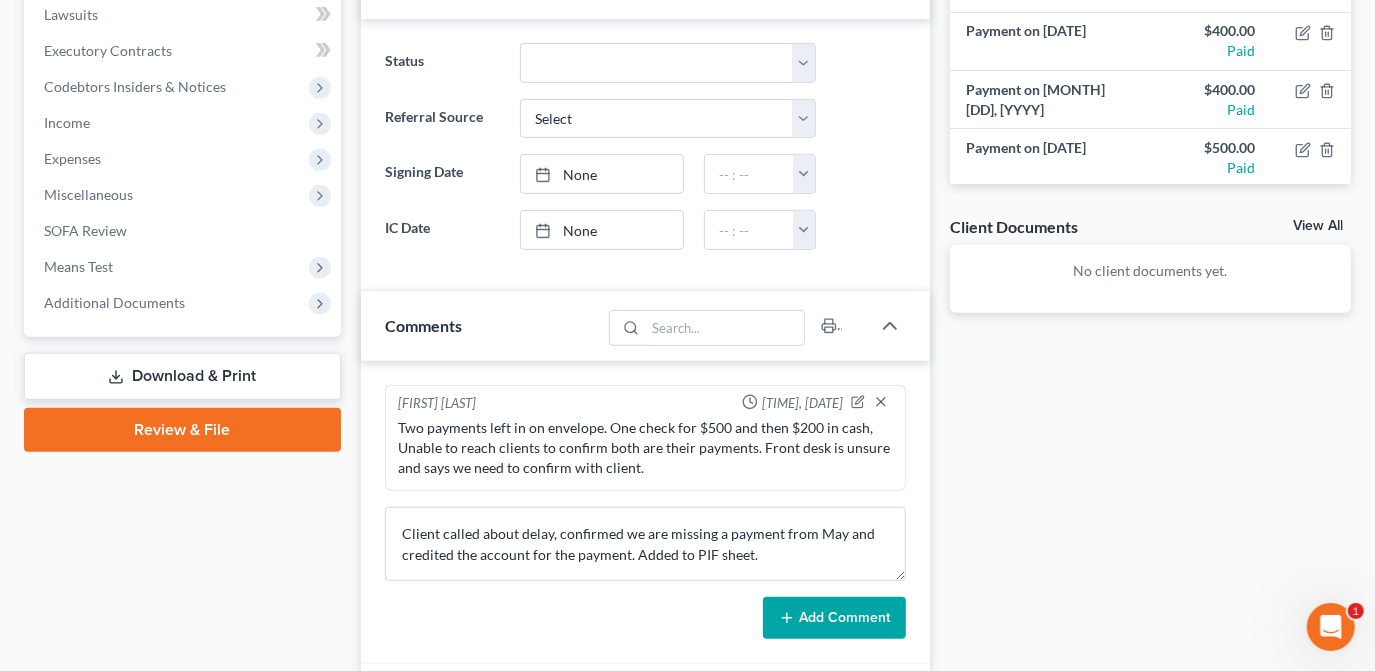 click on "Add Comment" at bounding box center [834, 618] 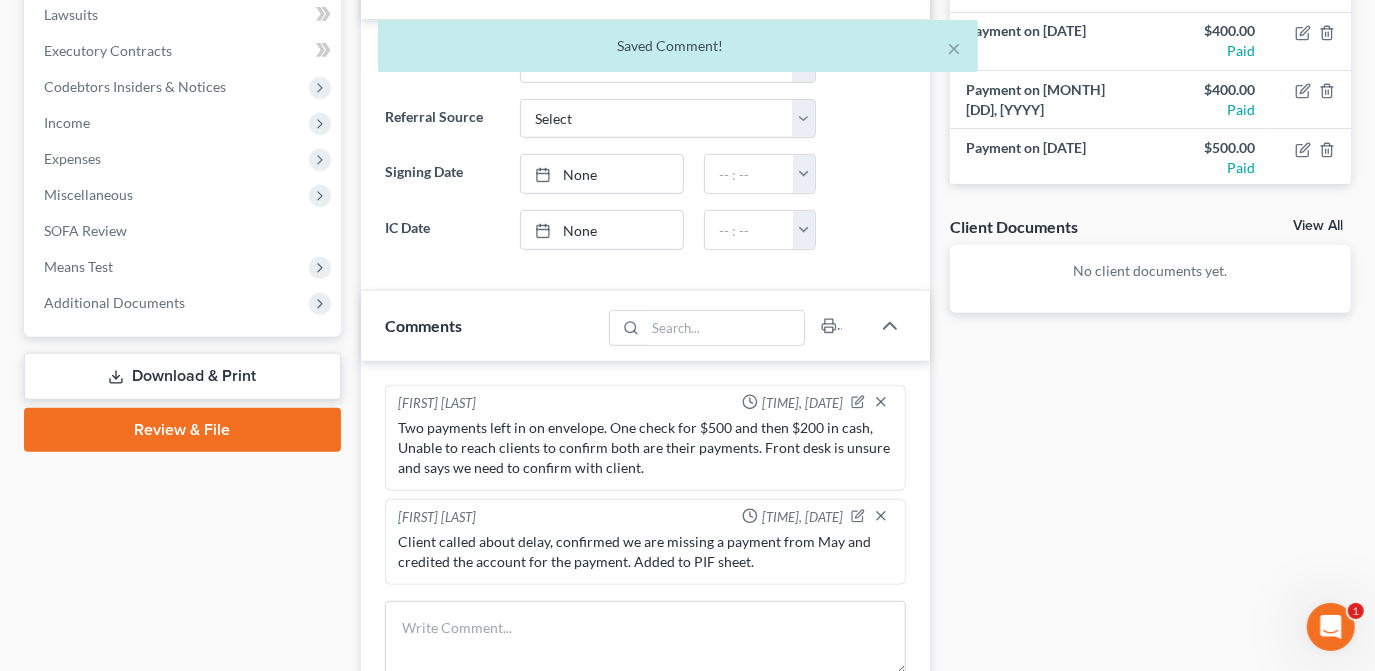 click on "Docs
Tasks
Events
Fees
Timer
7% Completed
Nothing here yet! Completed Intake Sheet   Signed Contract   Drivers License & Social Security Card   All Creditors- (Must have names, addresses & amount owed.)   Lawsuits in the Last Year.   Last 3 months of Pay Stubs/Records   3 Months of Bank Statements for all Financial and Bank Accounts   Last 2 years of Federal 1040 & State 511 Tax forms. (only submitting W2 is not acceptable)   Real Property Deeds and Mortgages   Certificates of Title for all vehicles (Cars, Boats, RVs, ATVs, Ect...) If its in your name, we need it!   Pension Plans or Retirement Accounts of any kind.   Trust Documents, Leases, Contracts for Deed, or Security Agreements   Oil leases, Mineral rights   Credit Counseling Certificate
Hide Completed Tasks
Initial consultation Receive documents Follow up appointment Review petition Signing appointment File petition Email pay stubs to trustee File reaffirmation agreements" at bounding box center (1150, 313) 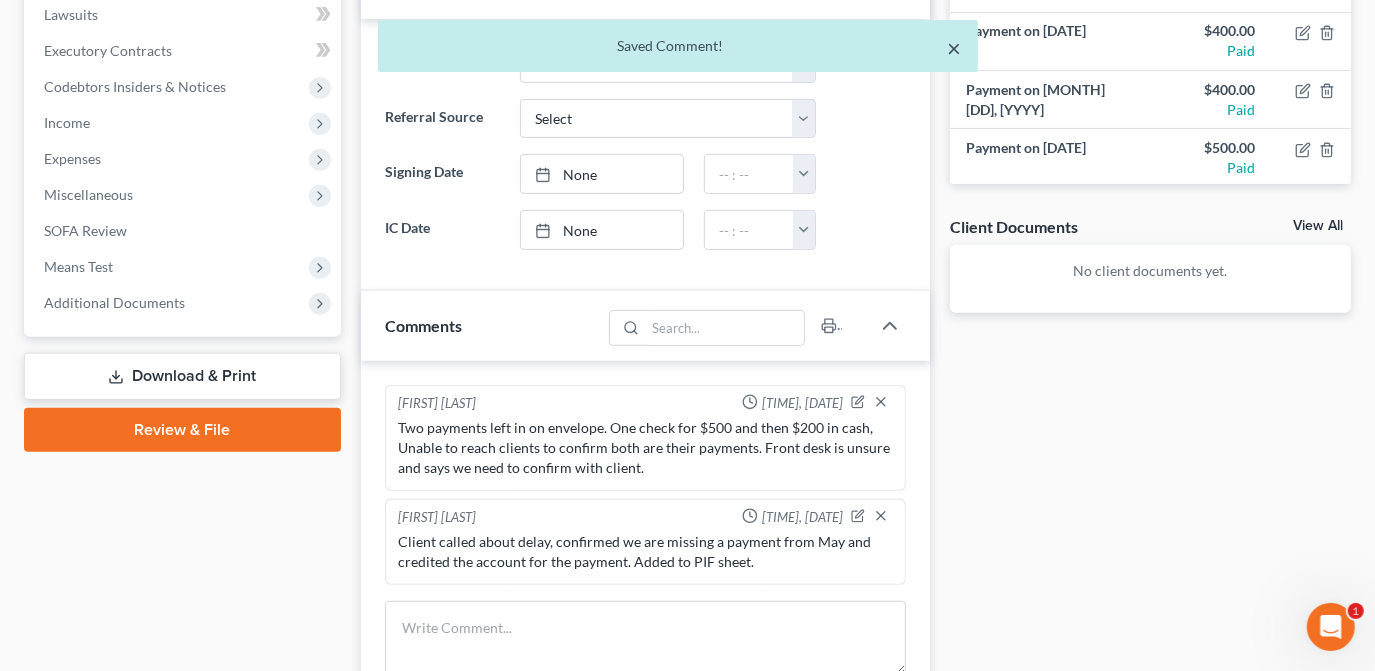 click on "×" at bounding box center [955, 48] 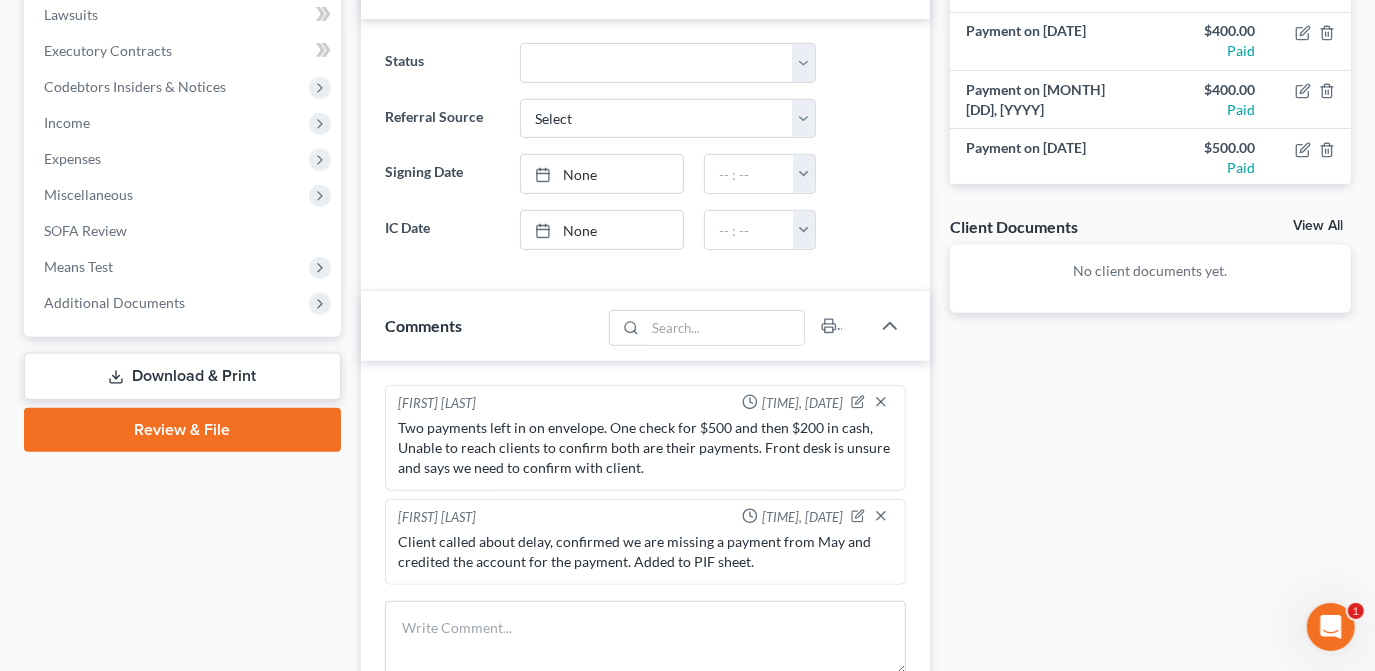 click on "Docs
Tasks
Events
Fees
Timer
7% Completed
Nothing here yet! Completed Intake Sheet   Signed Contract   Drivers License & Social Security Card   All Creditors- (Must have names, addresses & amount owed.)   Lawsuits in the Last Year.   Last 3 months of Pay Stubs/Records   3 Months of Bank Statements for all Financial and Bank Accounts   Last 2 years of Federal 1040 & State 511 Tax forms. (only submitting W2 is not acceptable)   Real Property Deeds and Mortgages   Certificates of Title for all vehicles (Cars, Boats, RVs, ATVs, Ect...) If its in your name, we need it!   Pension Plans or Retirement Accounts of any kind.   Trust Documents, Leases, Contracts for Deed, or Security Agreements   Oil leases, Mineral rights   Credit Counseling Certificate
Hide Completed Tasks
Initial consultation Receive documents Follow up appointment Review petition Signing appointment File petition Email pay stubs to trustee File reaffirmation agreements" at bounding box center [1150, 313] 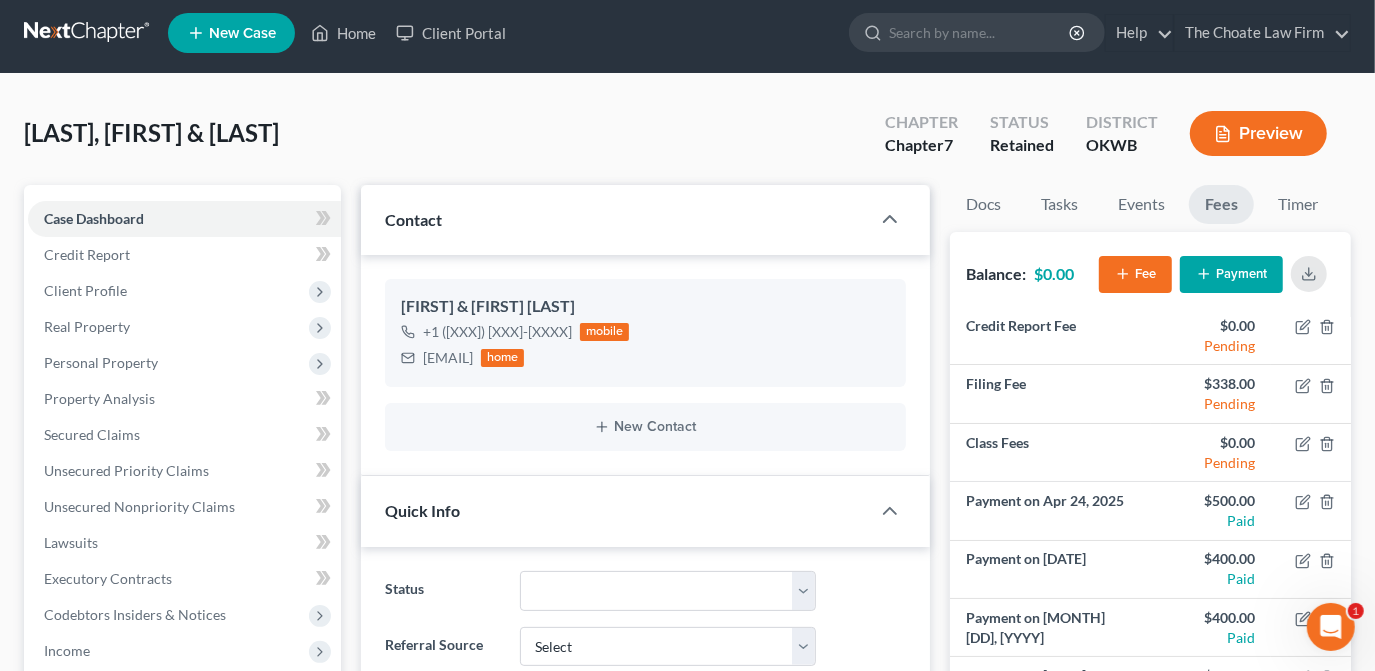 scroll, scrollTop: 0, scrollLeft: 0, axis: both 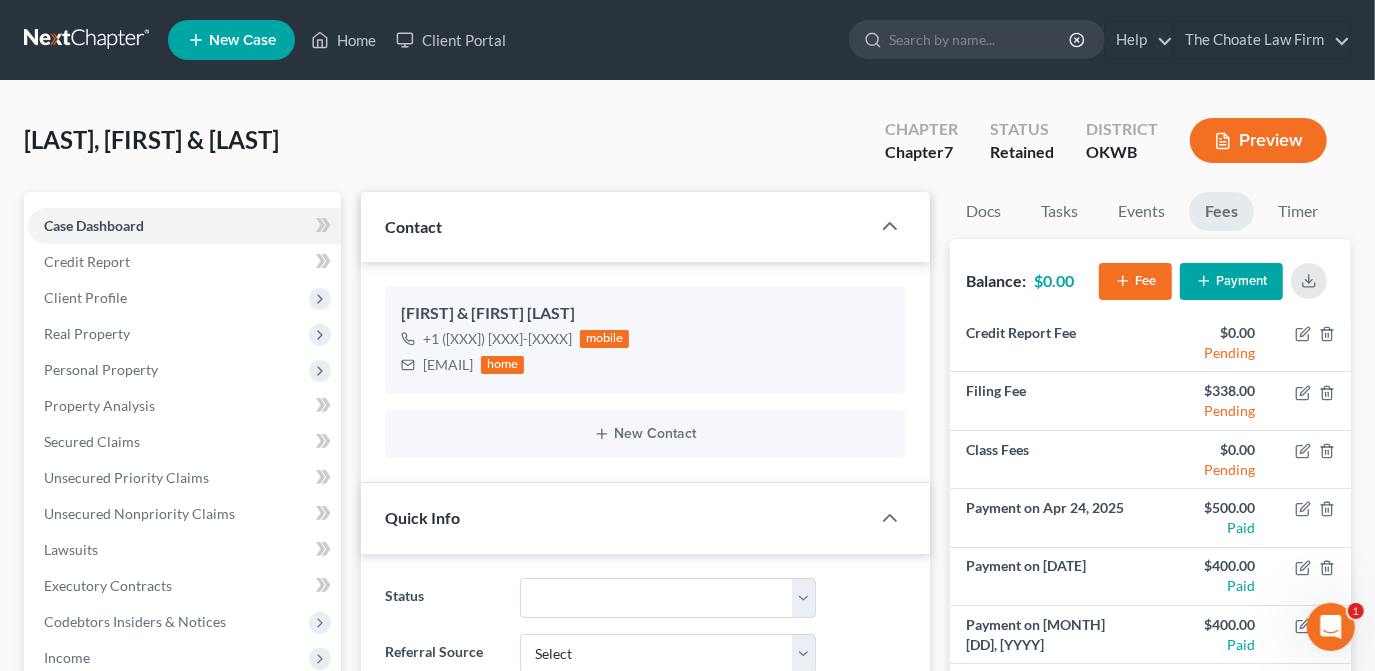 click on "[LAST], [FIRST] & [LAST] Upgraded Chapter Chapter  7 Status Retained District OKWB Preview" at bounding box center (687, 148) 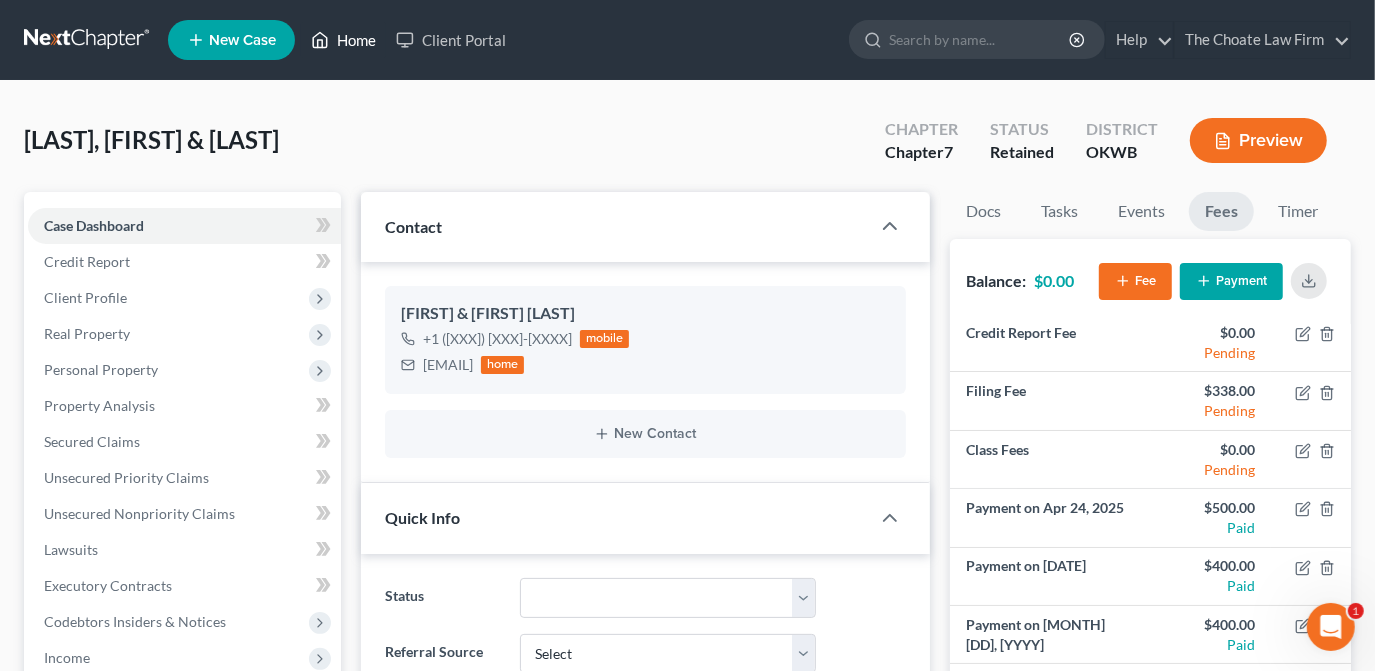 click on "Home" at bounding box center [343, 40] 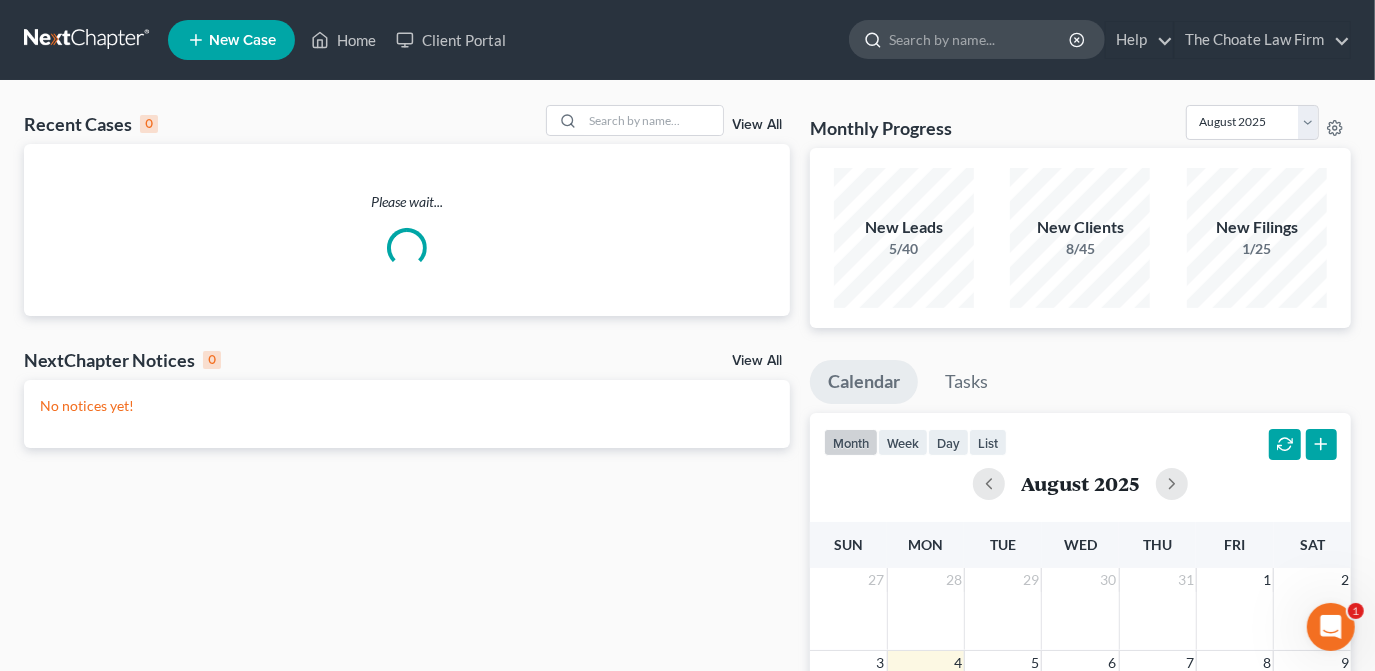 click at bounding box center (980, 39) 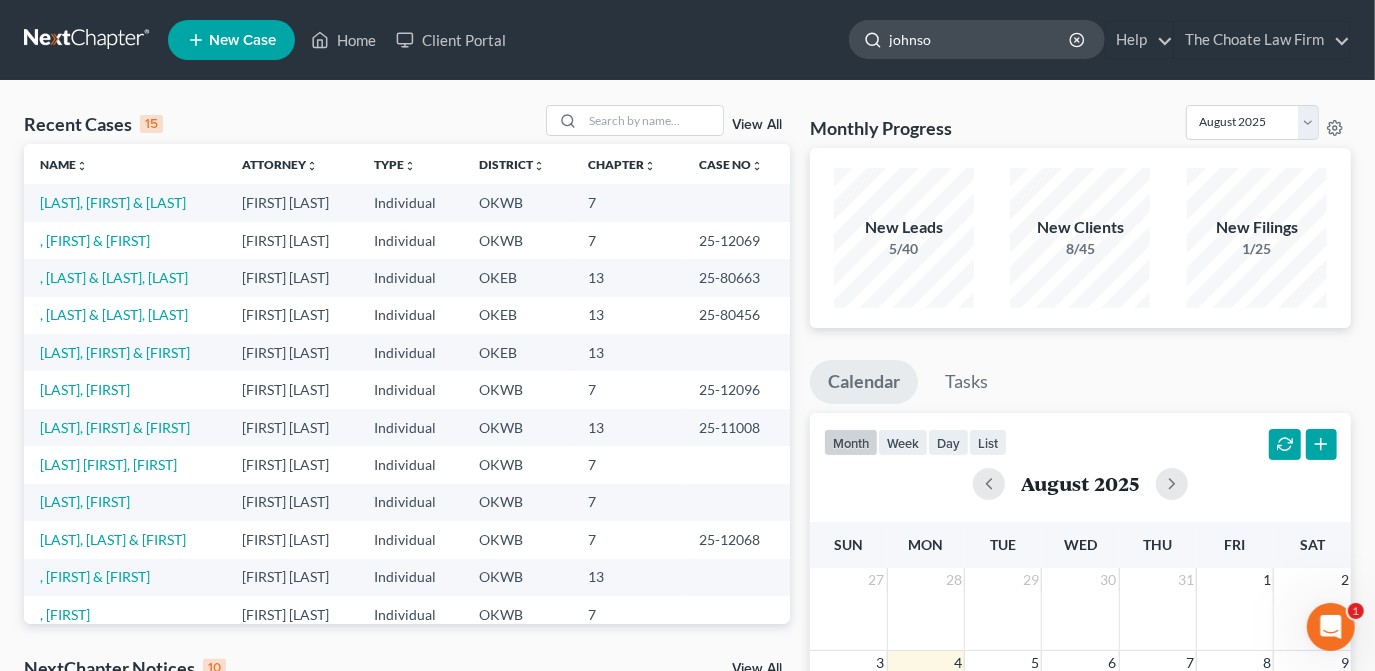 type on "johnson" 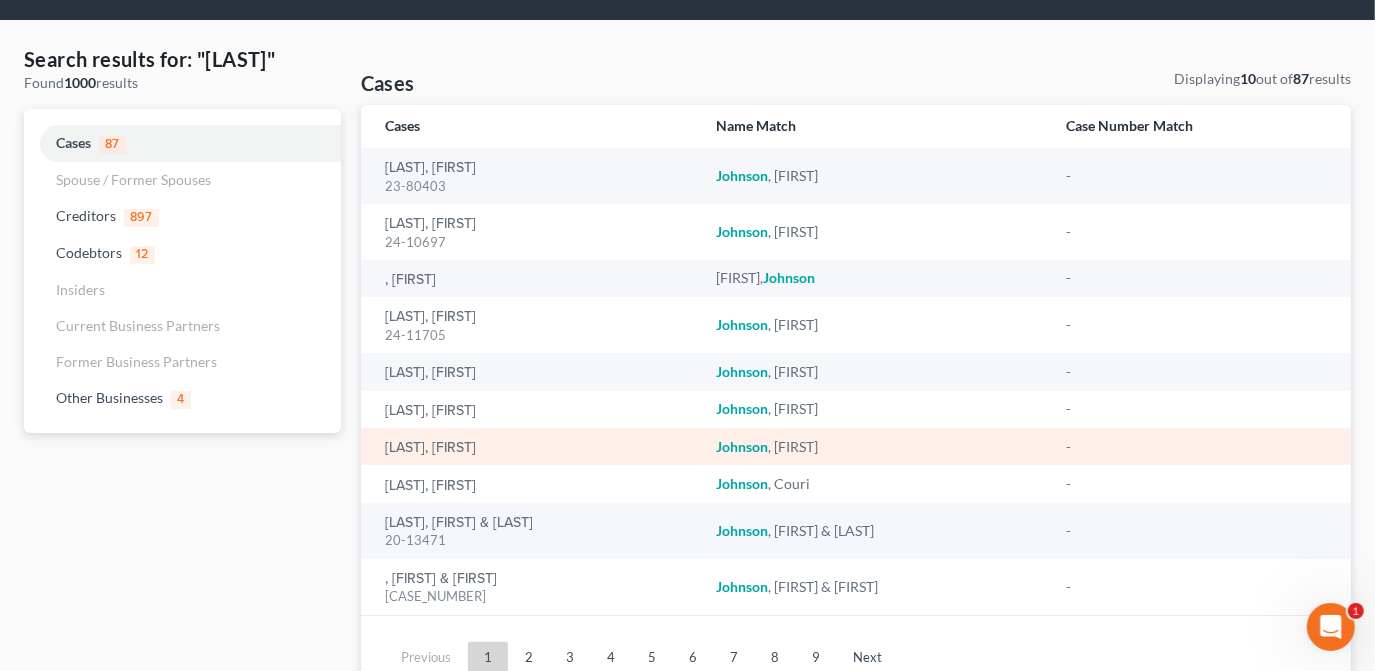 scroll, scrollTop: 90, scrollLeft: 0, axis: vertical 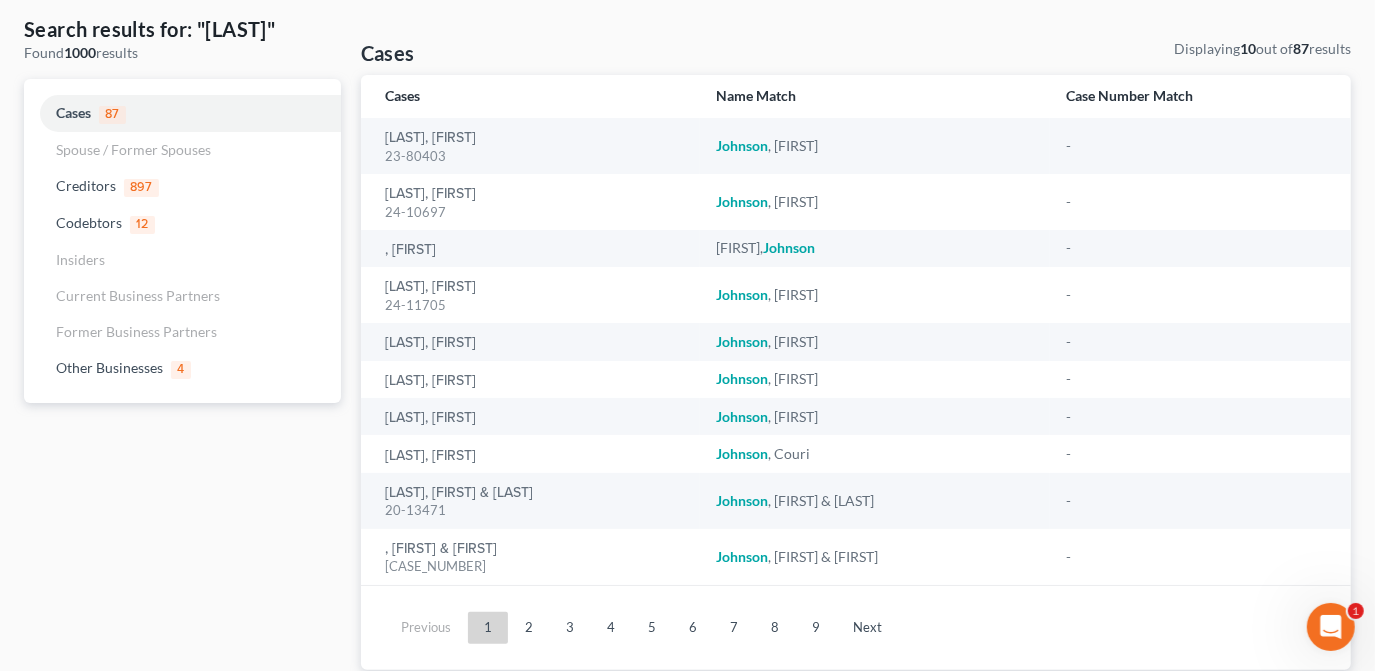 drag, startPoint x: 538, startPoint y: 620, endPoint x: 698, endPoint y: 590, distance: 162.78821 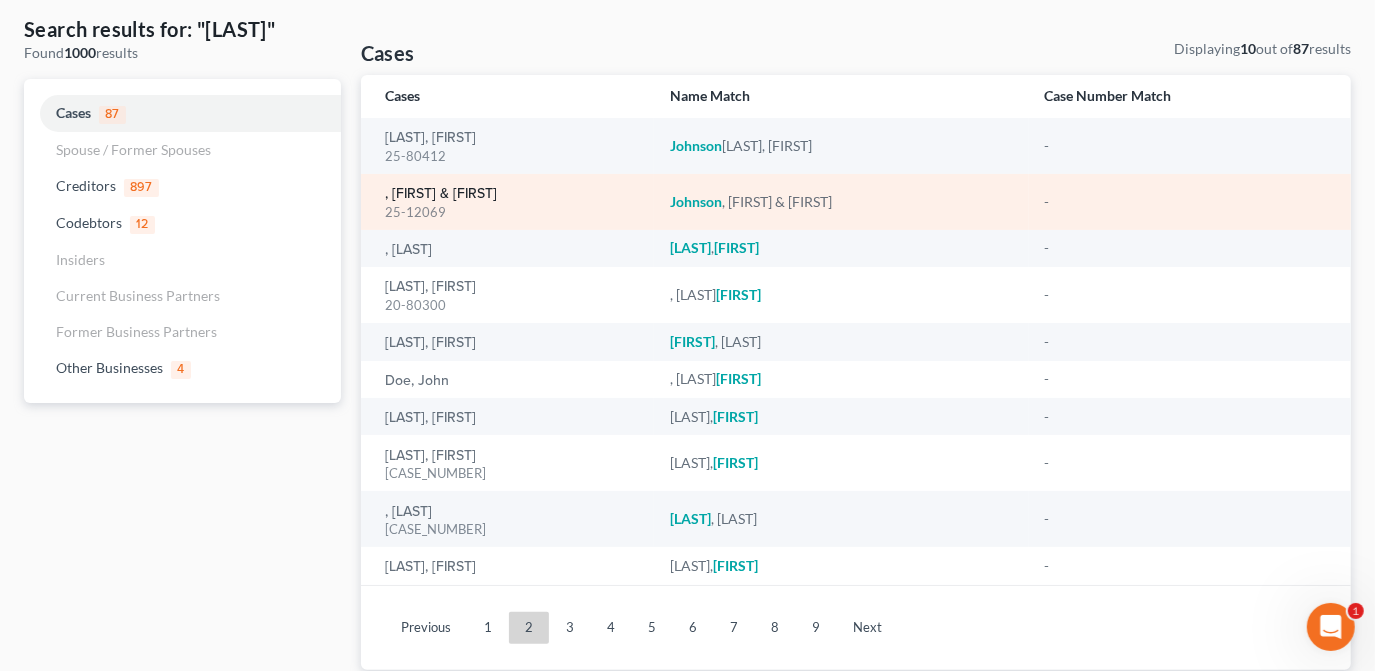 click on ", [FIRST] & [FIRST]" at bounding box center [441, 194] 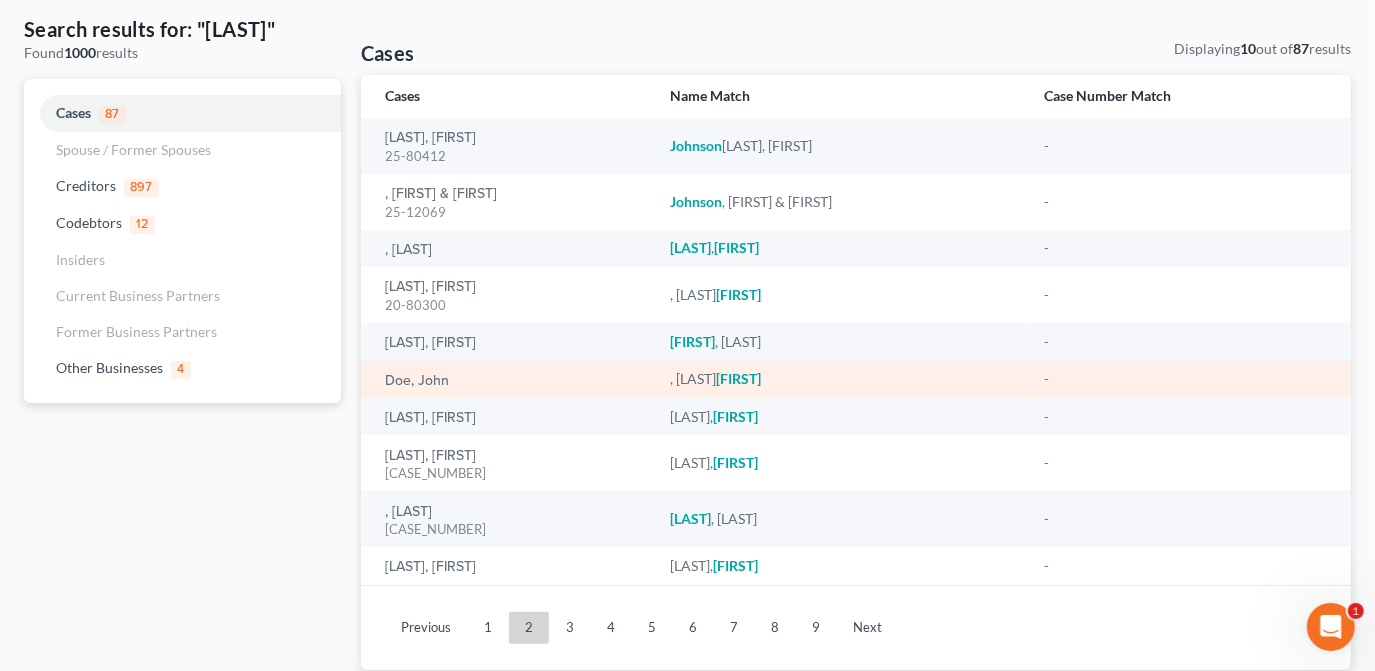 type 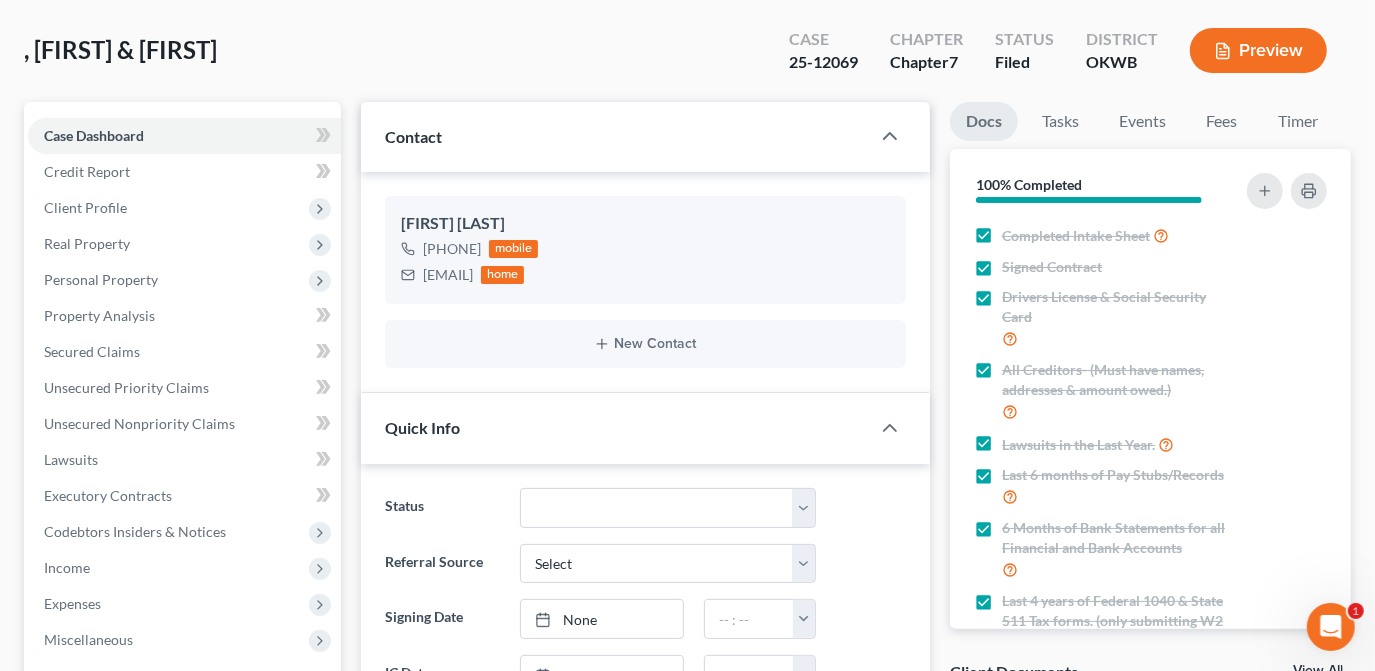 scroll, scrollTop: 0, scrollLeft: 0, axis: both 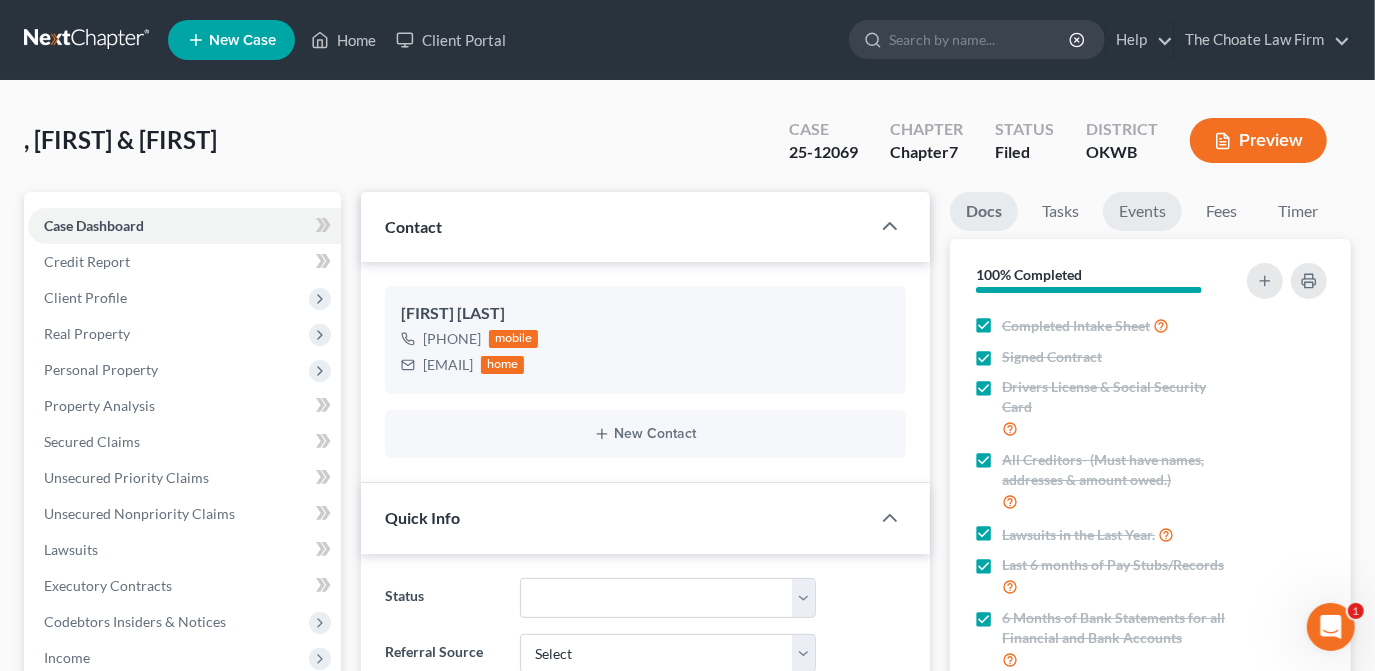 drag, startPoint x: 1128, startPoint y: 208, endPoint x: 1139, endPoint y: 233, distance: 27.313 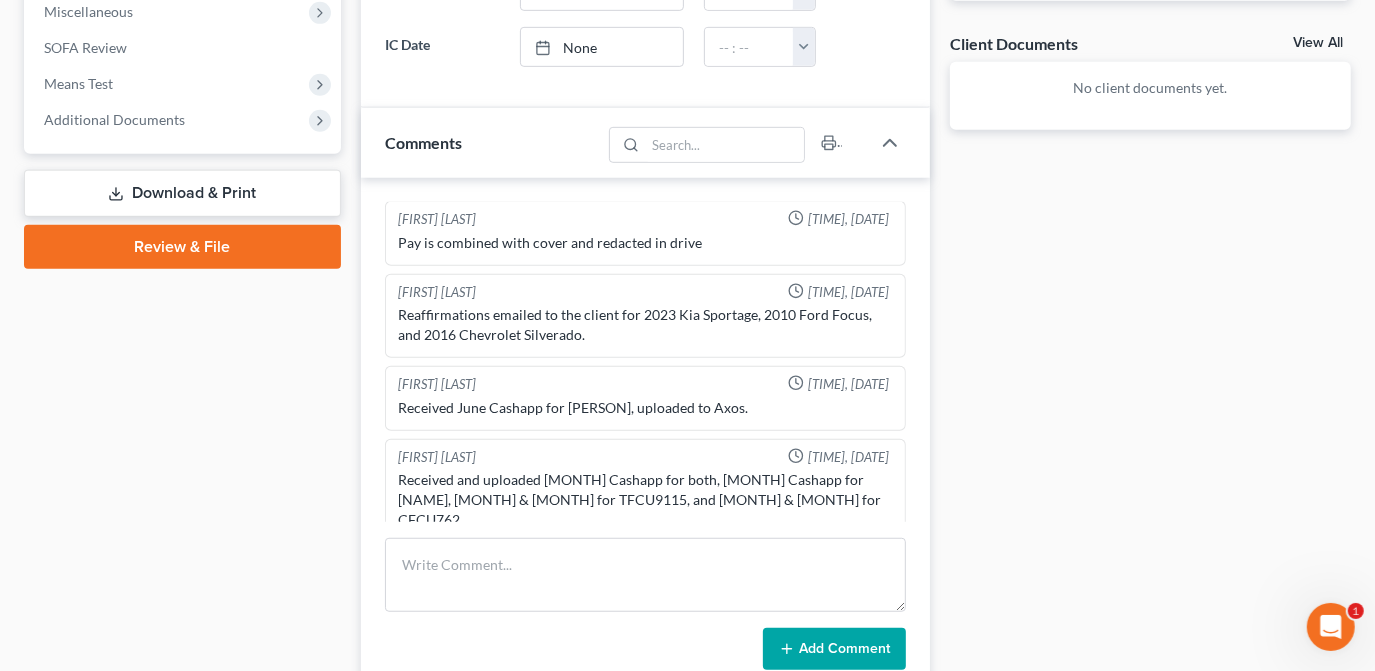scroll, scrollTop: 909, scrollLeft: 0, axis: vertical 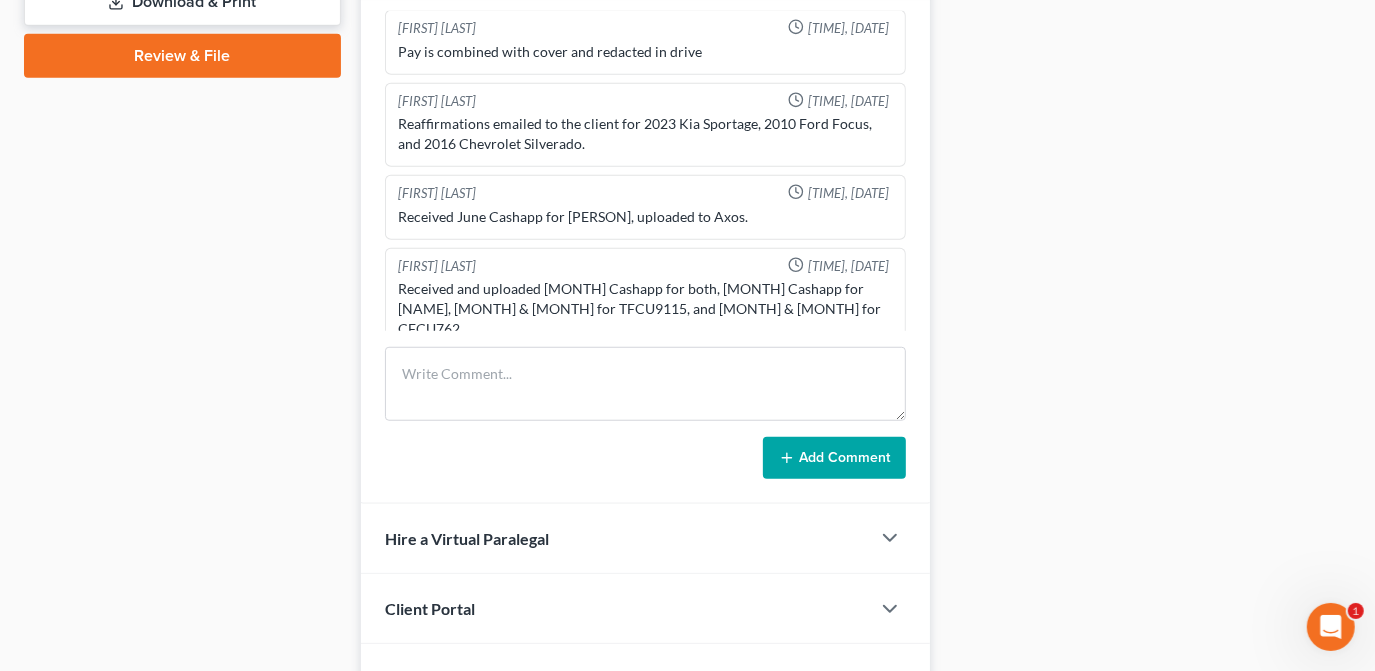 click on "Docs
Tasks
Events
Fees
Timer
100% Completed
Nothing here yet! Completed Intake Sheet   Signed Contract   Drivers License & Social Security Card   All Creditors- (Must have names, addresses & amount owed.)   Lawsuits in the Last Year.   Last 6 months of Pay Stubs/Records   6 Months of Bank Statements for all Financial and Bank Accounts   Last 4 years of Federal 1040 & State 511 Tax forms. (only submitting W2 is not acceptable)   Real Property Deeds and Mortgages   Certificates of Title for all vehicles (Cars, Boats, RVs, ATVs, Ect...) If its in your name, we need it!   Pension Plans or Retirement Accounts of any kind.   Credit Counseling Certificate
Hide Completed Tasks
Initial consultation Receive documents Follow up appointment Review petition Signing appointment File petition Email pay stubs to trustee Calendar 341 Hearing and send notice to debtor(s) Send notice of Bankruptcy to parties File reaffirmation agreements Close file" at bounding box center [1150, -1] 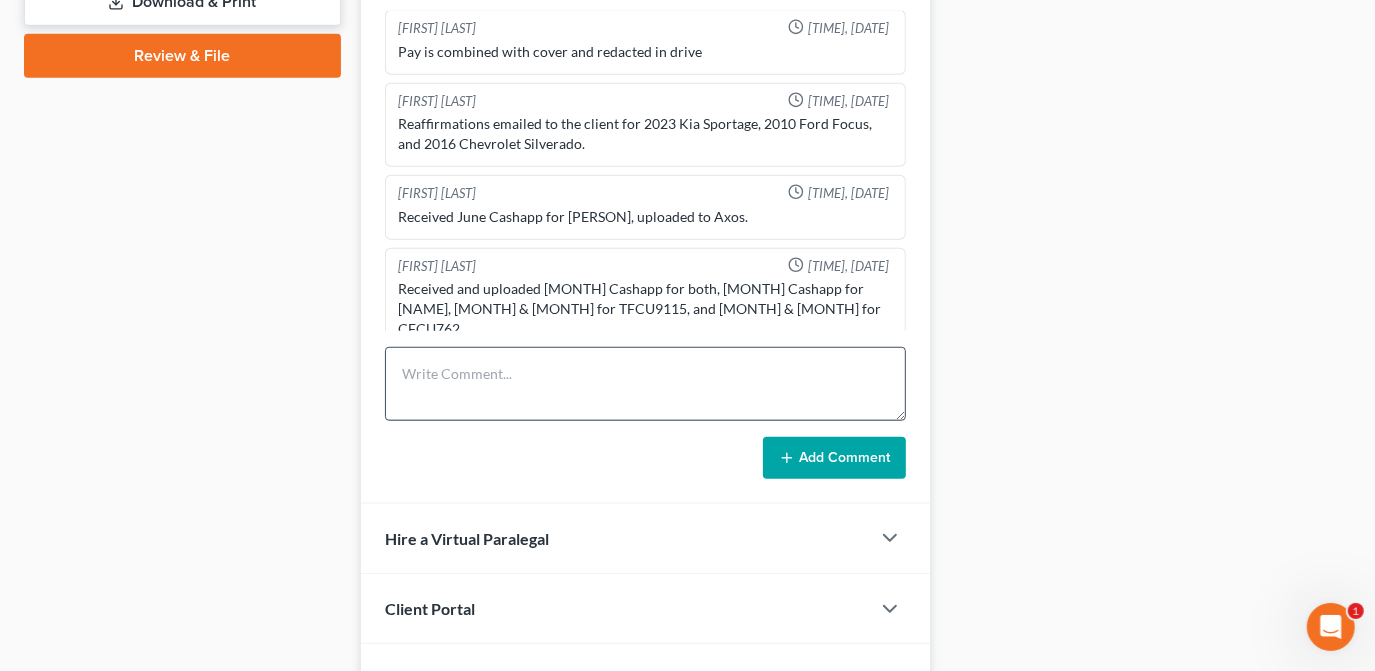 scroll, scrollTop: 727, scrollLeft: 0, axis: vertical 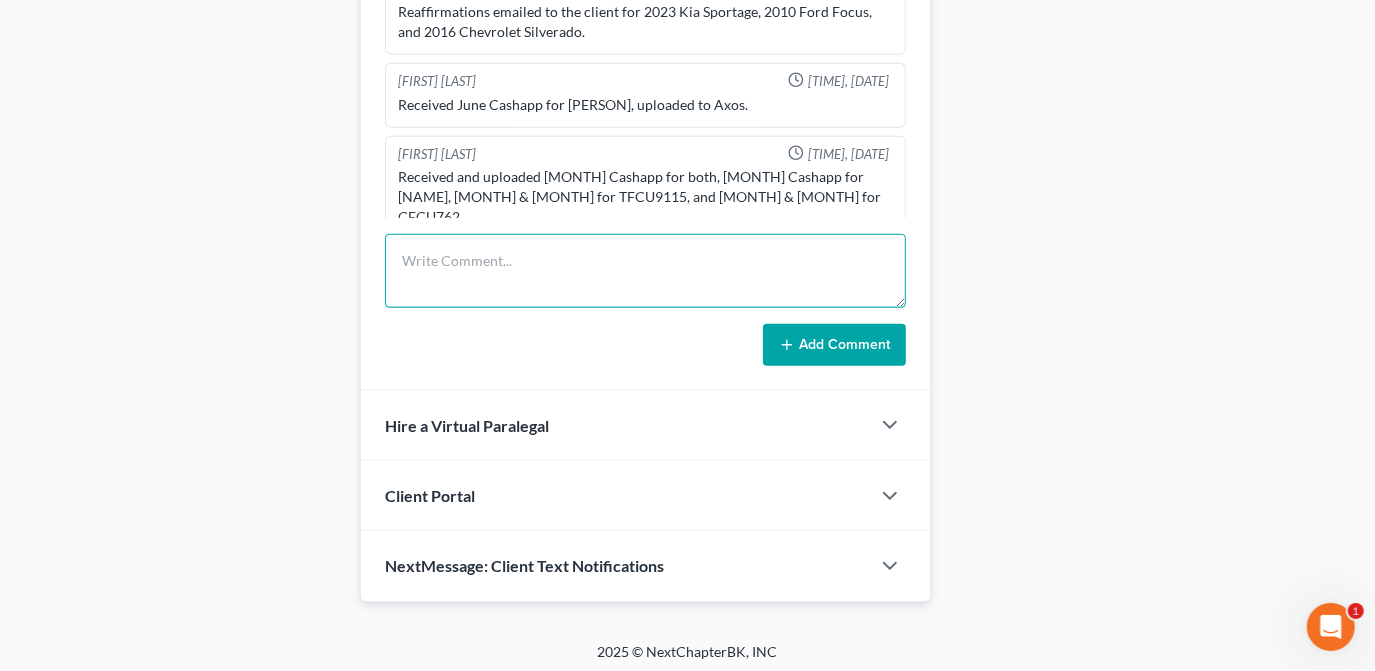 click at bounding box center (645, 271) 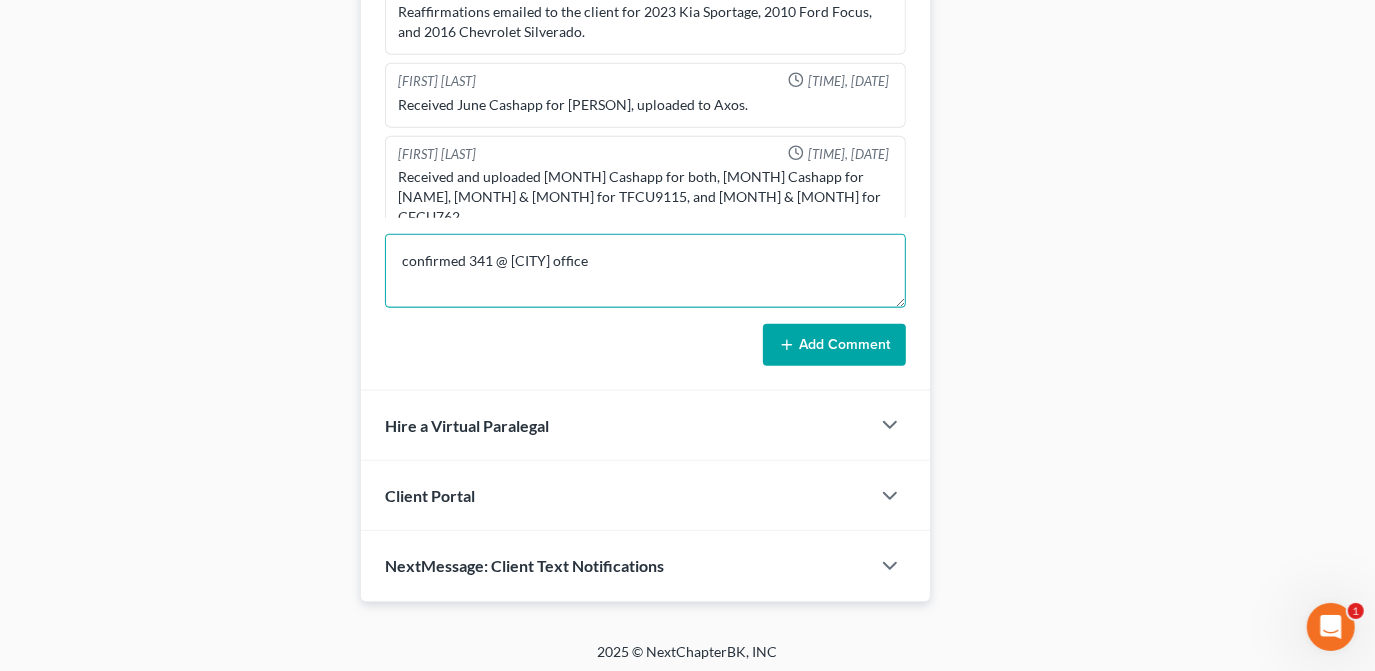 type on "confirmed 341 @ [CITY] office" 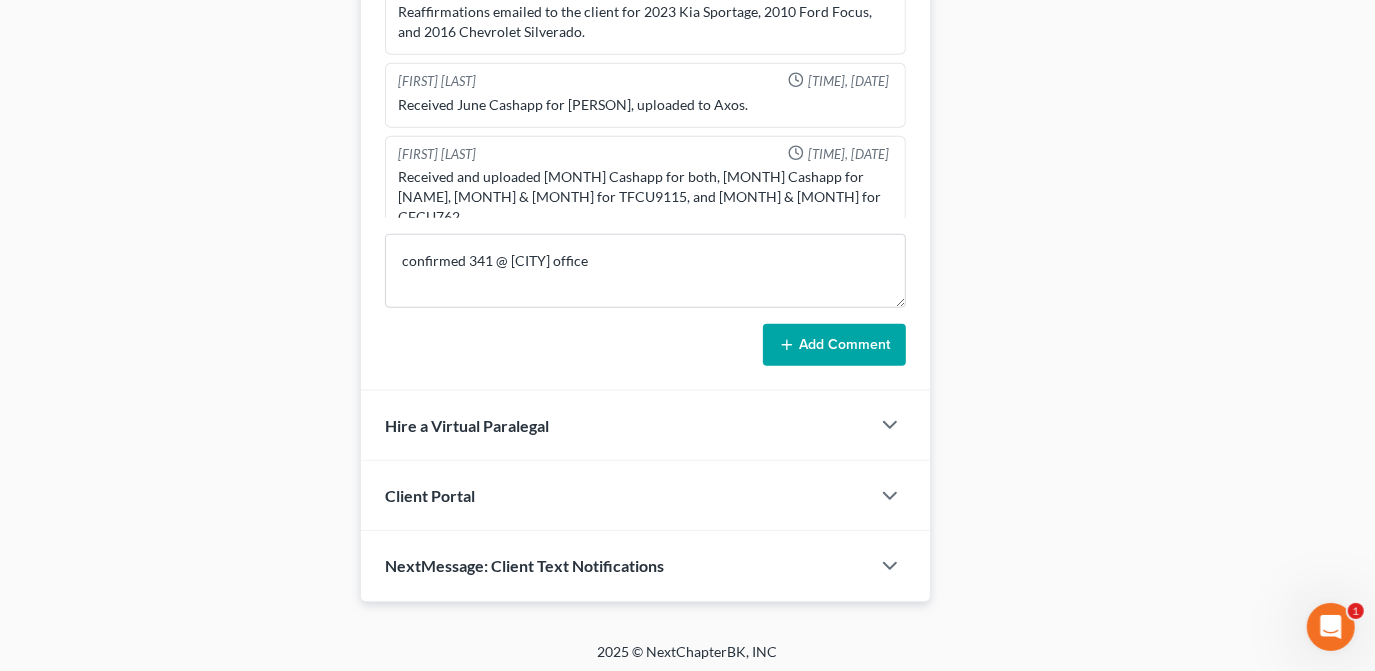 click on "Add Comment" at bounding box center [834, 345] 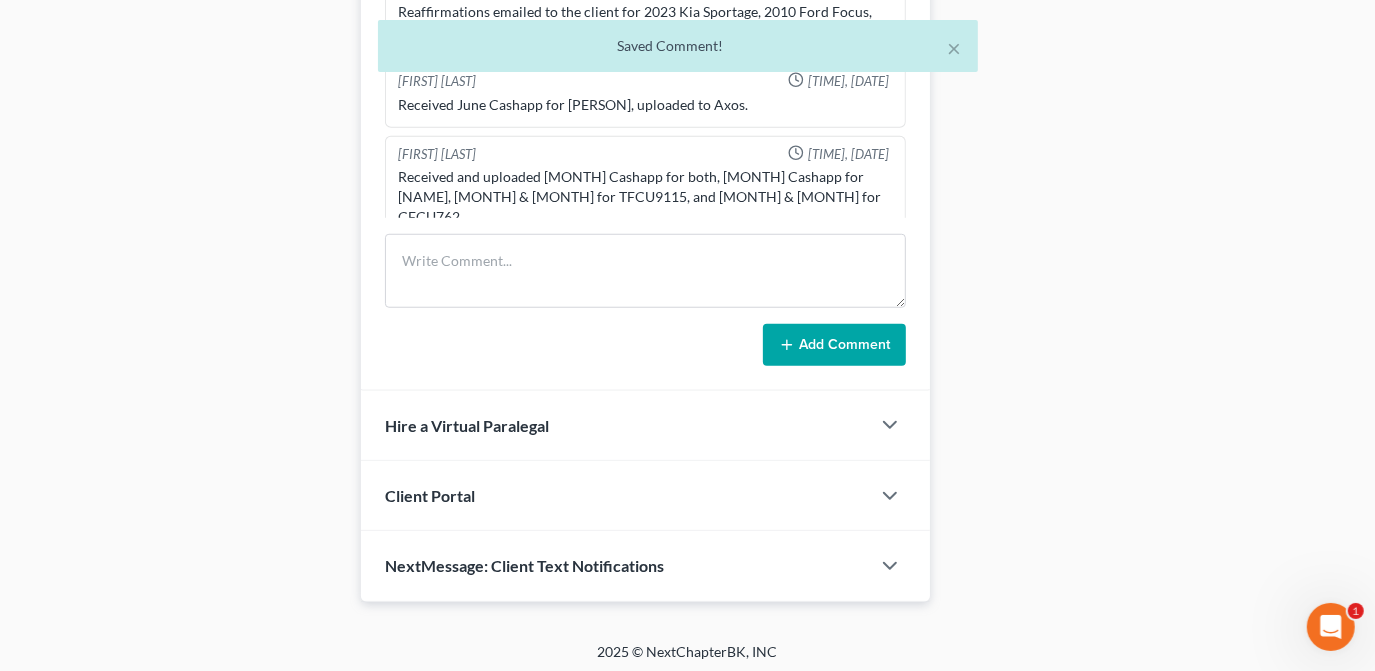 scroll, scrollTop: 3141, scrollLeft: 0, axis: vertical 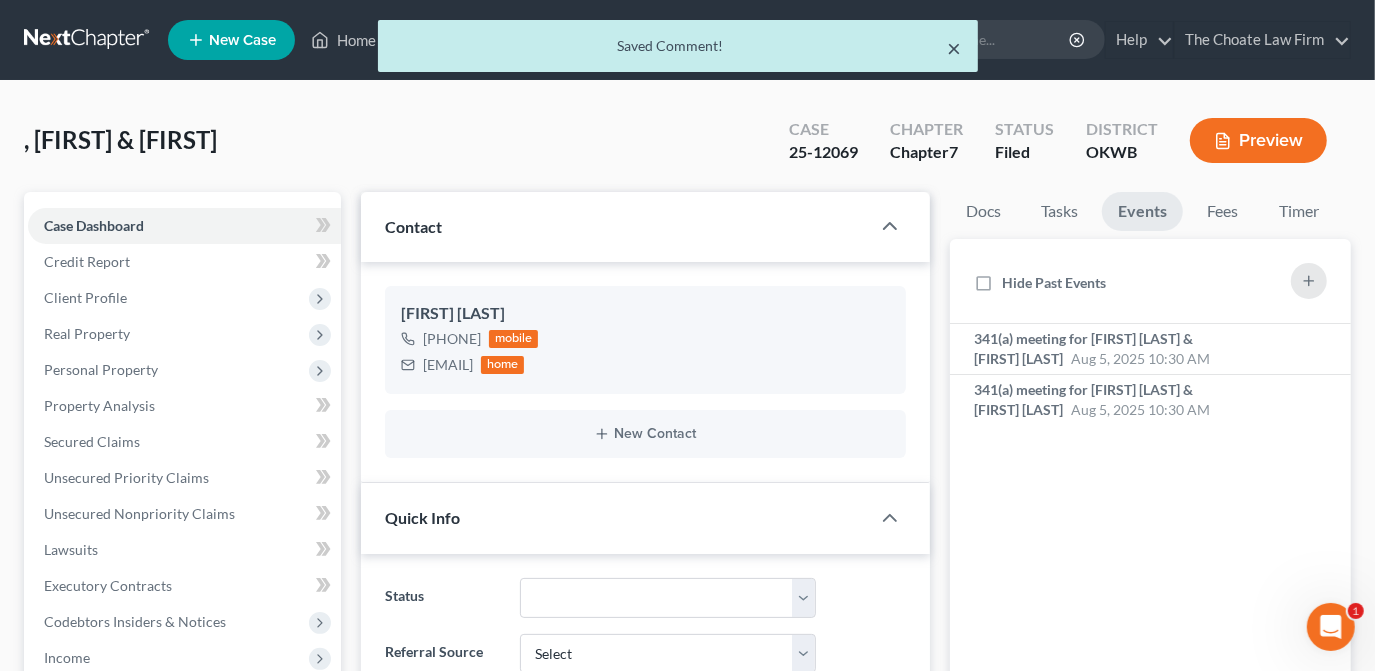 click on "×" at bounding box center [955, 48] 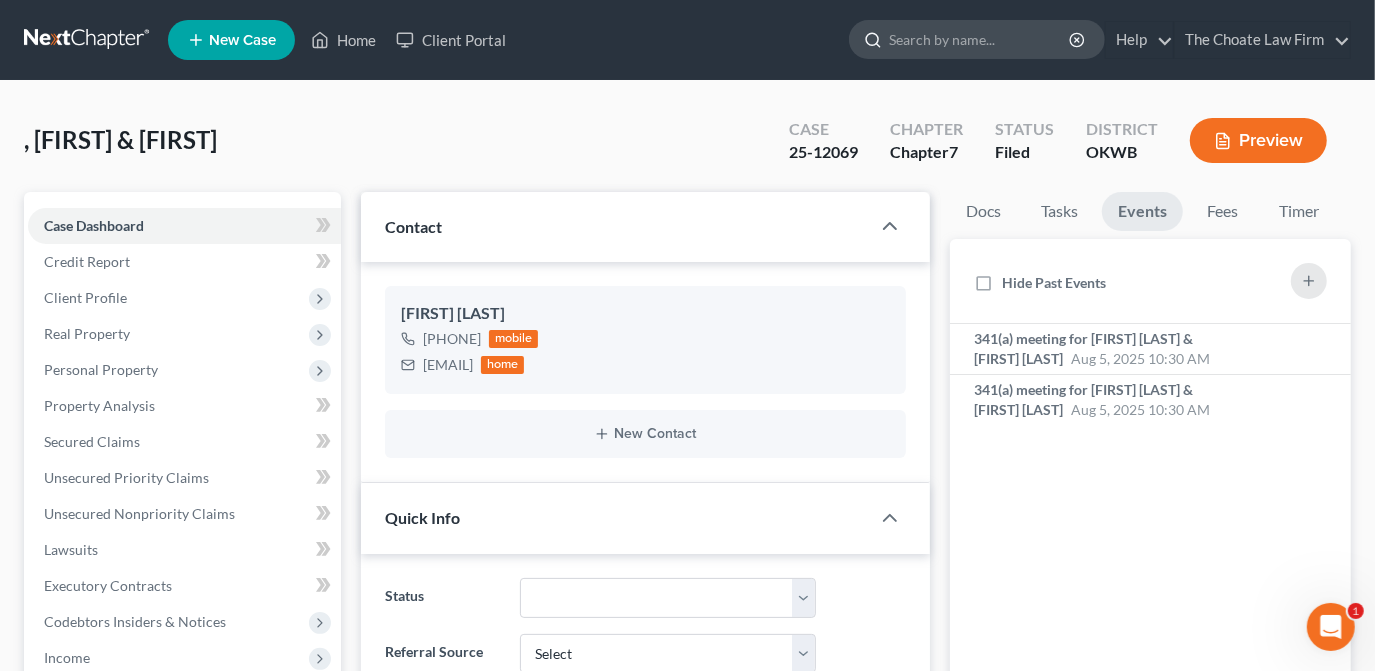 click at bounding box center [980, 39] 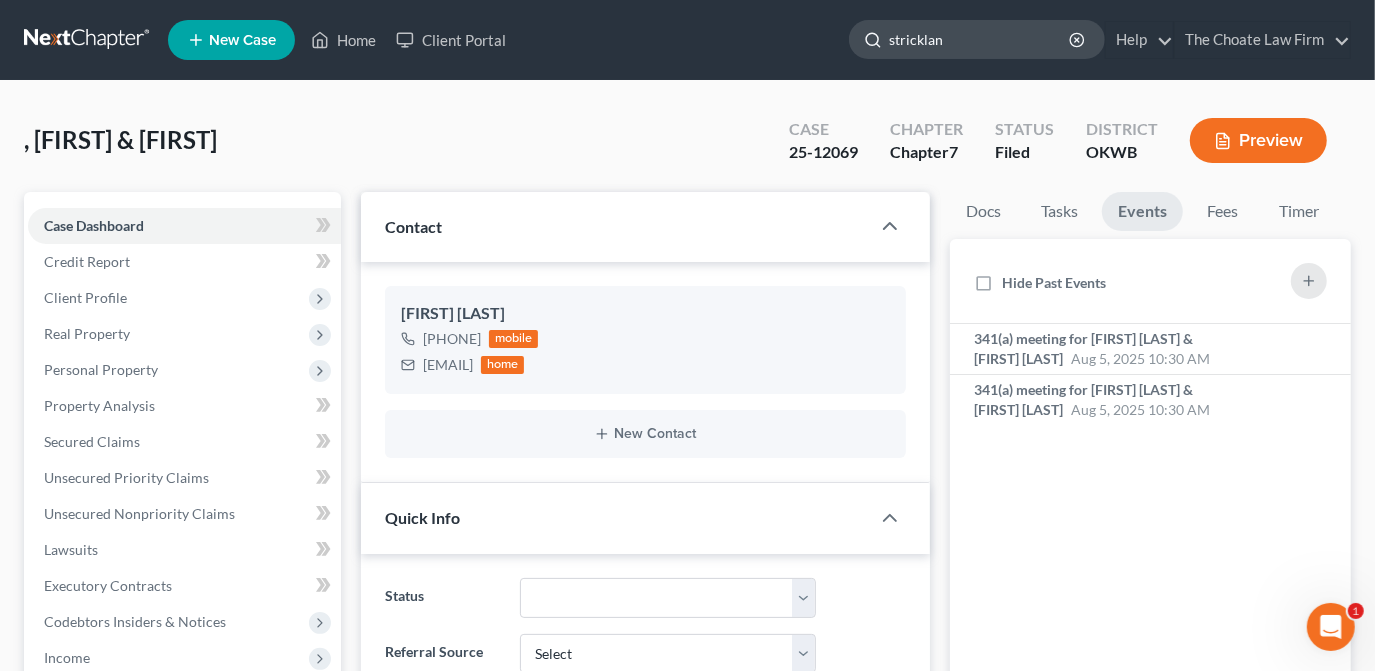 type on "[LAST]" 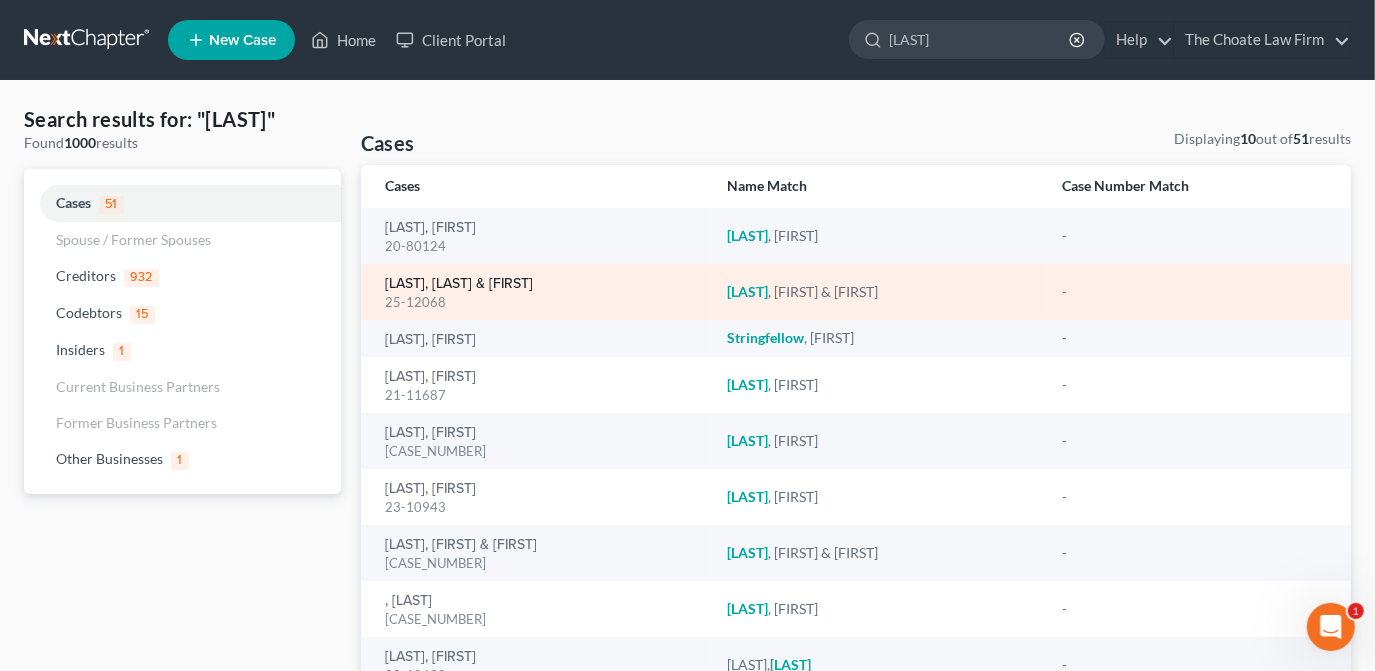 click on "[LAST], [LAST] & [FIRST]" at bounding box center (459, 284) 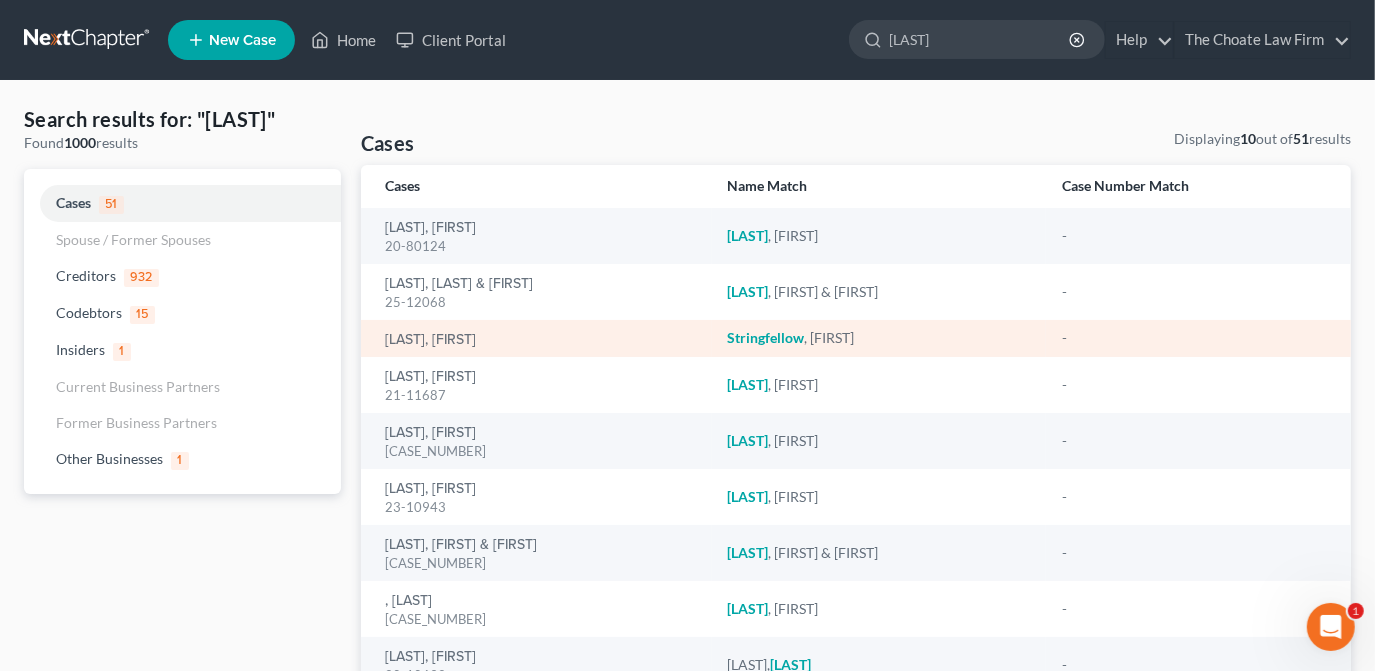 type 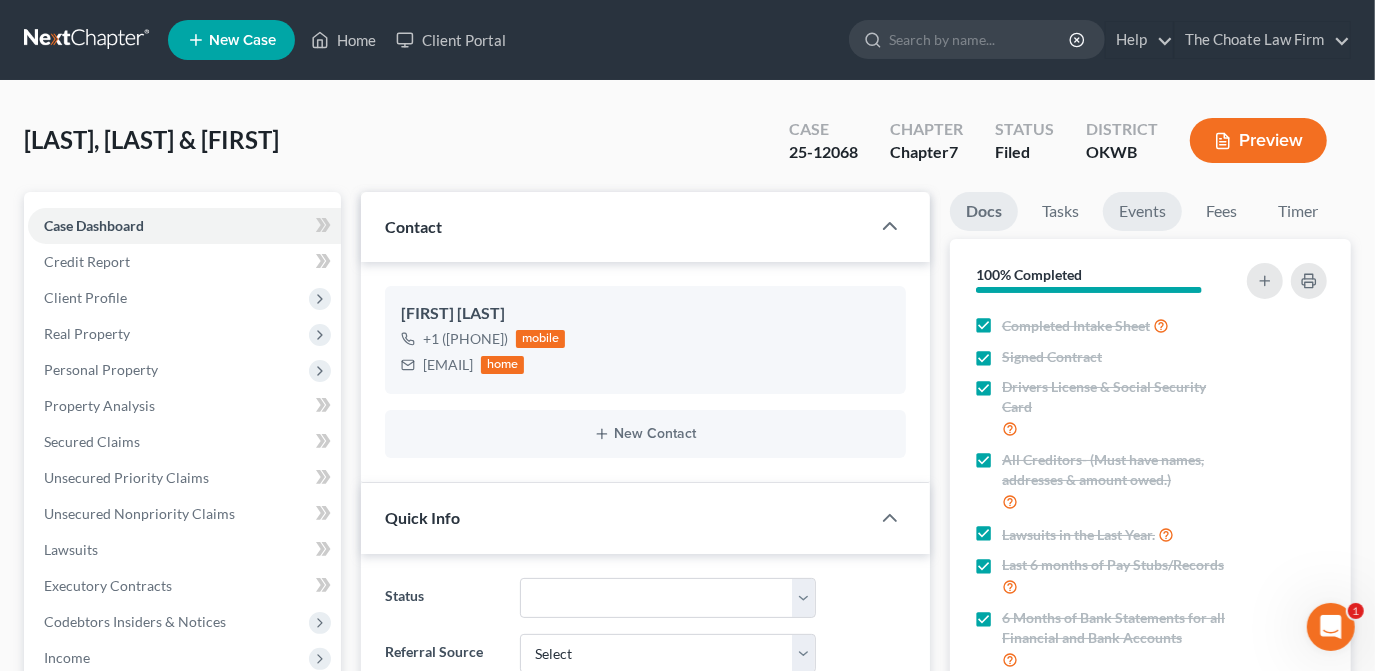 click on "Events" at bounding box center (1142, 211) 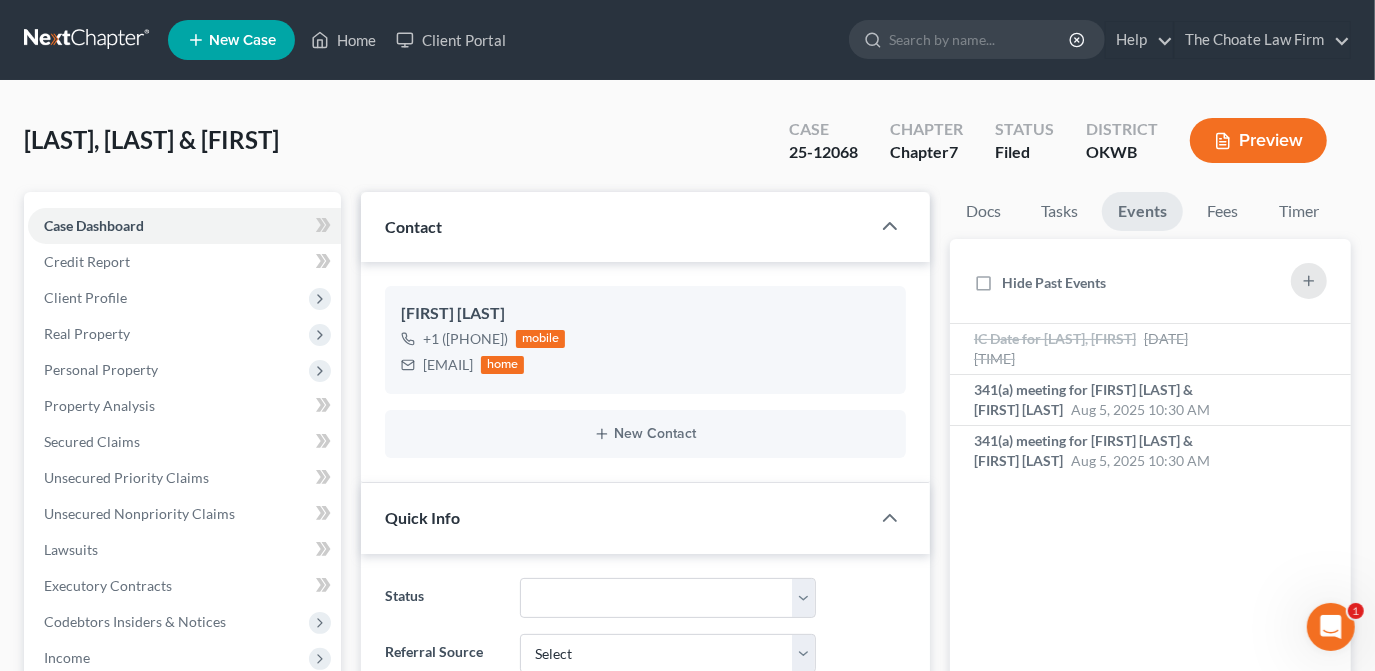 scroll, scrollTop: 1140, scrollLeft: 0, axis: vertical 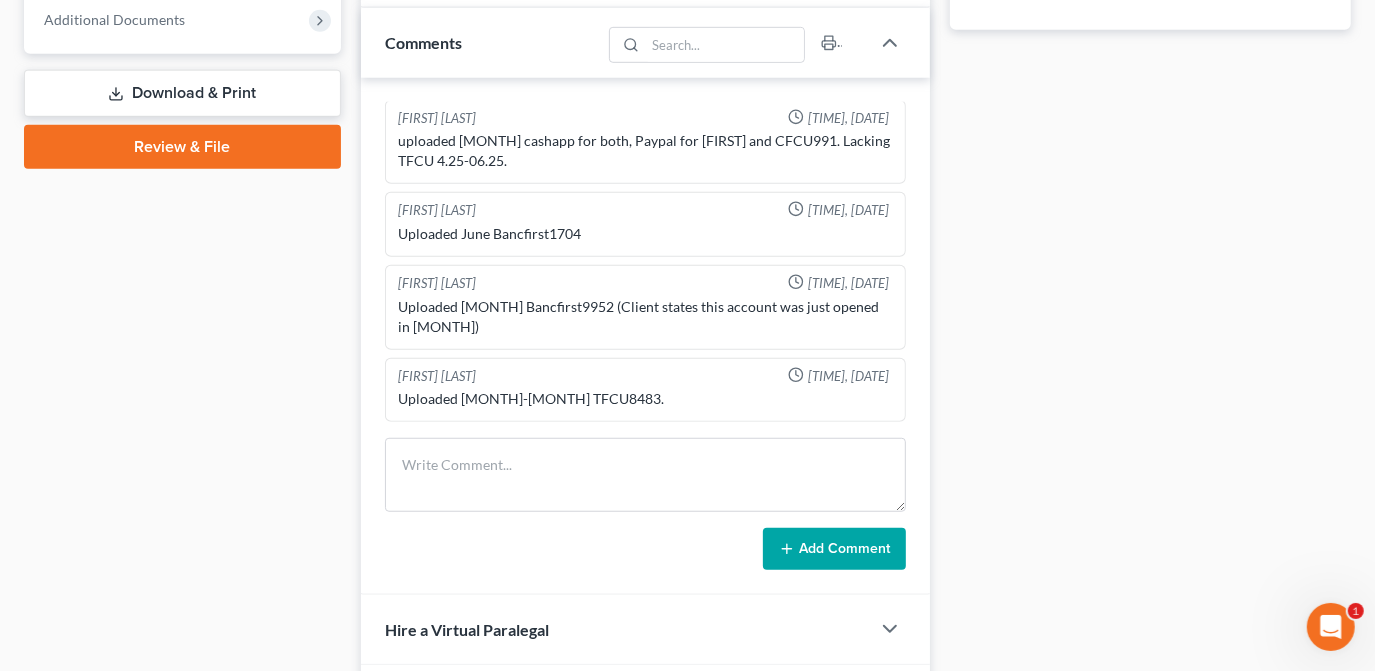 click on "Docs
Tasks
Events
Fees
Timer
100% Completed
Nothing here yet! Completed Intake Sheet   Signed Contract   Drivers License & Social Security Card   All Creditors- (Must have names, addresses & amount owed.)   Lawsuits in the Last Year.   Last 6 months of Pay Stubs/Records   6 Months of Bank Statements for all Financial and Bank Accounts   Last 2 years of Federal 1040 & State 511 Tax forms. (only submitting W2 is not acceptable)   Real Property Deeds and Mortgages   Certificates of Title for all vehicles (Cars, Boats, RVs, ATVs, Ect...) If its in your name, we need it!   Pension Plans or Retirement Accounts of any kind.   Trust Documents, Leases, Contracts for Deed, or Security Agreements   Oil leases, Mineral rights   Credit Counseling Certificate
Hide Completed Tasks
Initial consultation Receive documents Follow up appointment Review petition Signing appointment File petition Email pay stubs to trustee File reaffirmation agreements" at bounding box center (1150, 90) 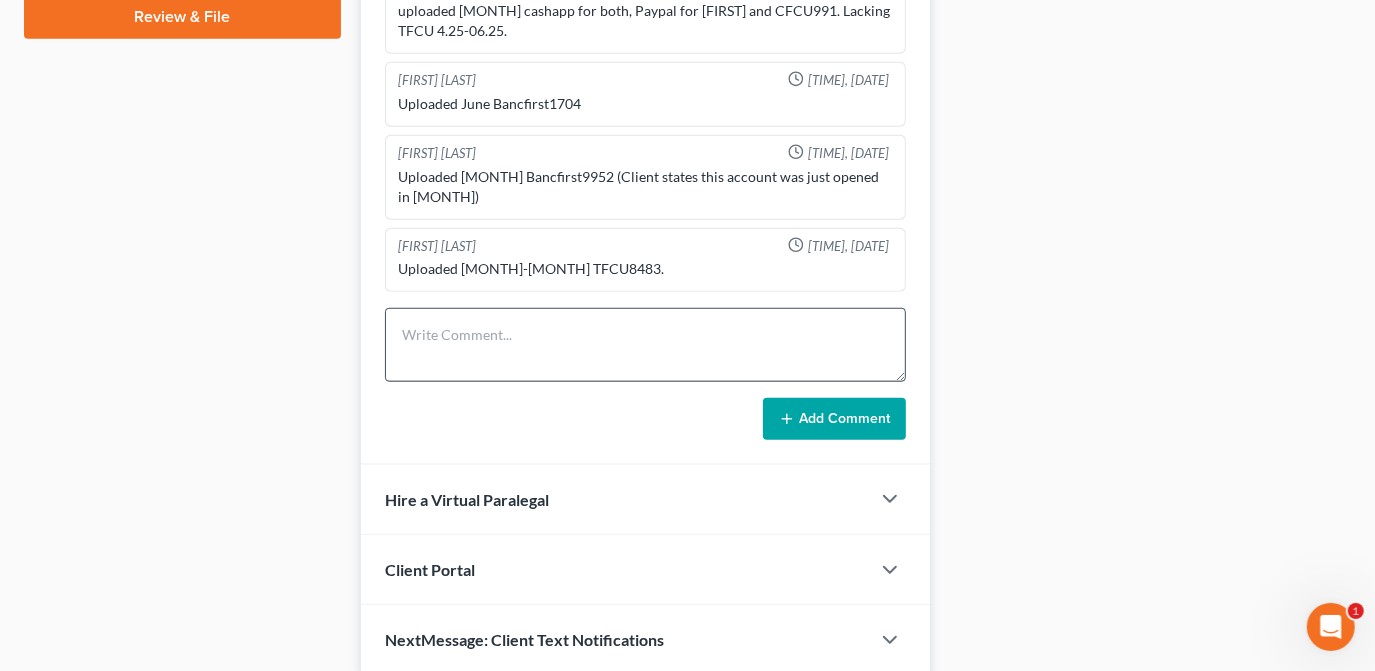 scroll, scrollTop: 1000, scrollLeft: 0, axis: vertical 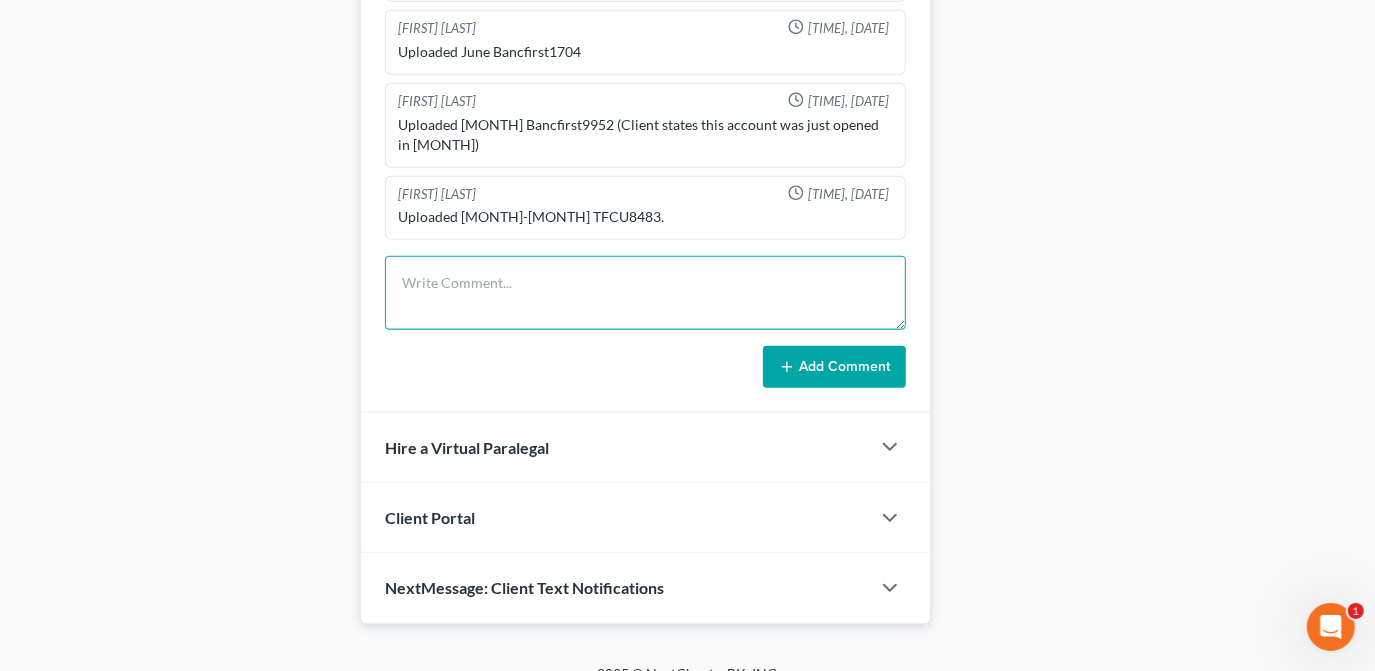 click at bounding box center [645, 293] 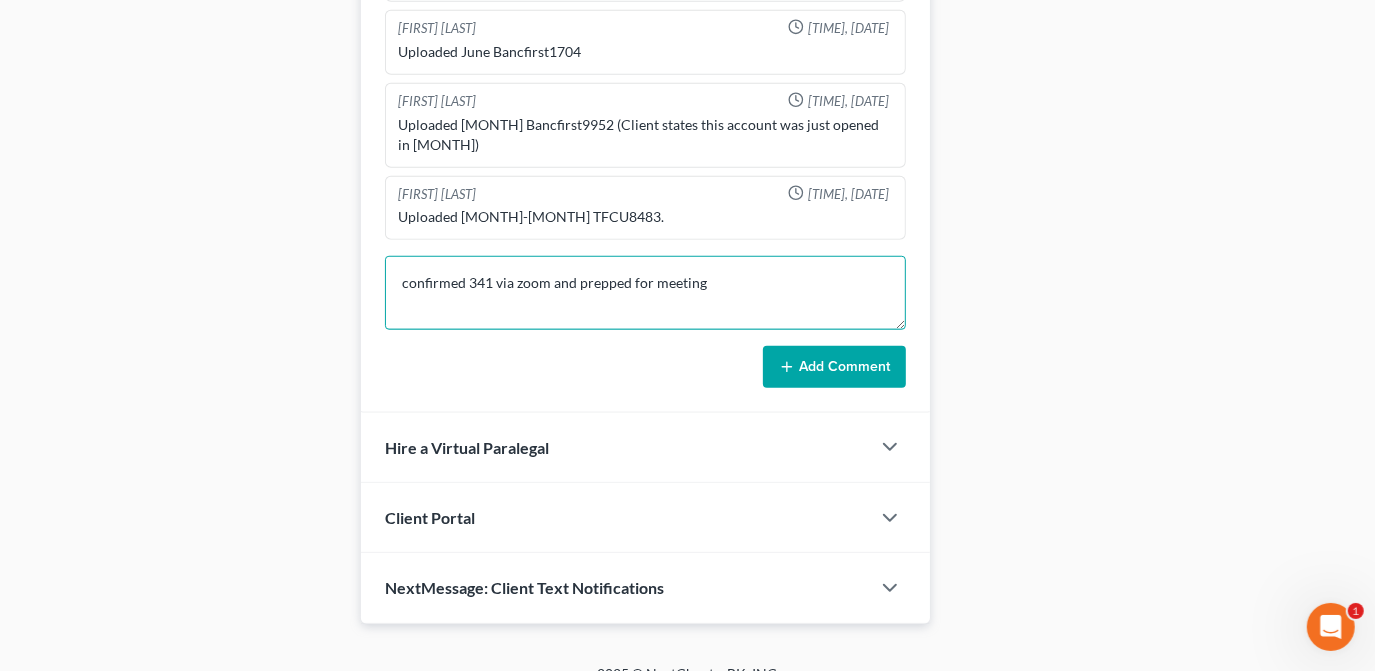 type on "confirmed 341 via zoom and prepped for meeting" 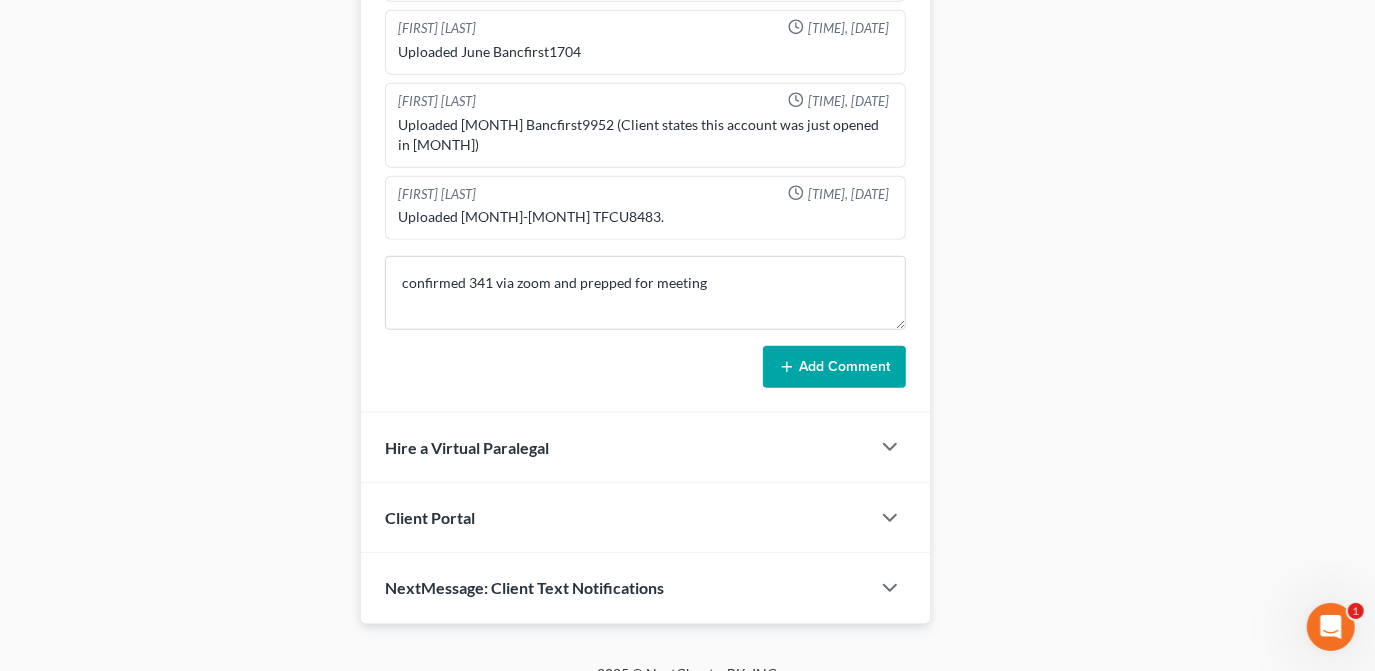 click on "Add Comment" at bounding box center [834, 367] 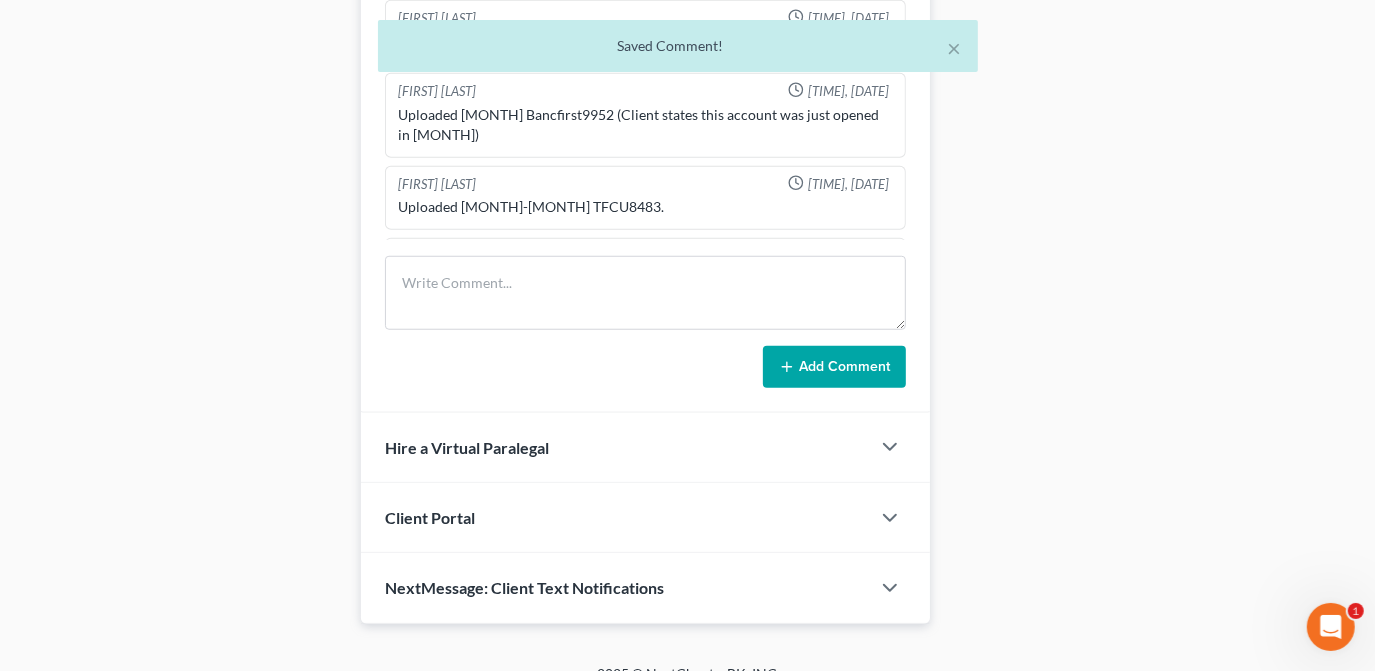 click on "Add Comment" at bounding box center (834, 367) 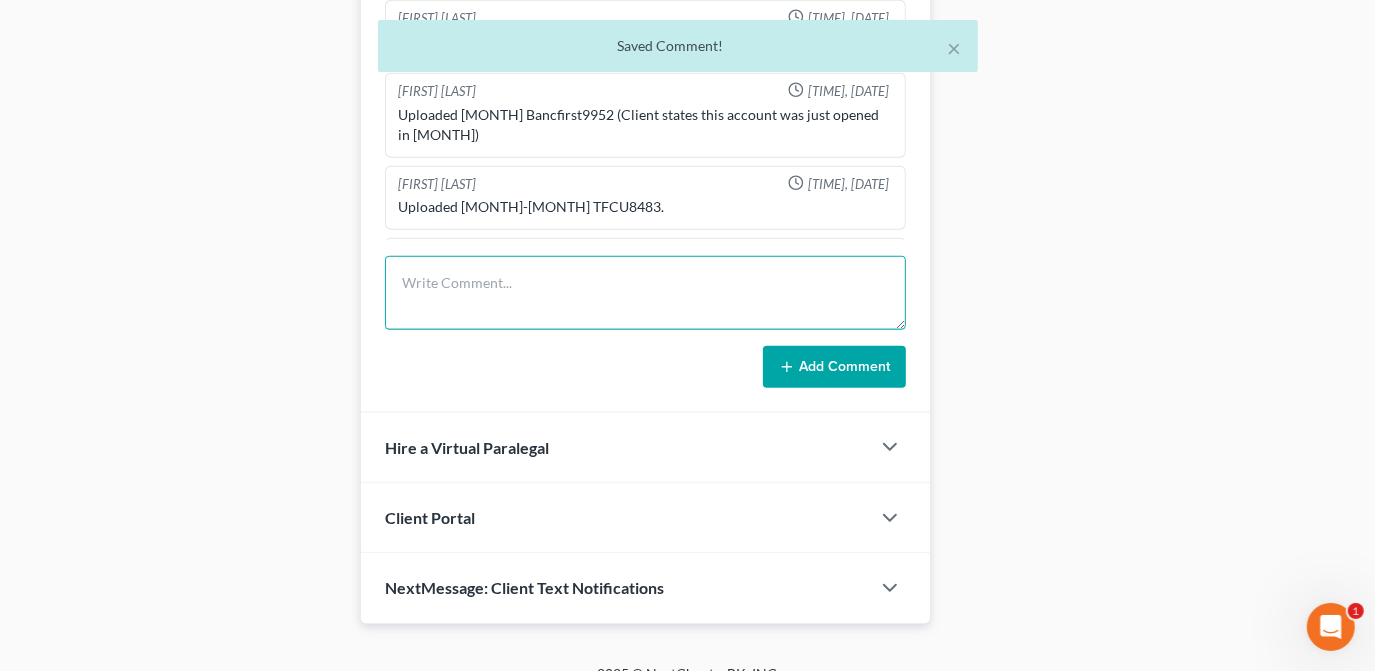 click at bounding box center (645, 293) 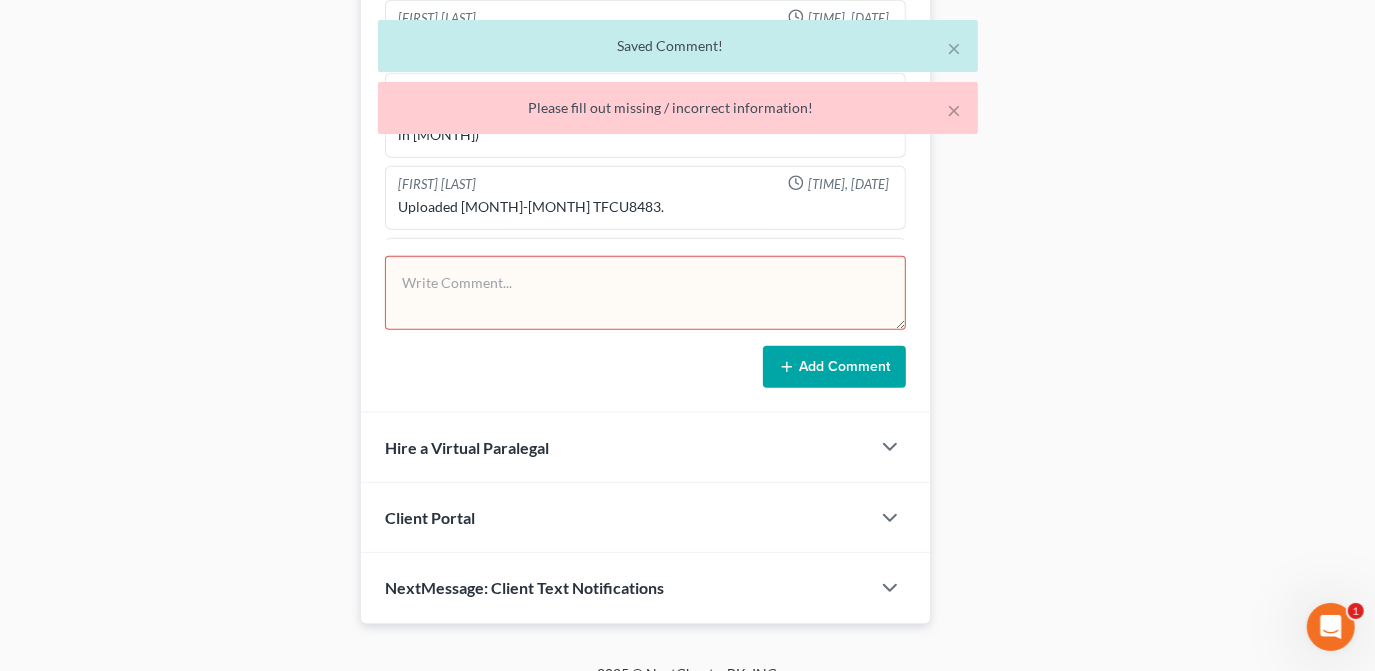 scroll, scrollTop: 1213, scrollLeft: 0, axis: vertical 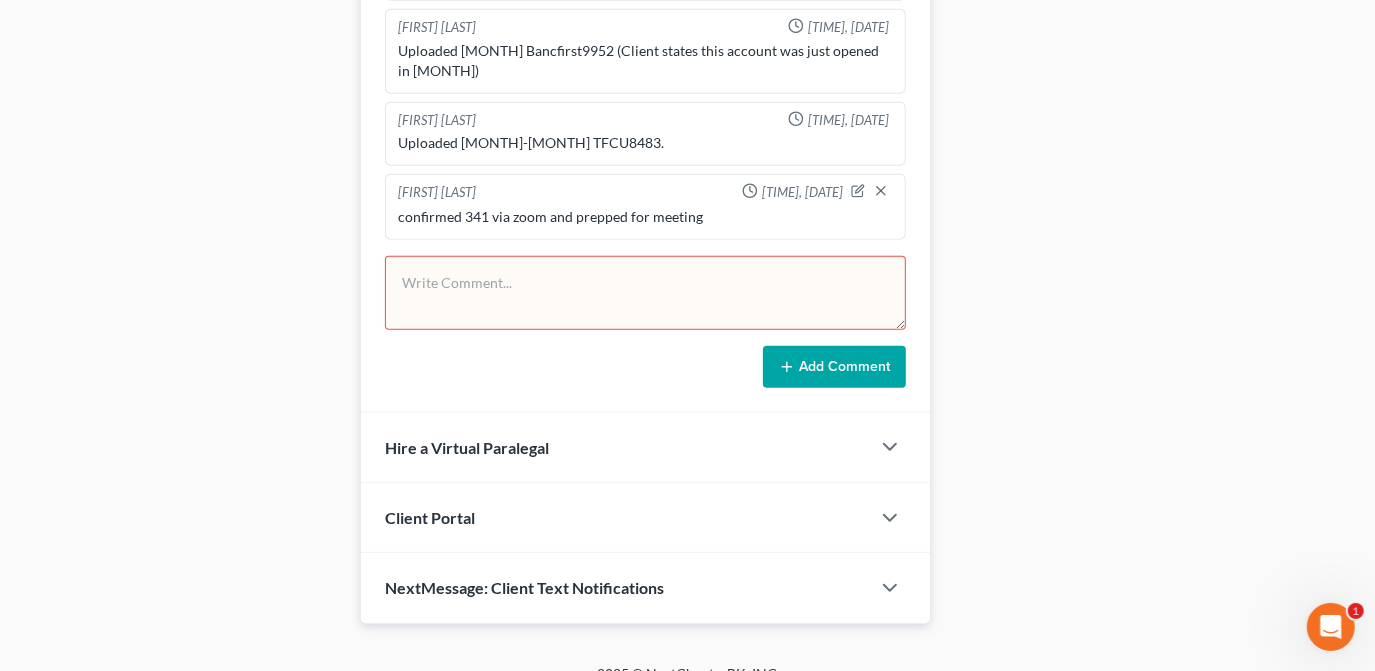 click on "Docs
Tasks
Events
Fees
Timer
100% Completed
Nothing here yet! Completed Intake Sheet   Signed Contract   Drivers License & Social Security Card   All Creditors- (Must have names, addresses & amount owed.)   Lawsuits in the Last Year.   Last 6 months of Pay Stubs/Records   6 Months of Bank Statements for all Financial and Bank Accounts   Last 2 years of Federal 1040 & State 511 Tax forms. (only submitting W2 is not acceptable)   Real Property Deeds and Mortgages   Certificates of Title for all vehicles (Cars, Boats, RVs, ATVs, Ect...) If its in your name, we need it!   Pension Plans or Retirement Accounts of any kind.   Trust Documents, Leases, Contracts for Deed, or Security Agreements   Oil leases, Mineral rights   Credit Counseling Certificate
Hide Completed Tasks
Initial consultation Receive documents Follow up appointment Review petition Signing appointment File petition Email pay stubs to trustee File reaffirmation agreements" at bounding box center [1150, -92] 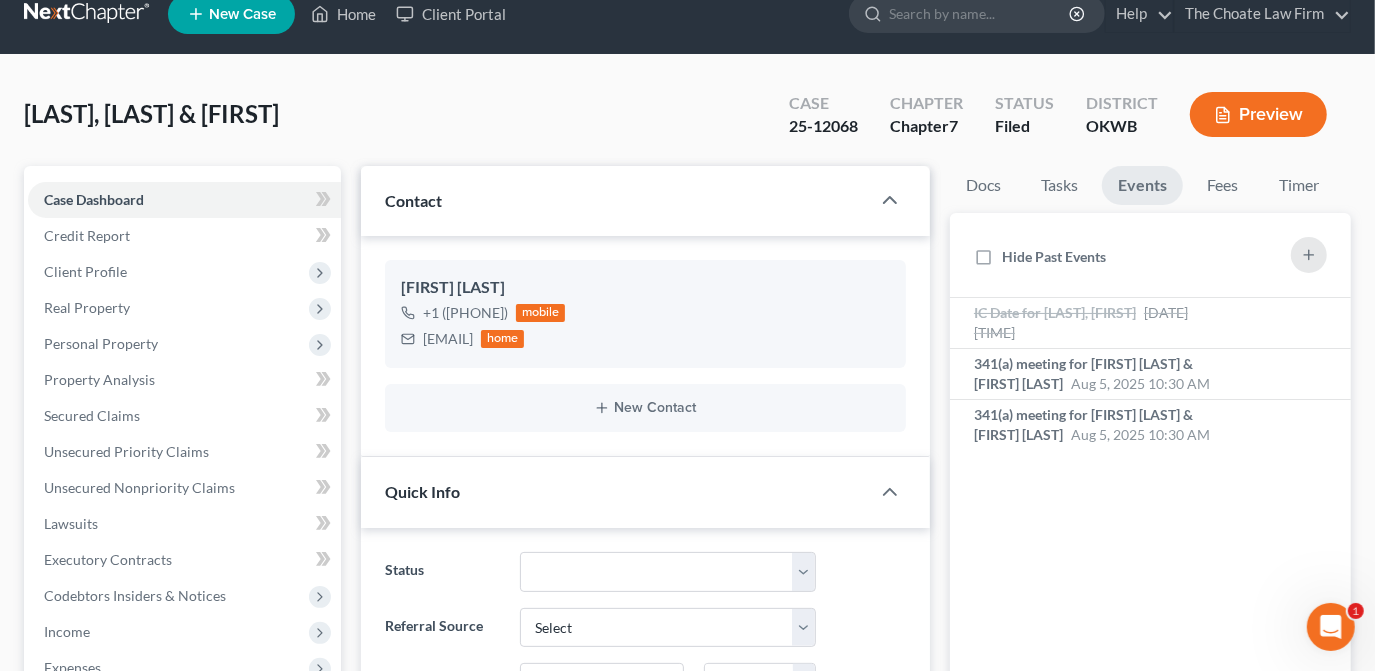 scroll, scrollTop: 0, scrollLeft: 0, axis: both 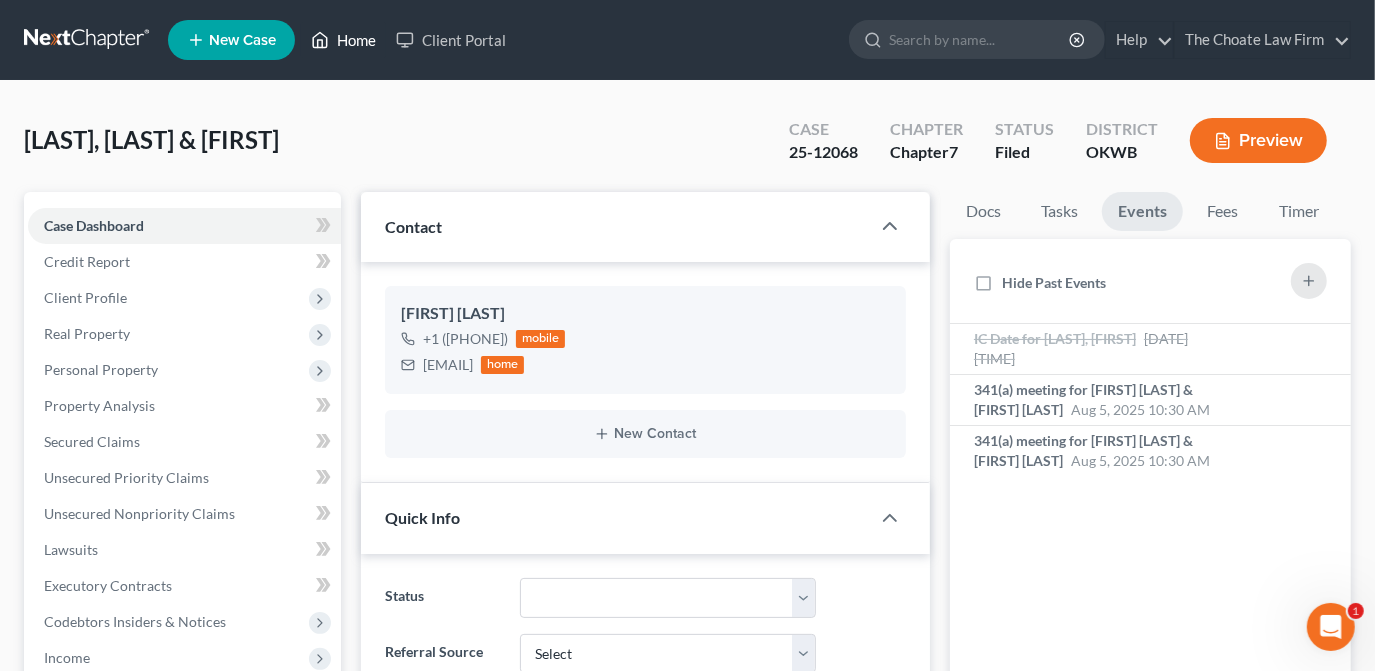 click on "Home" at bounding box center [343, 40] 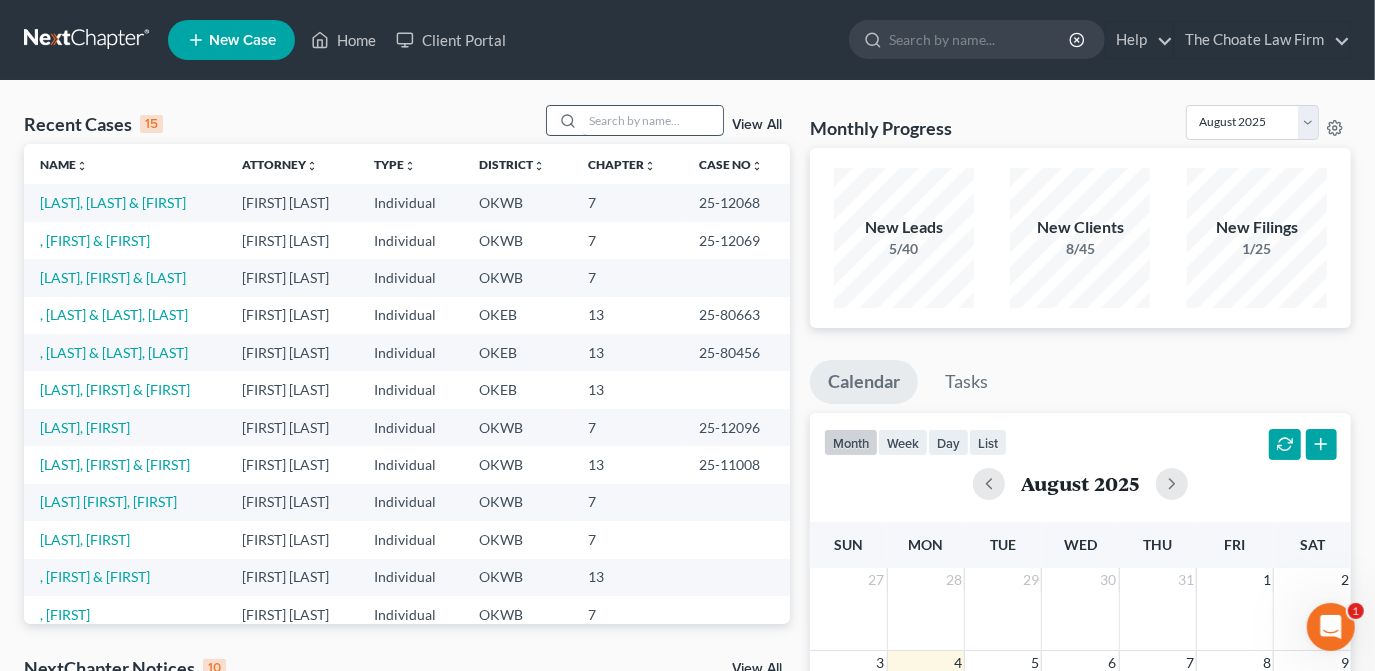 click at bounding box center (653, 120) 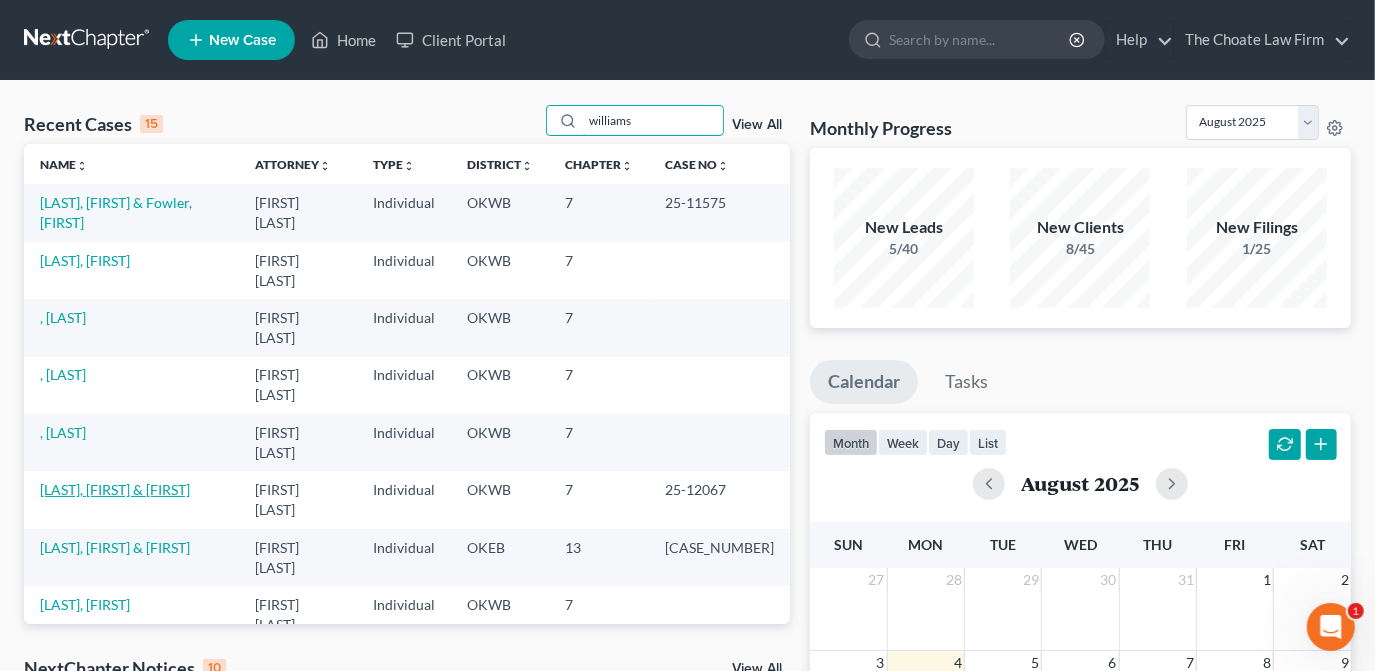 type on "williams" 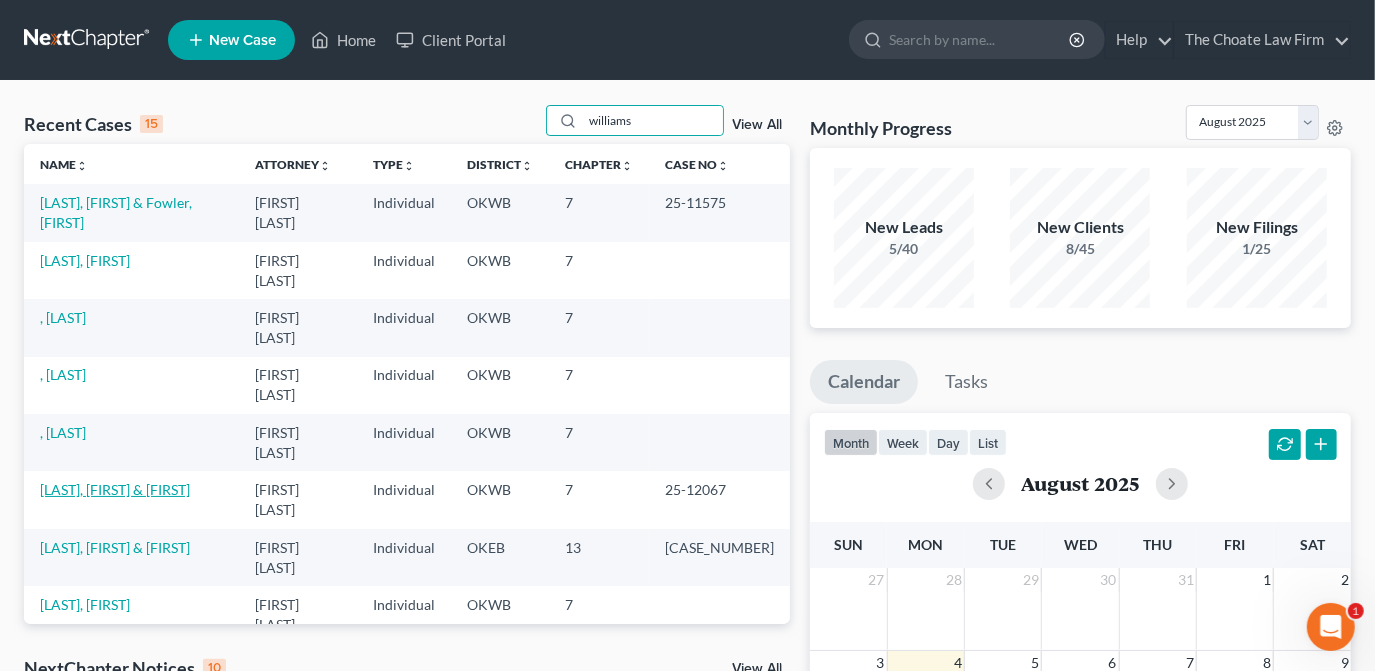 click on "[LAST], [FIRST] & [FIRST]" at bounding box center [115, 489] 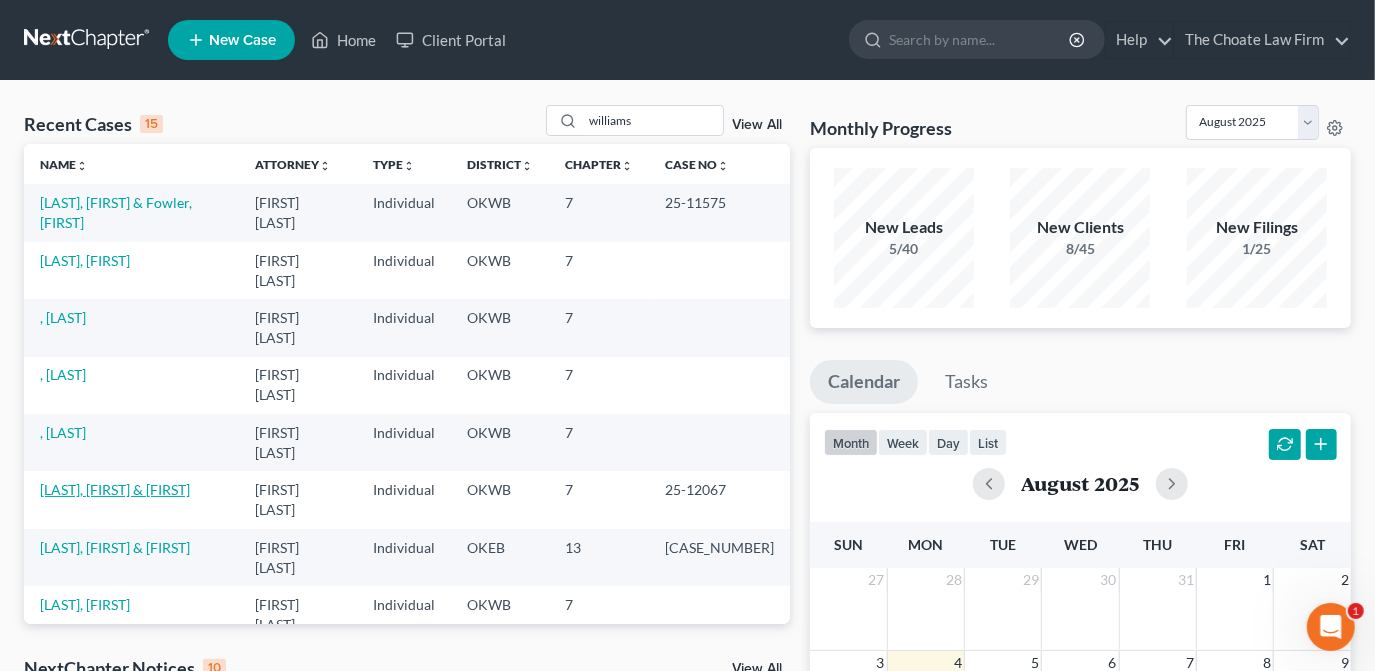 select on "4" 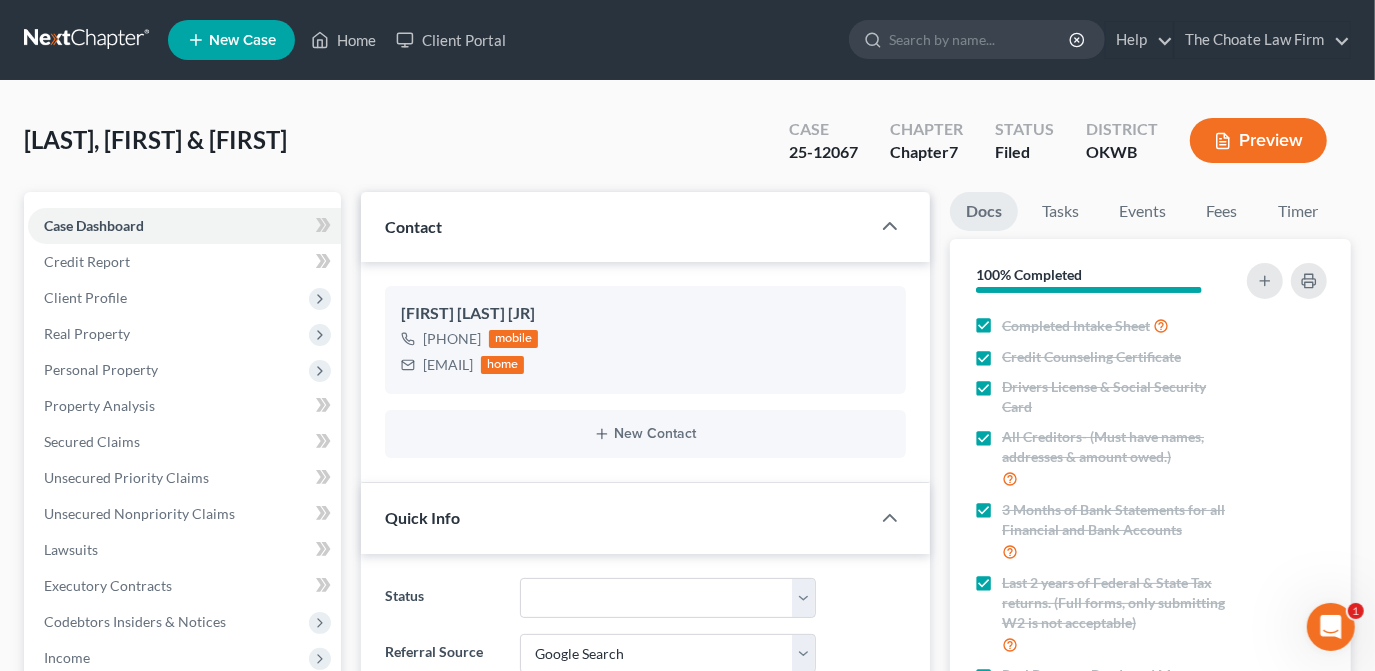 scroll, scrollTop: 818, scrollLeft: 0, axis: vertical 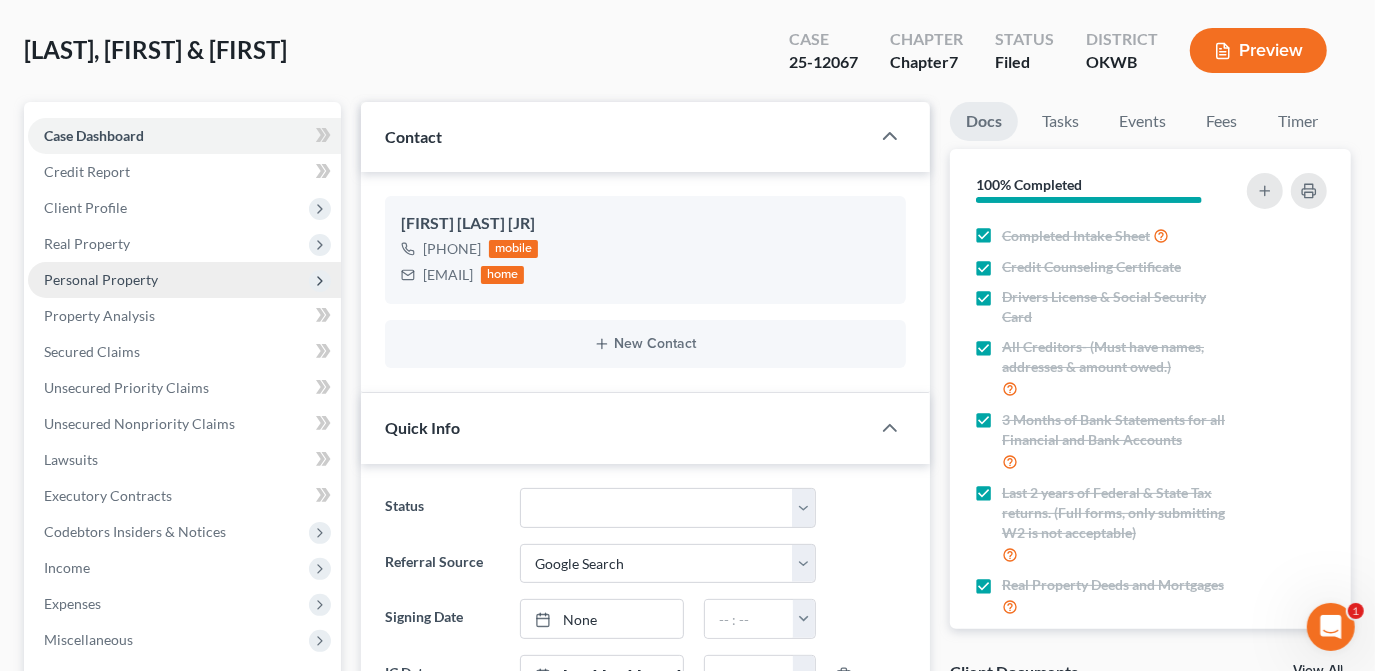 drag, startPoint x: 85, startPoint y: 244, endPoint x: 103, endPoint y: 284, distance: 43.863426 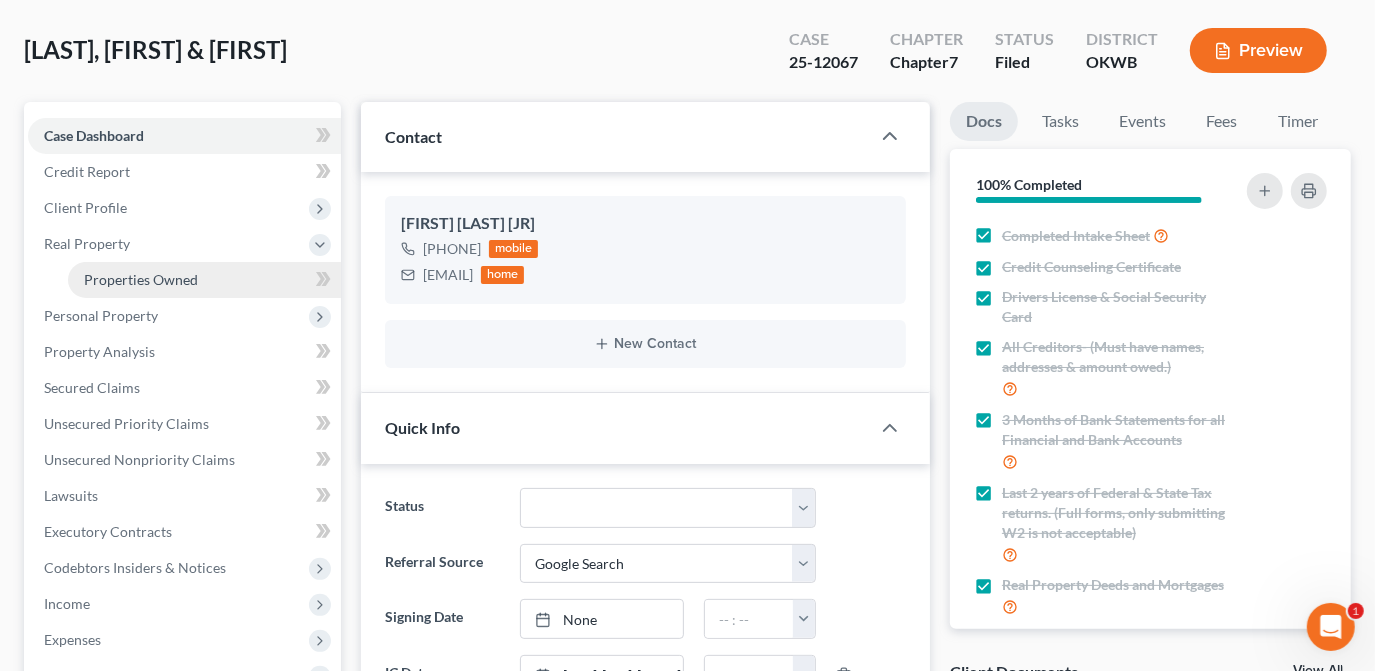 click on "Properties Owned" at bounding box center (141, 279) 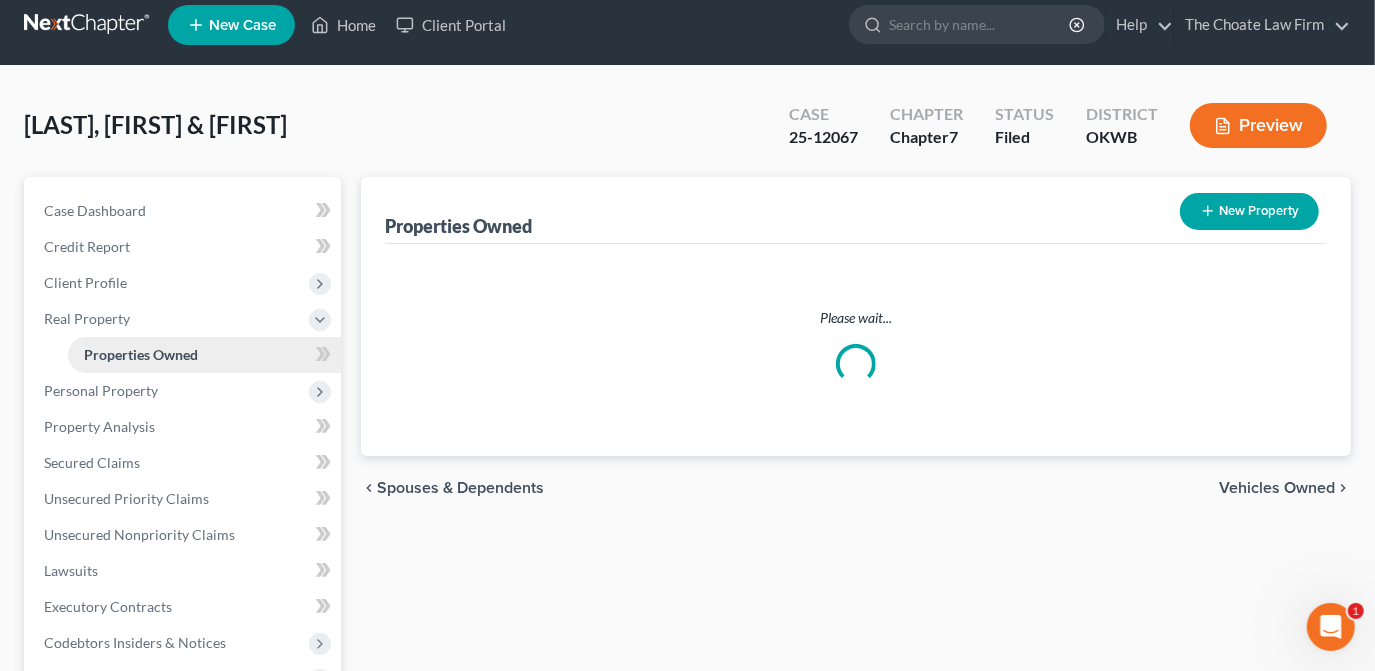 scroll, scrollTop: 0, scrollLeft: 0, axis: both 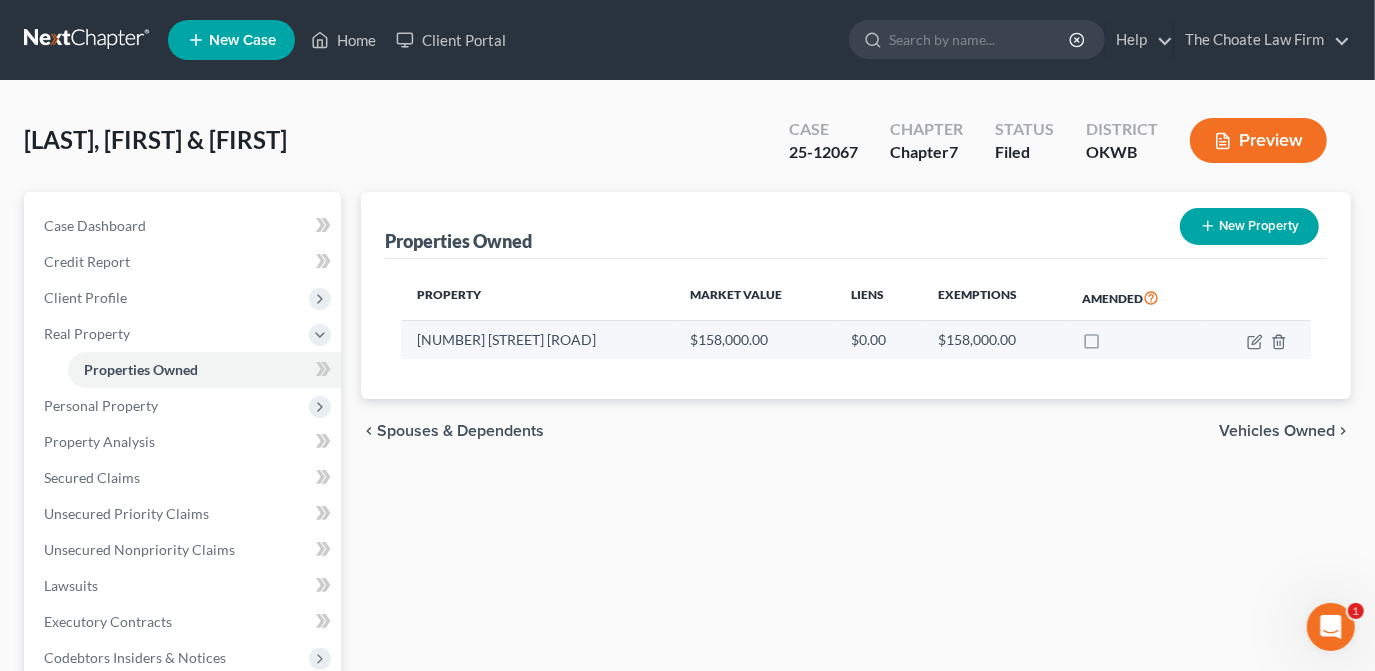 click at bounding box center (1259, 340) 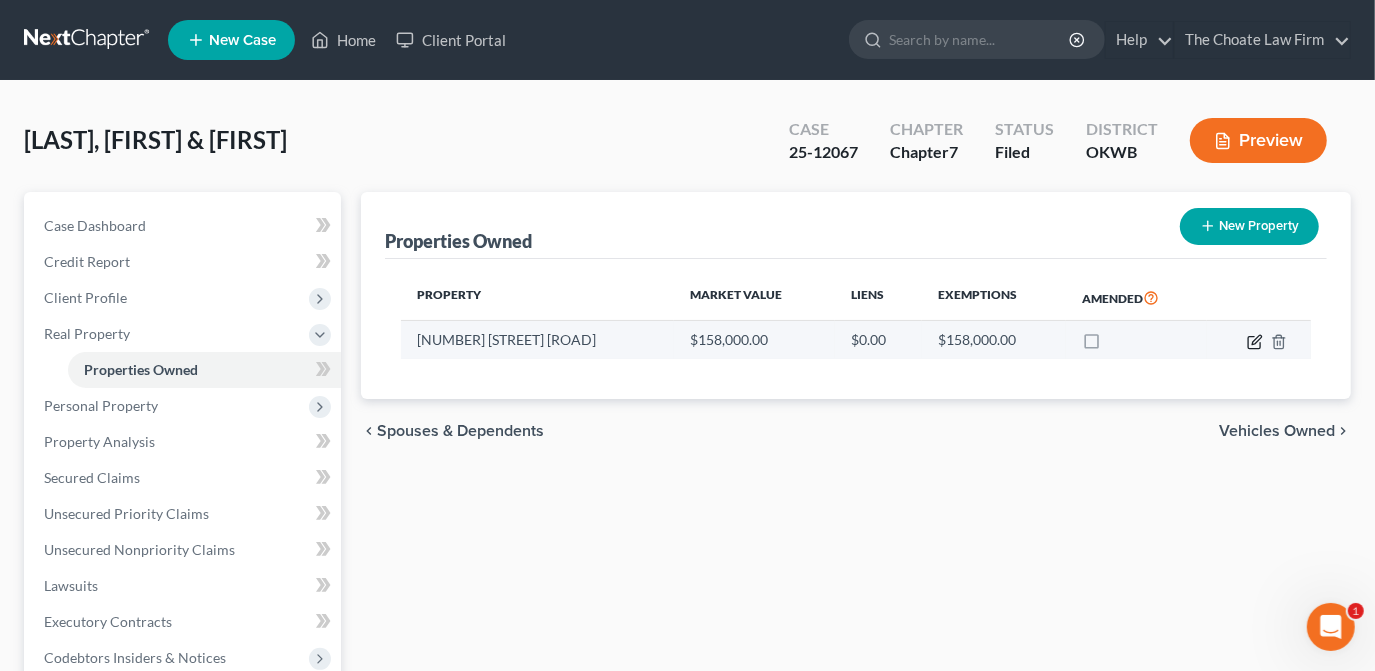 click 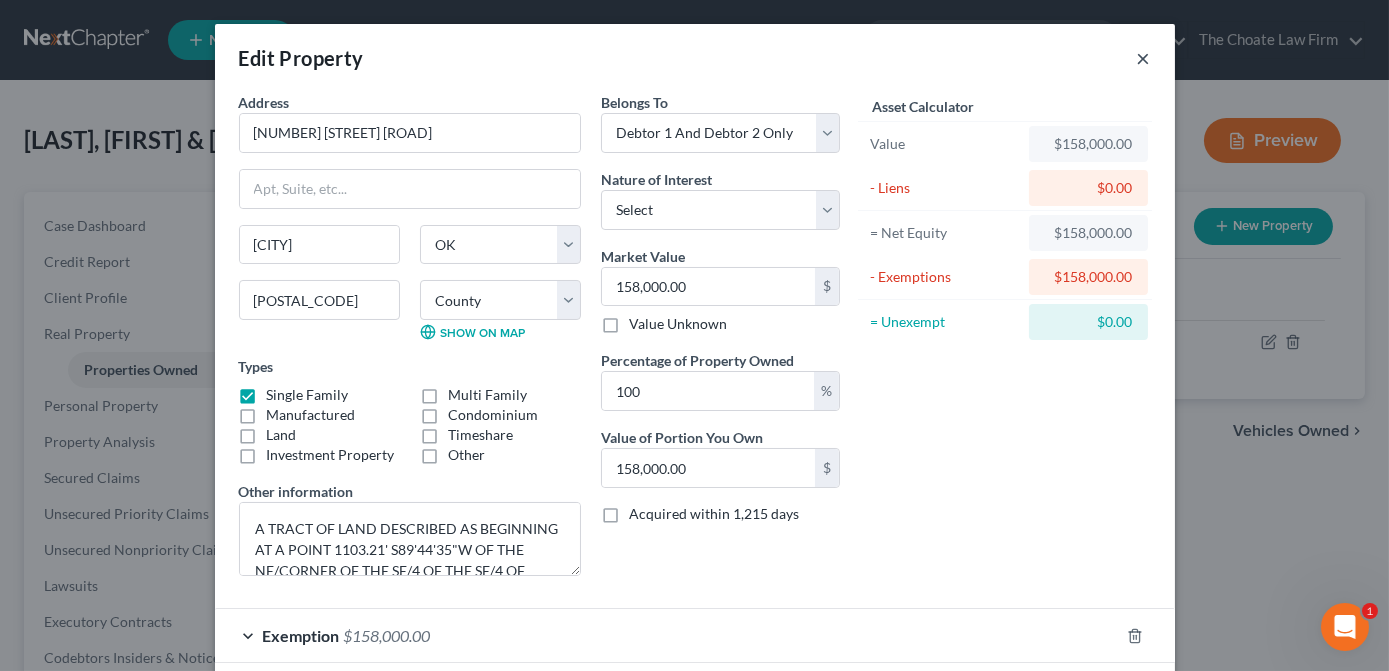 click on "×" at bounding box center (1144, 58) 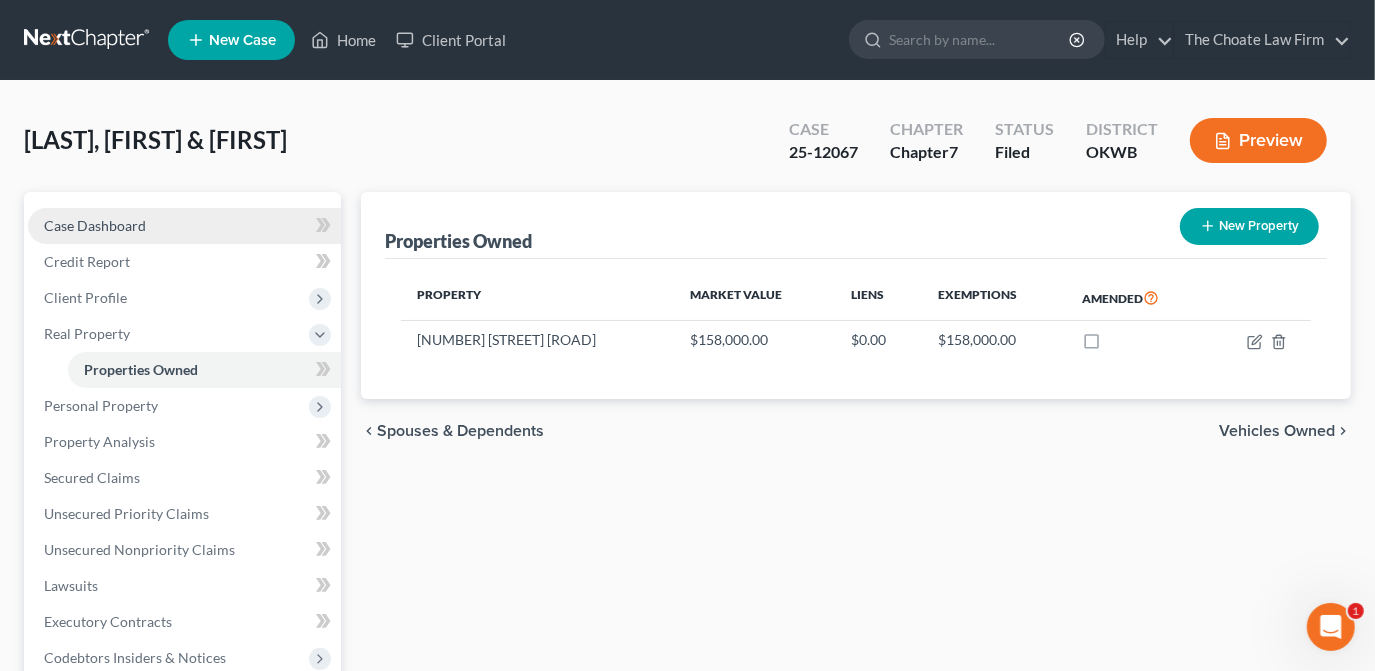 click on "Case Dashboard" at bounding box center [95, 225] 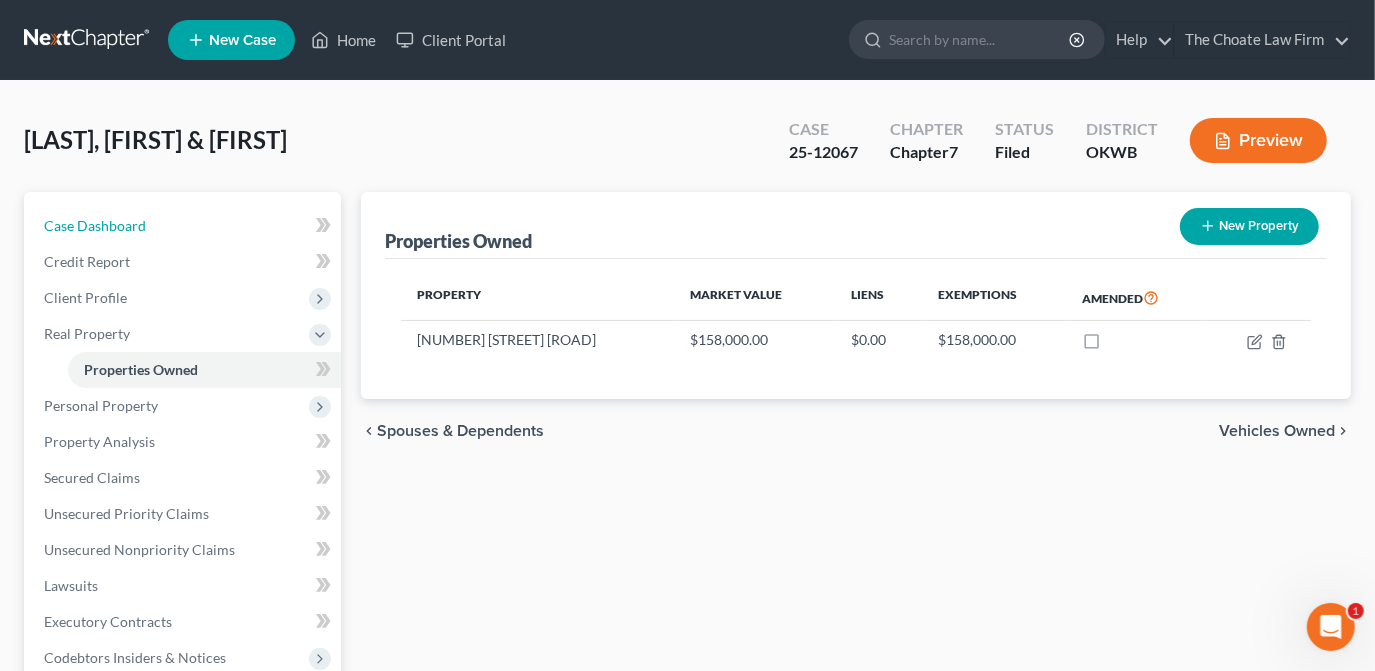 select on "4" 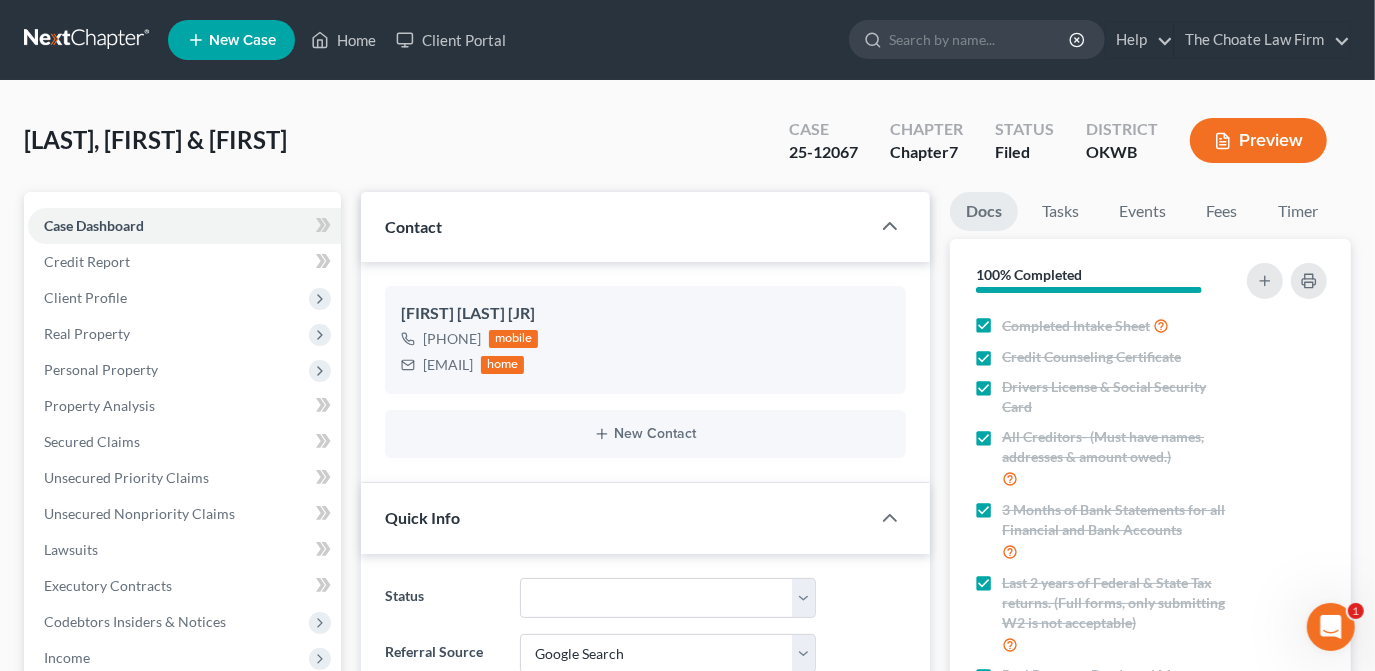 scroll, scrollTop: 1526, scrollLeft: 0, axis: vertical 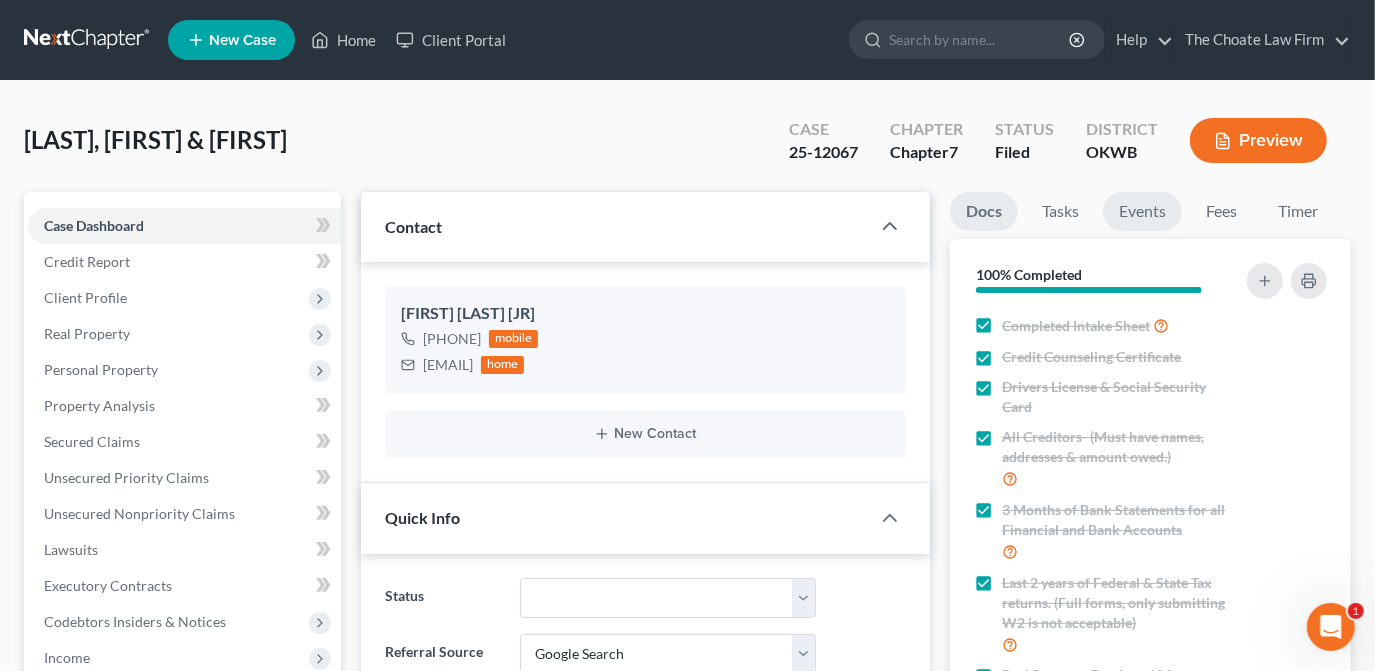 click on "Events" at bounding box center [1142, 211] 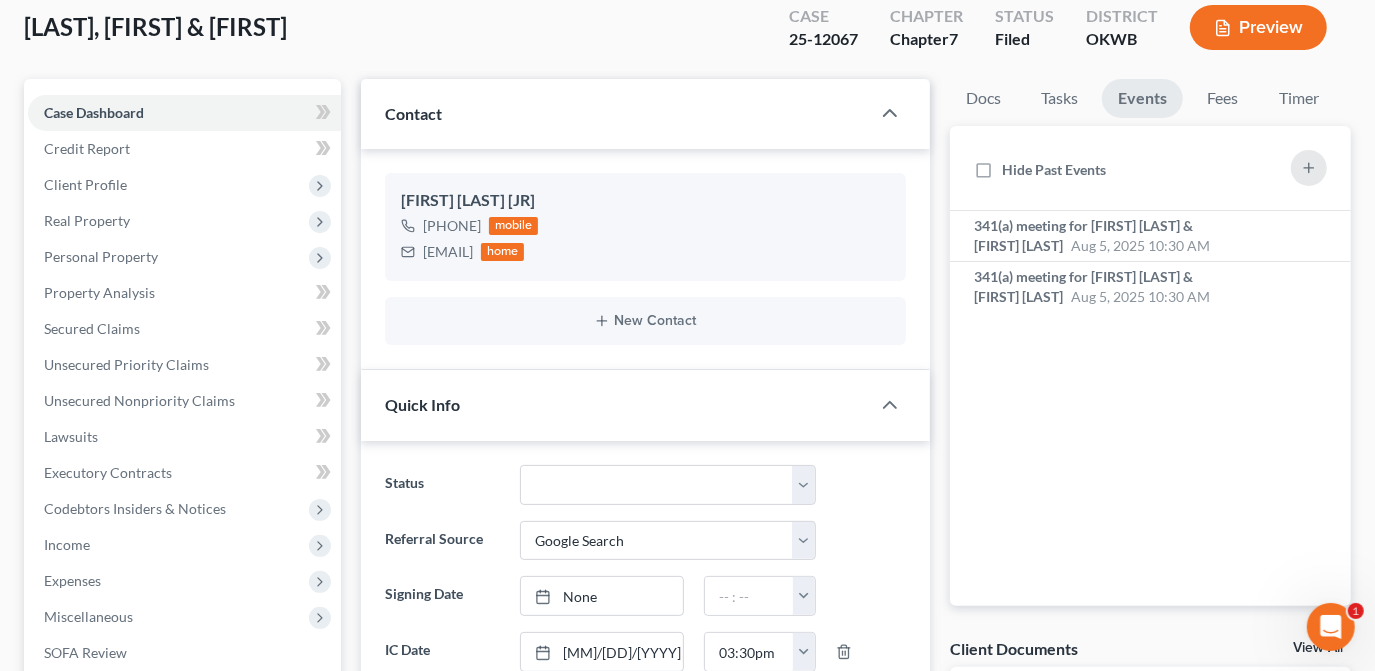 scroll, scrollTop: 0, scrollLeft: 0, axis: both 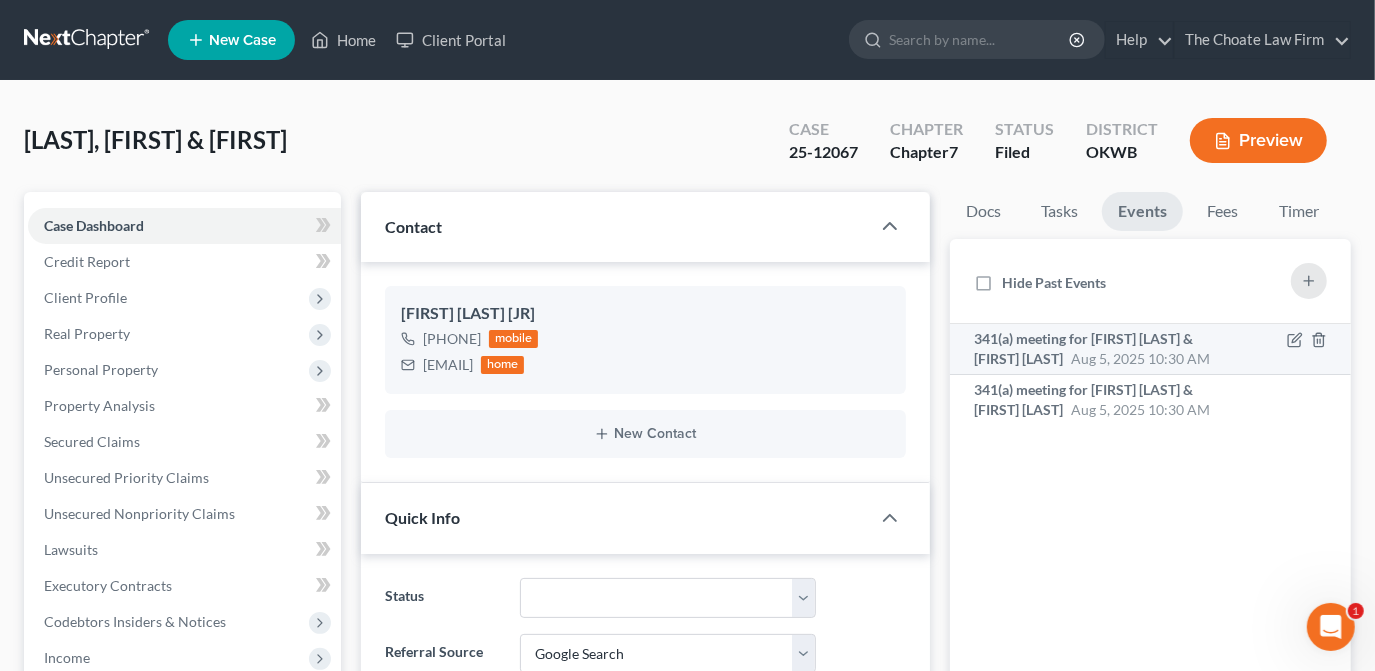 click on "Aug 5, 2025 10:30 AM" at bounding box center [1140, 358] 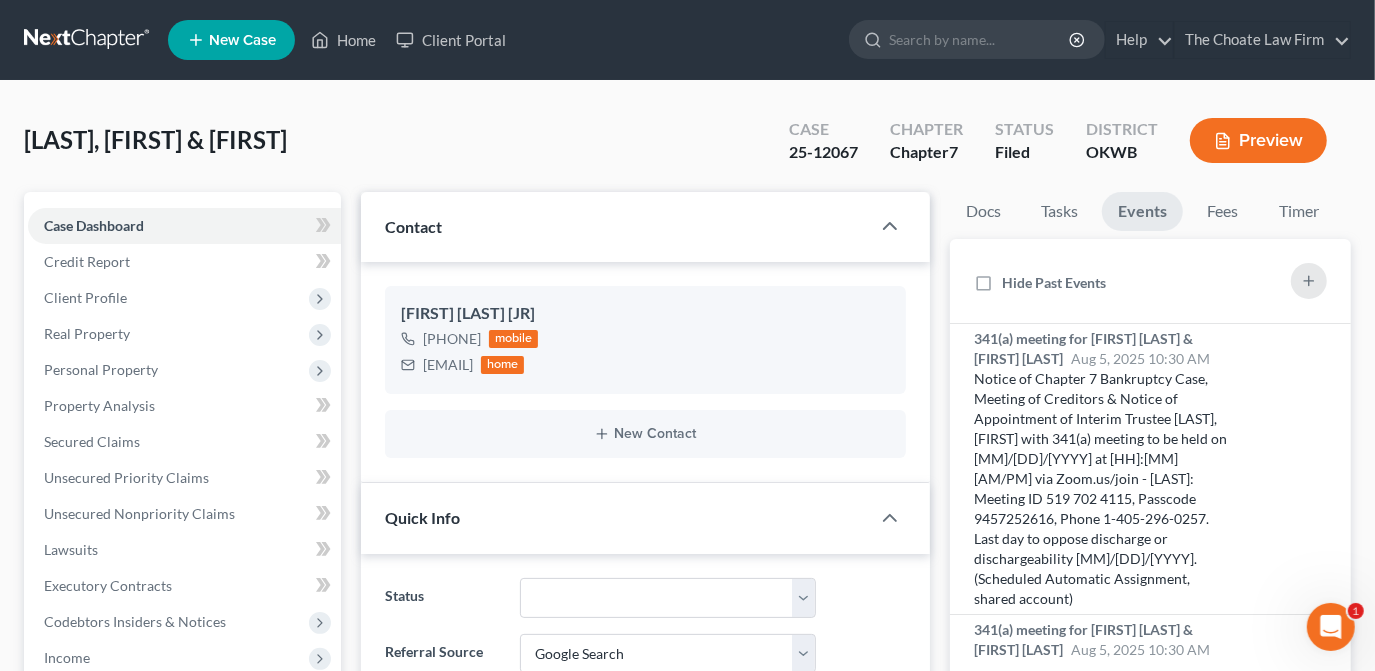 click on "[LAST], [FIRST] & [FIRST] Upgraded Case 25-12067 Chapter Chapter 7 Status Filed District OKWB Preview" at bounding box center (687, 148) 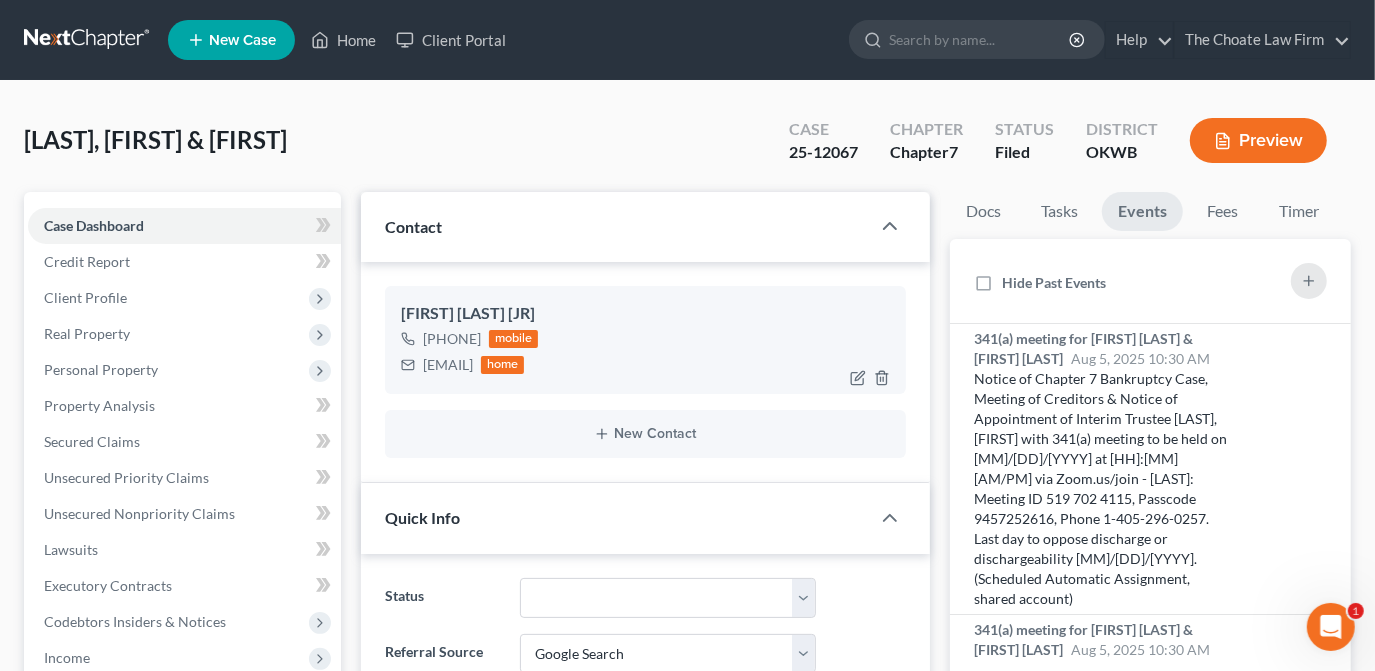 drag, startPoint x: 552, startPoint y: 367, endPoint x: 424, endPoint y: 375, distance: 128.24976 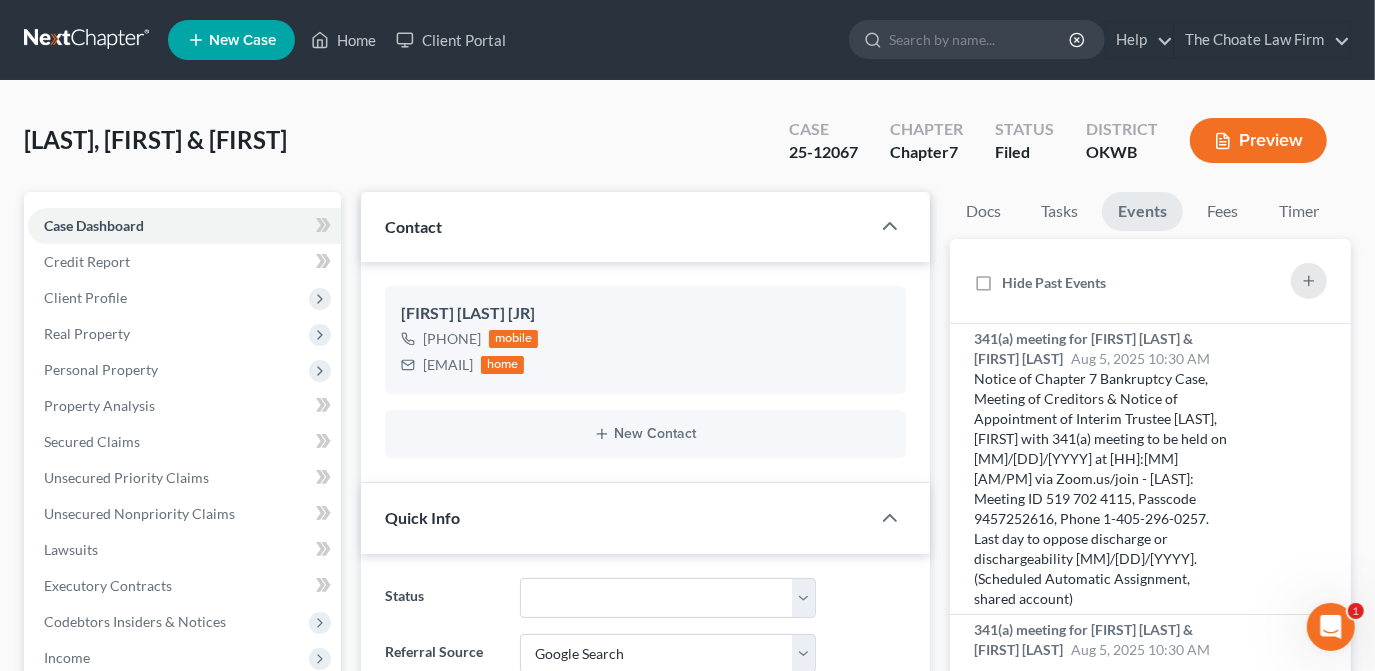 drag, startPoint x: 749, startPoint y: 176, endPoint x: 749, endPoint y: 198, distance: 22 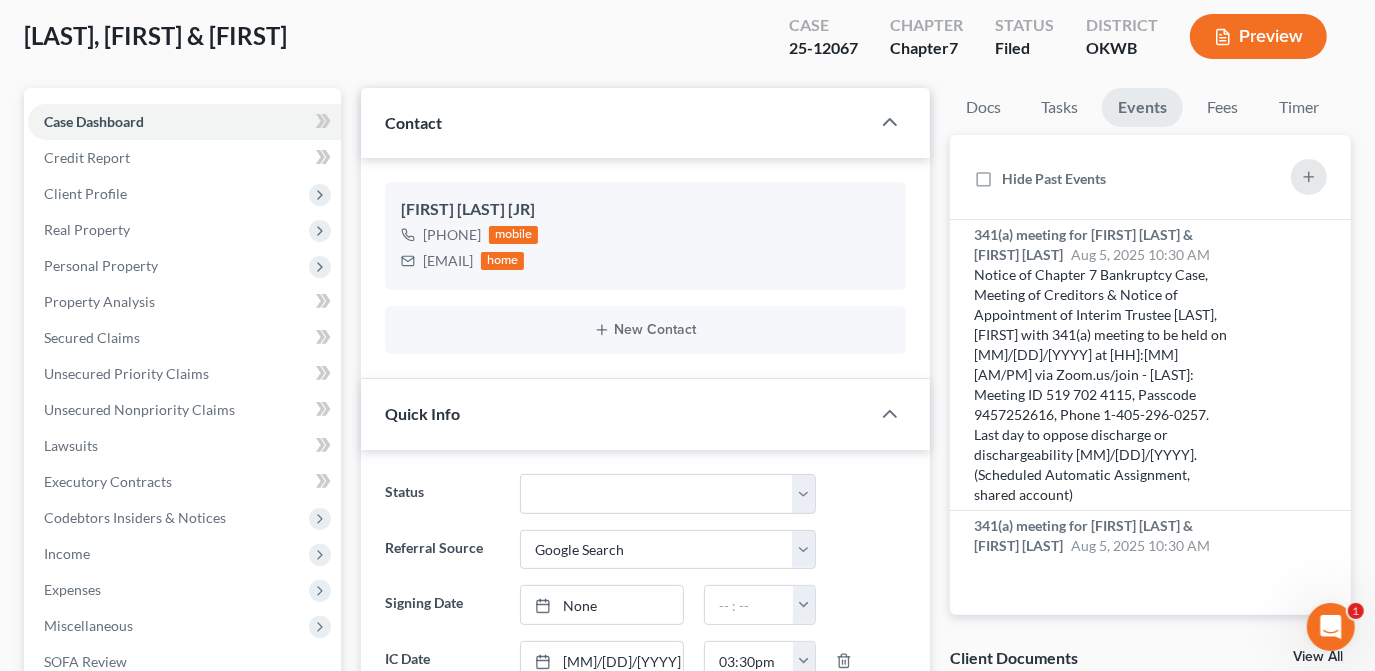 scroll, scrollTop: 545, scrollLeft: 0, axis: vertical 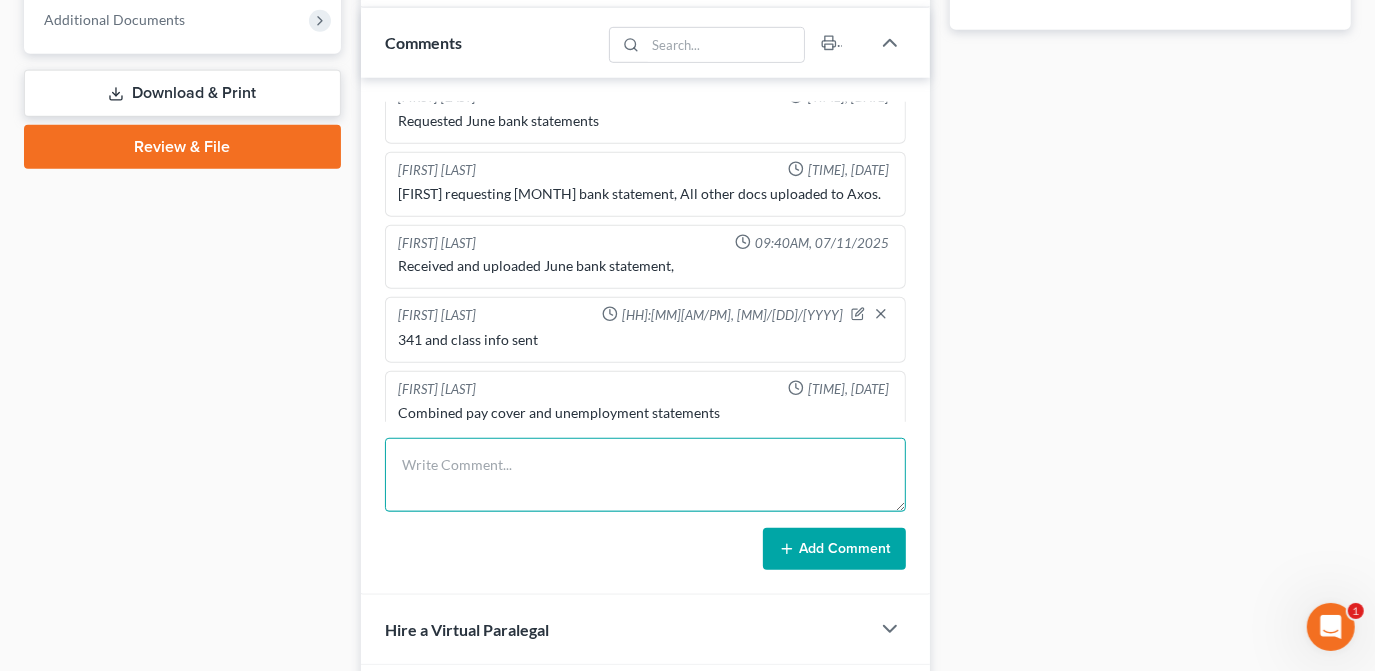 click at bounding box center (645, 475) 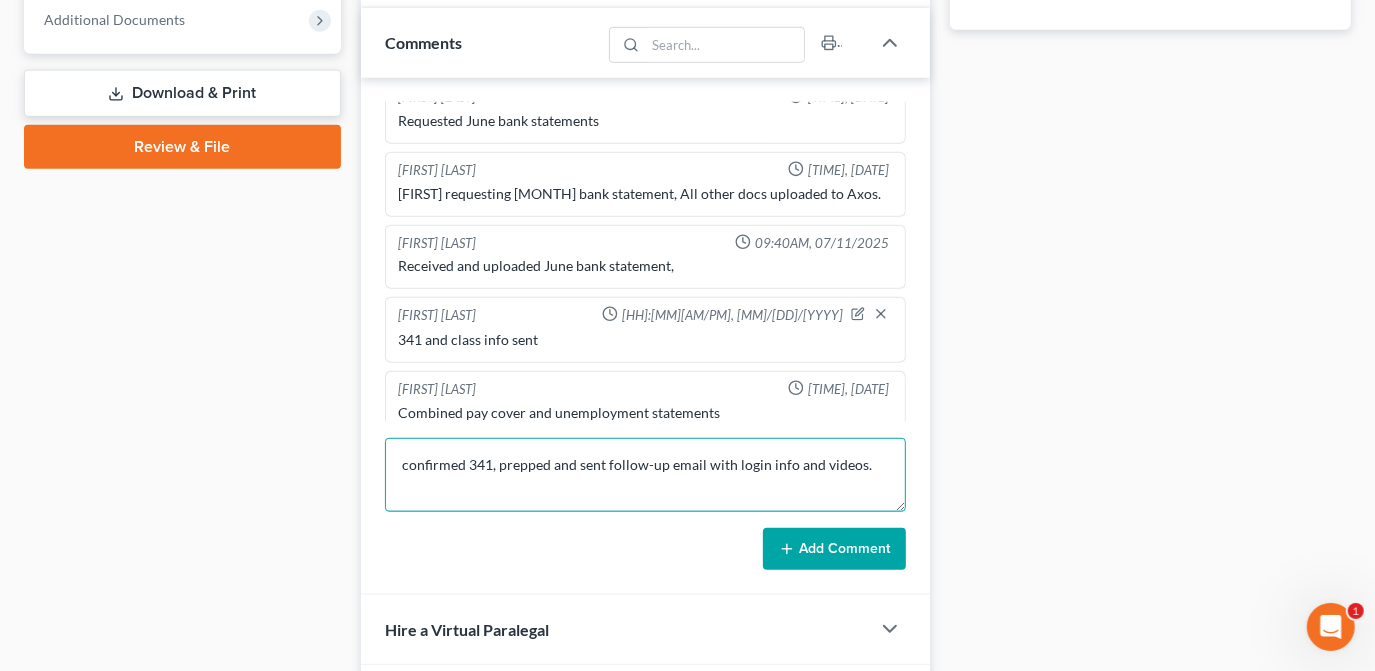 drag, startPoint x: 865, startPoint y: 459, endPoint x: 551, endPoint y: 484, distance: 314.99365 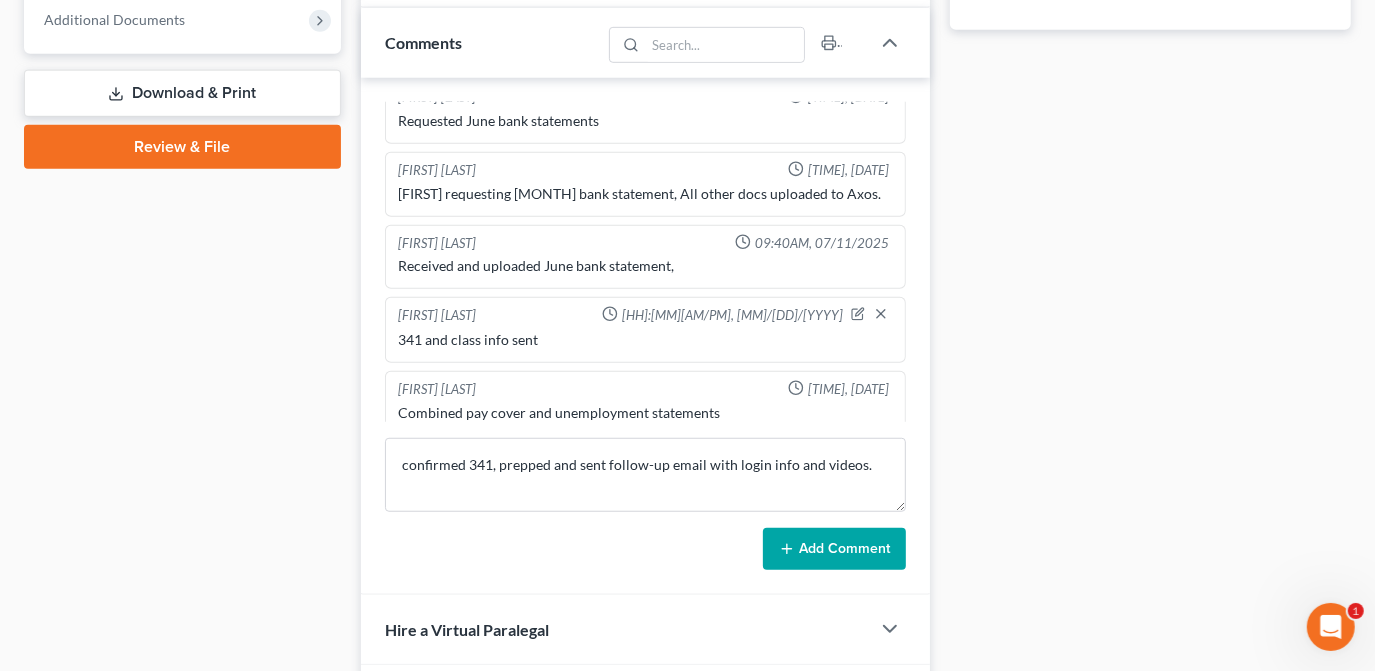 click on "Add Comment" at bounding box center (834, 549) 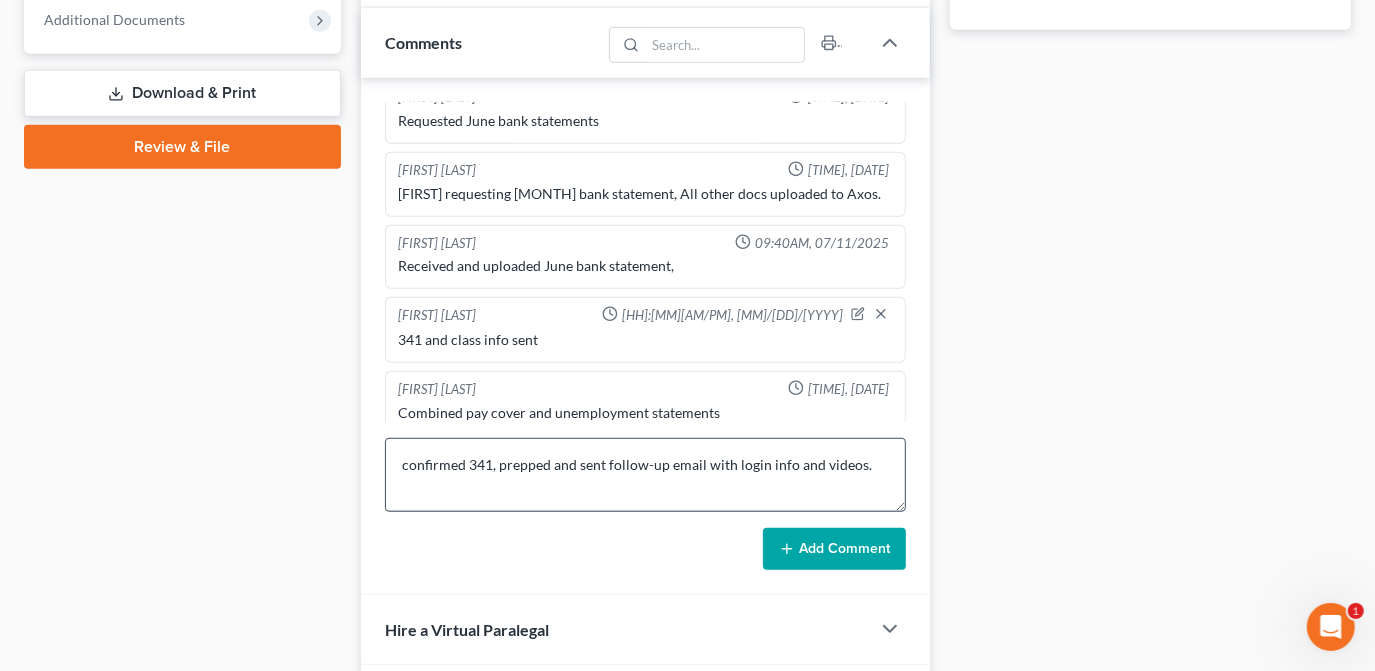 scroll, scrollTop: 139, scrollLeft: 0, axis: vertical 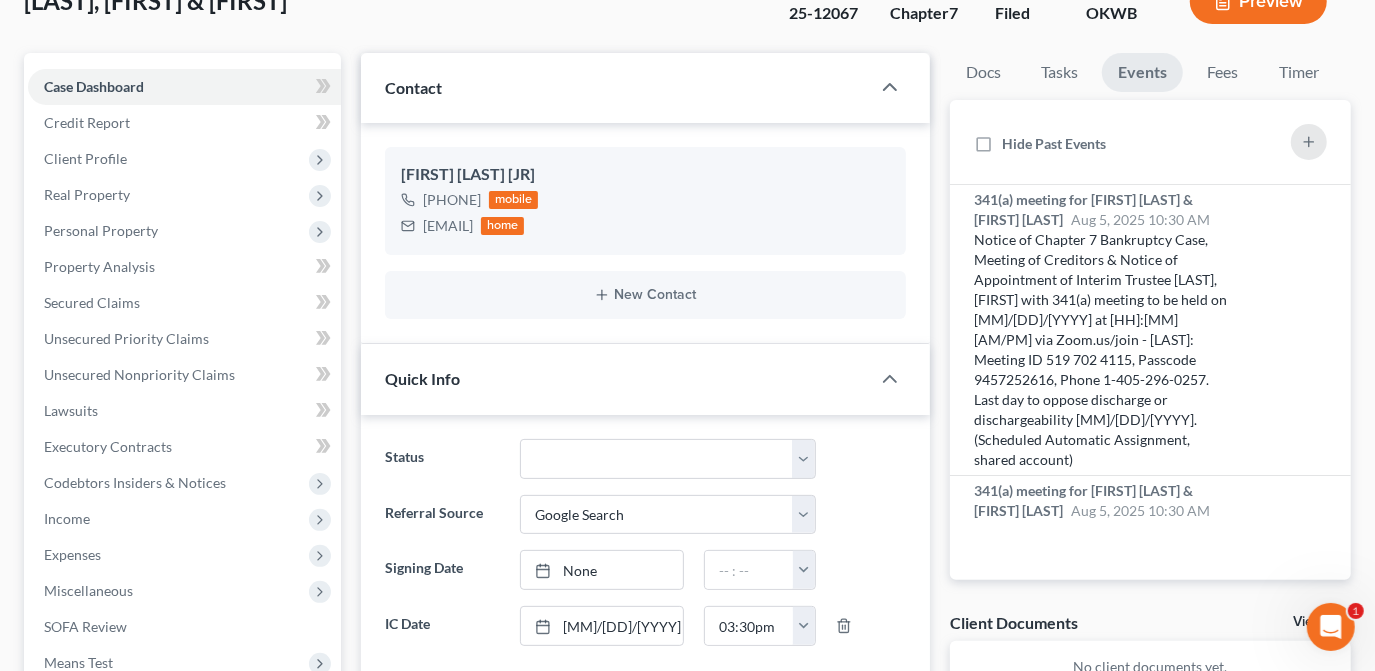 type 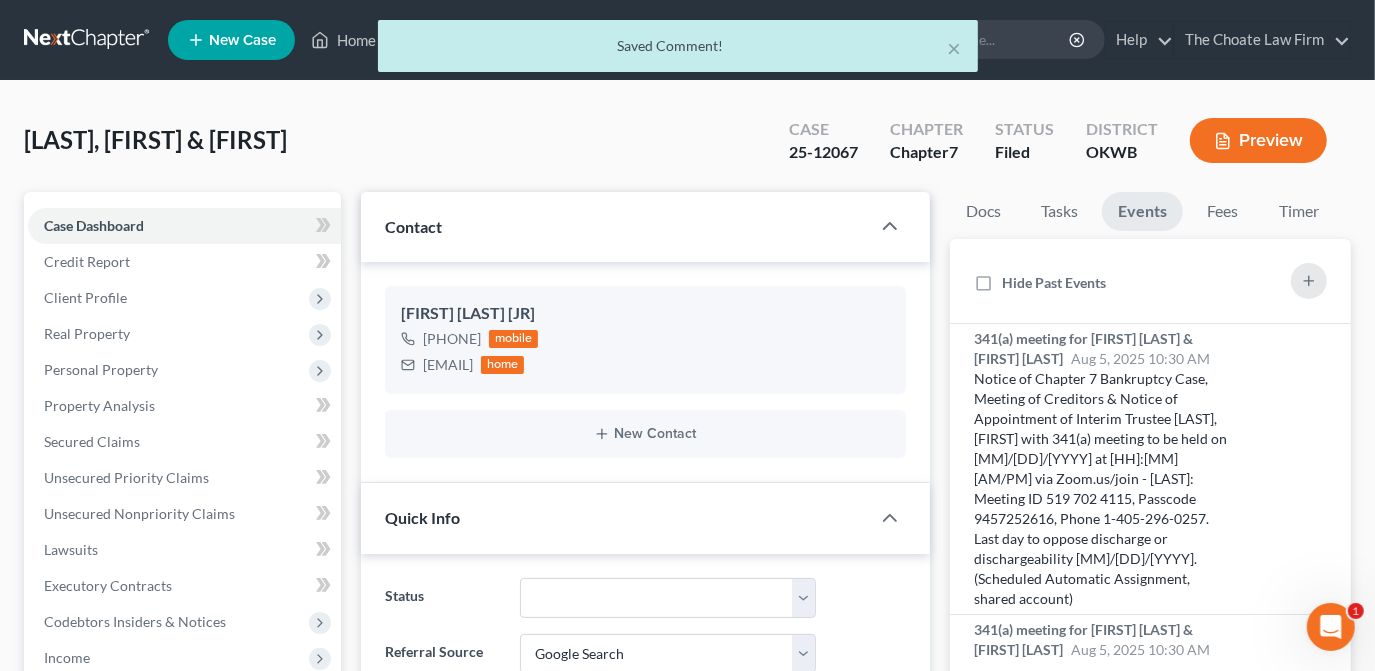 scroll, scrollTop: 1600, scrollLeft: 0, axis: vertical 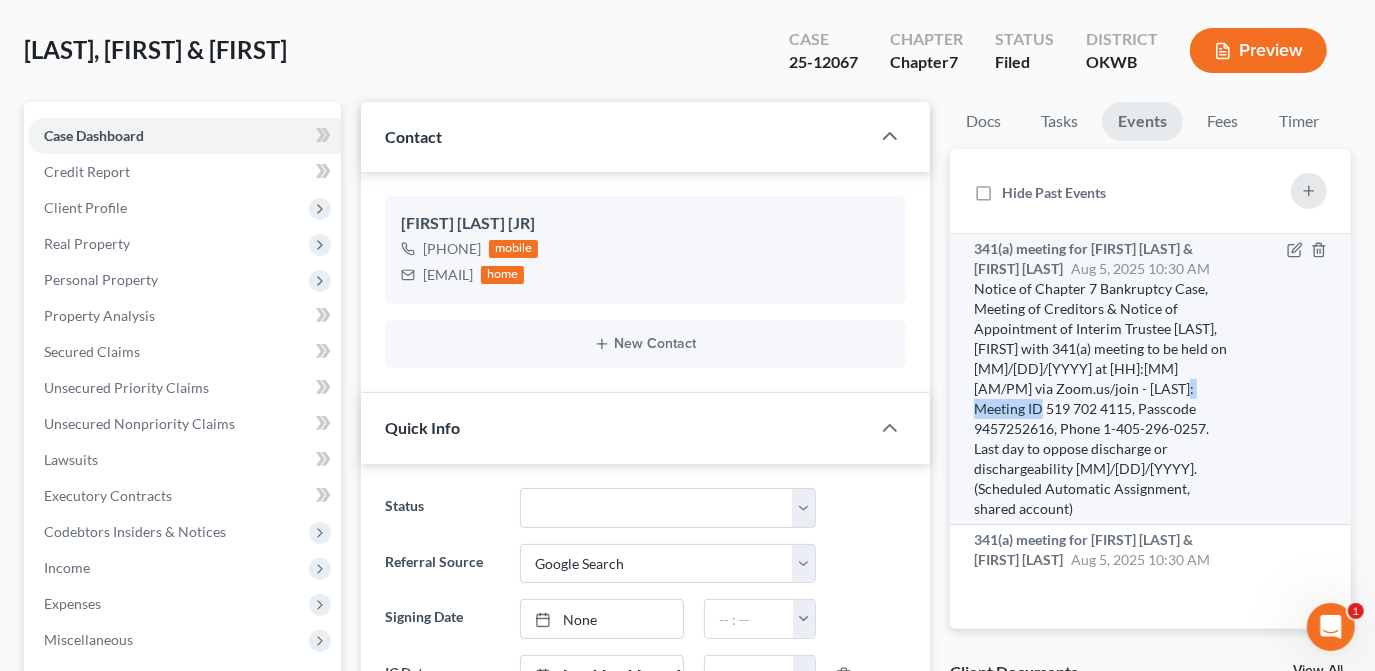 drag, startPoint x: 1207, startPoint y: 387, endPoint x: 1030, endPoint y: 412, distance: 178.75682 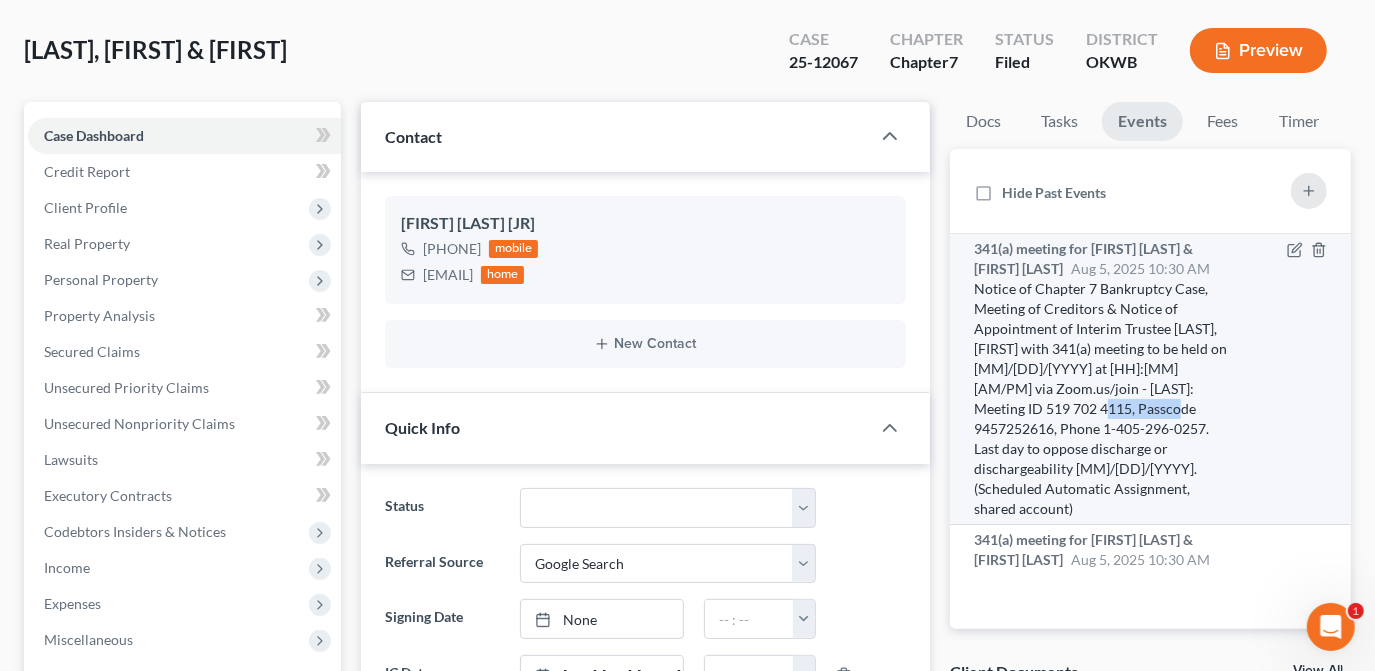 drag, startPoint x: 1097, startPoint y: 404, endPoint x: 1179, endPoint y: 414, distance: 82.607506 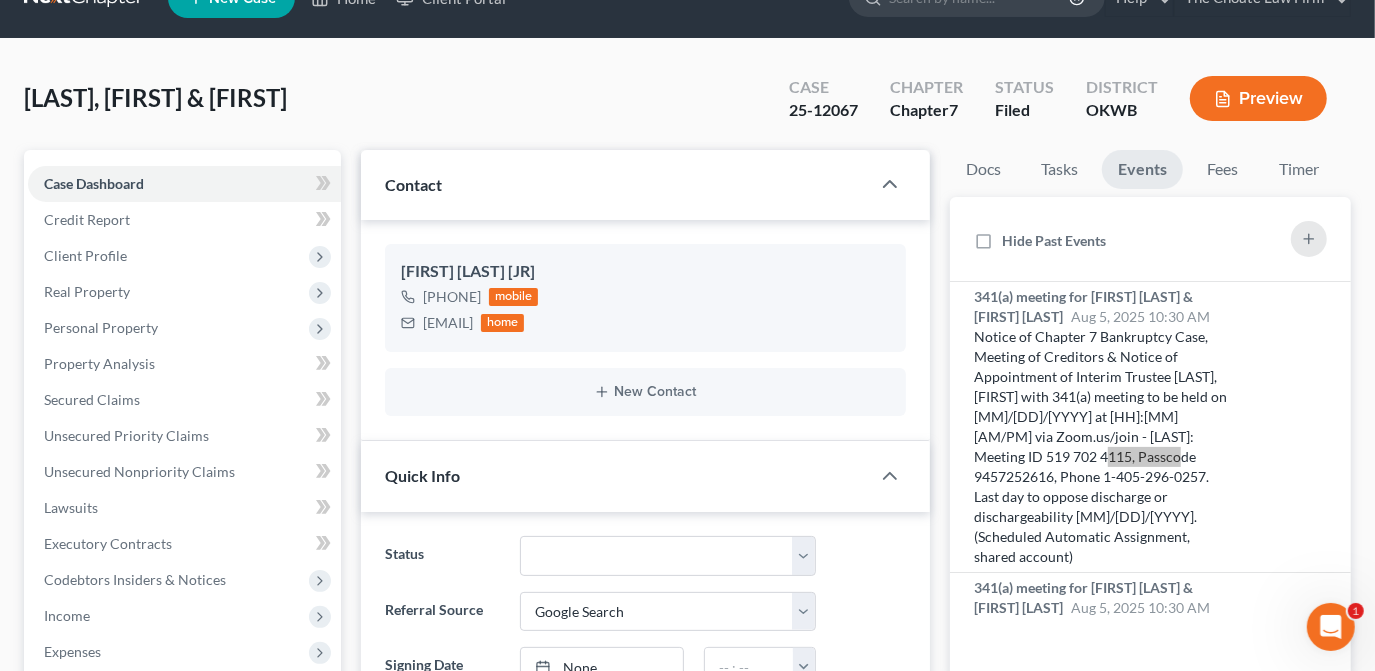 scroll, scrollTop: 0, scrollLeft: 0, axis: both 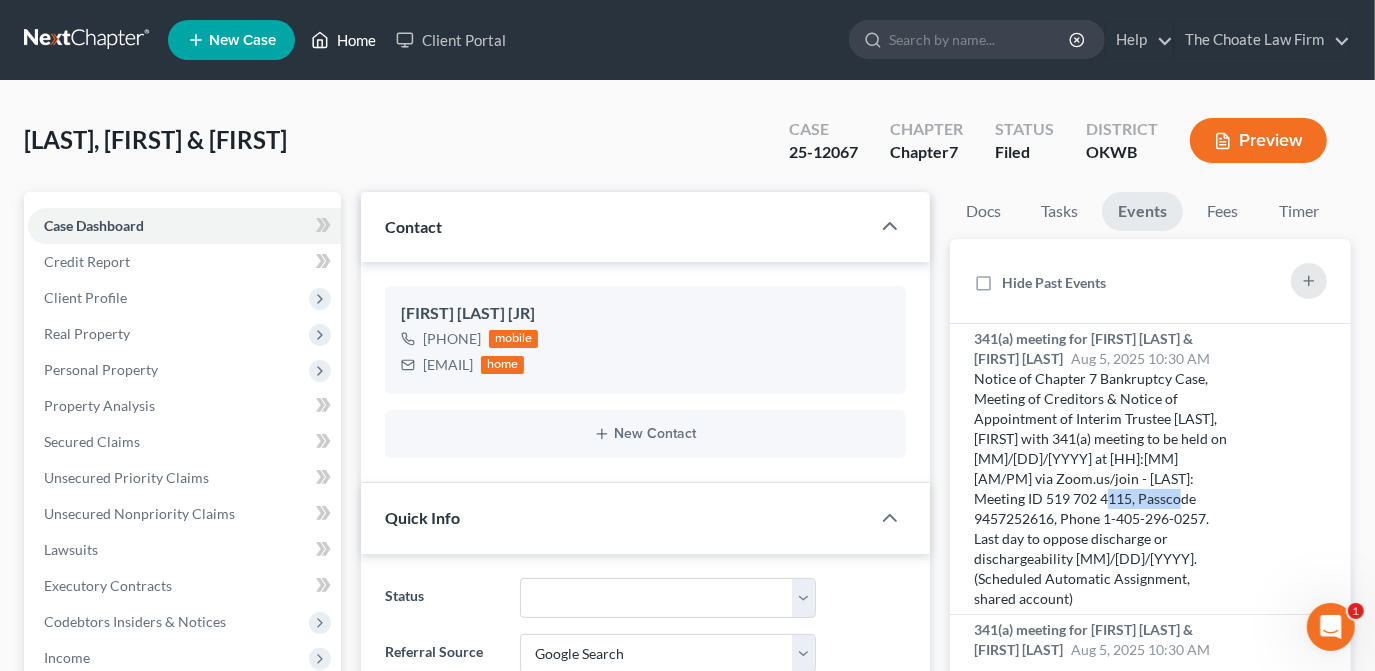 click on "Home" at bounding box center [343, 40] 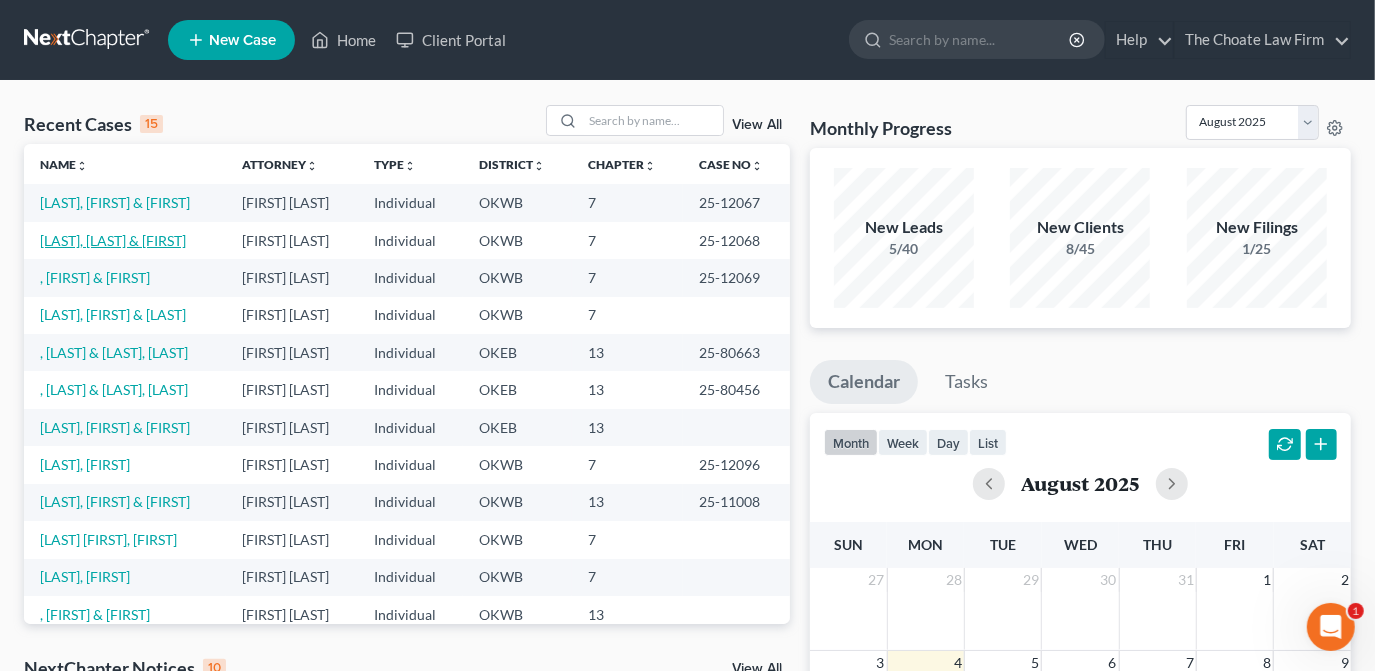 click on "[LAST], [LAST] & [FIRST]" at bounding box center (113, 240) 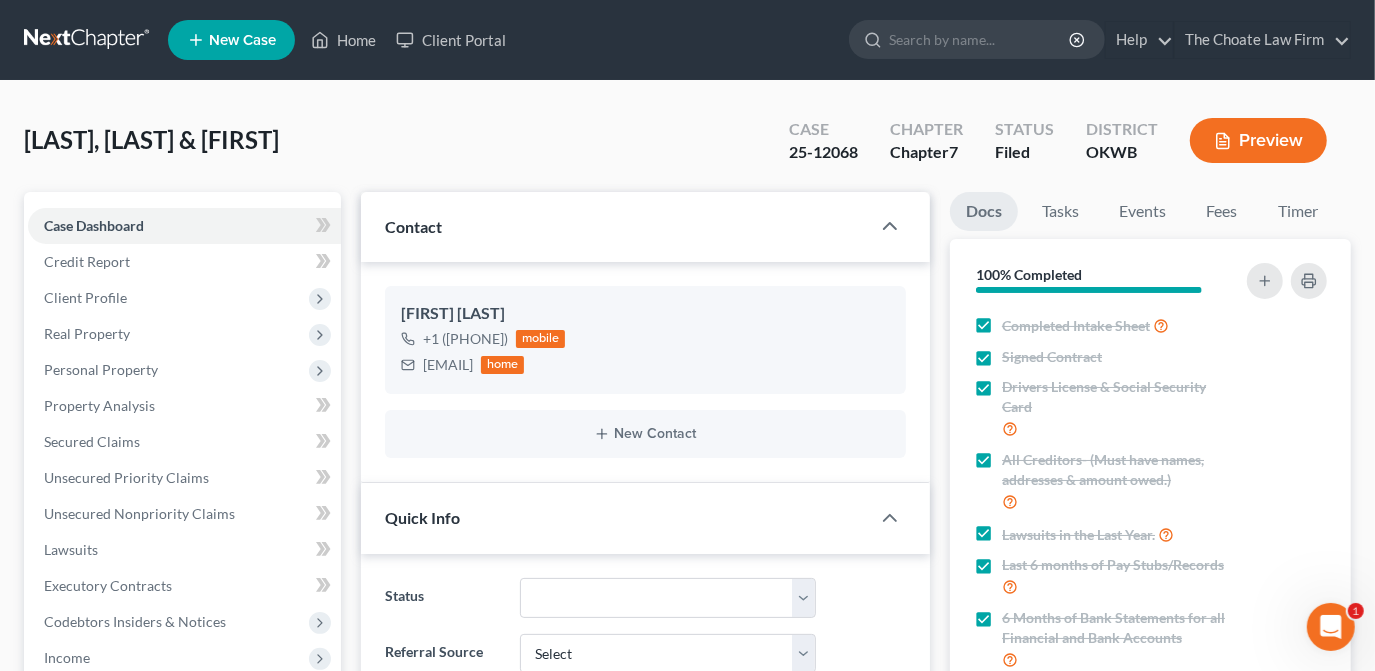 scroll, scrollTop: 1213, scrollLeft: 0, axis: vertical 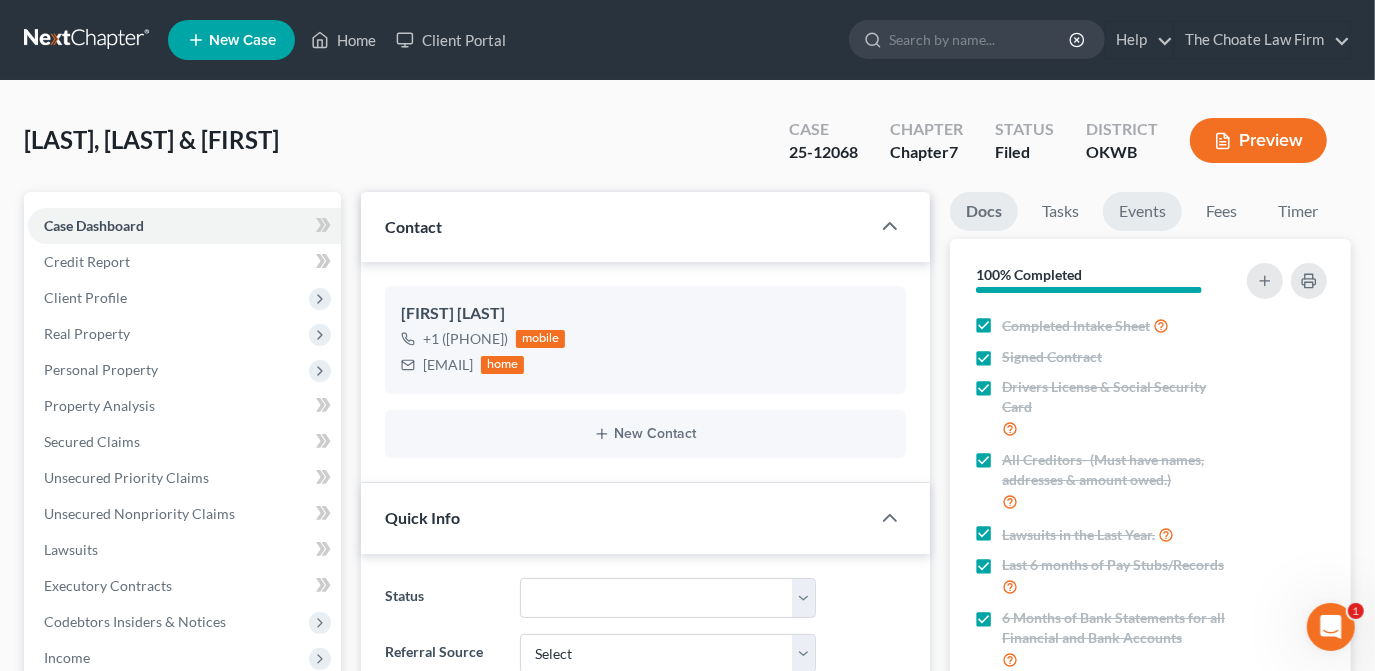 drag, startPoint x: 1164, startPoint y: 219, endPoint x: 1180, endPoint y: 313, distance: 95.35198 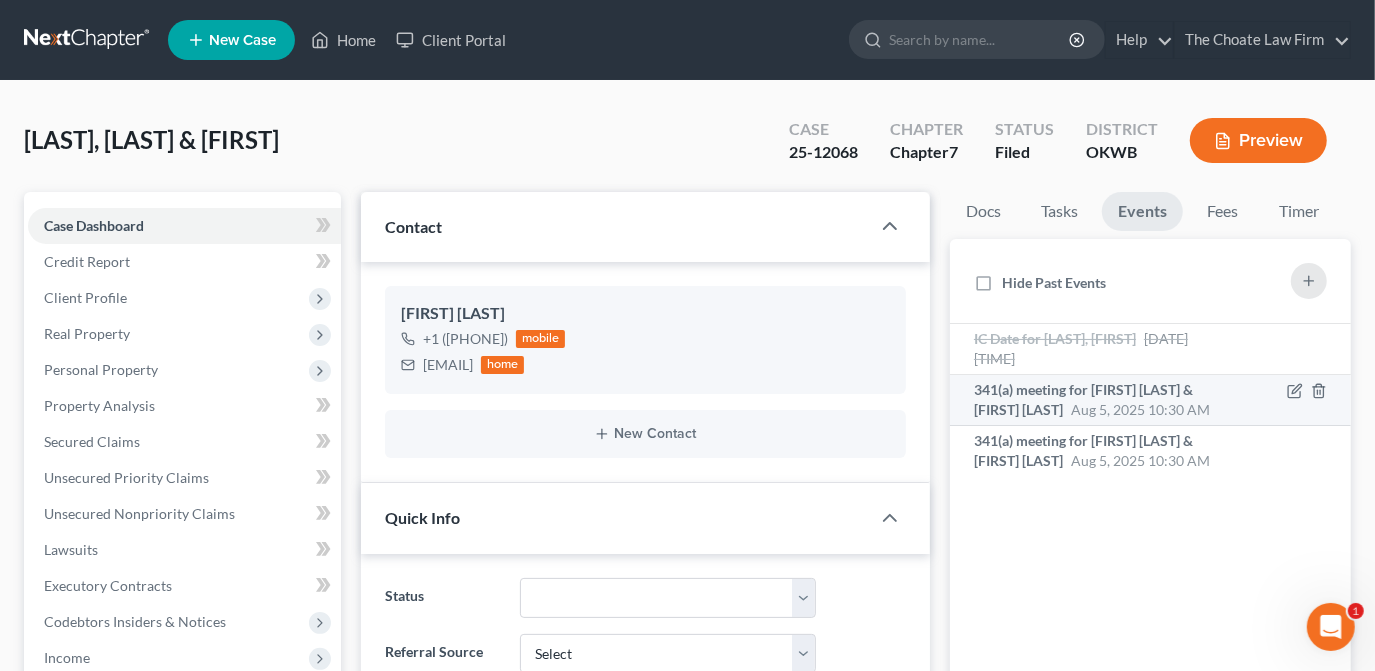 click on "Aug 5, 2025 10:30 AM" at bounding box center [1140, 409] 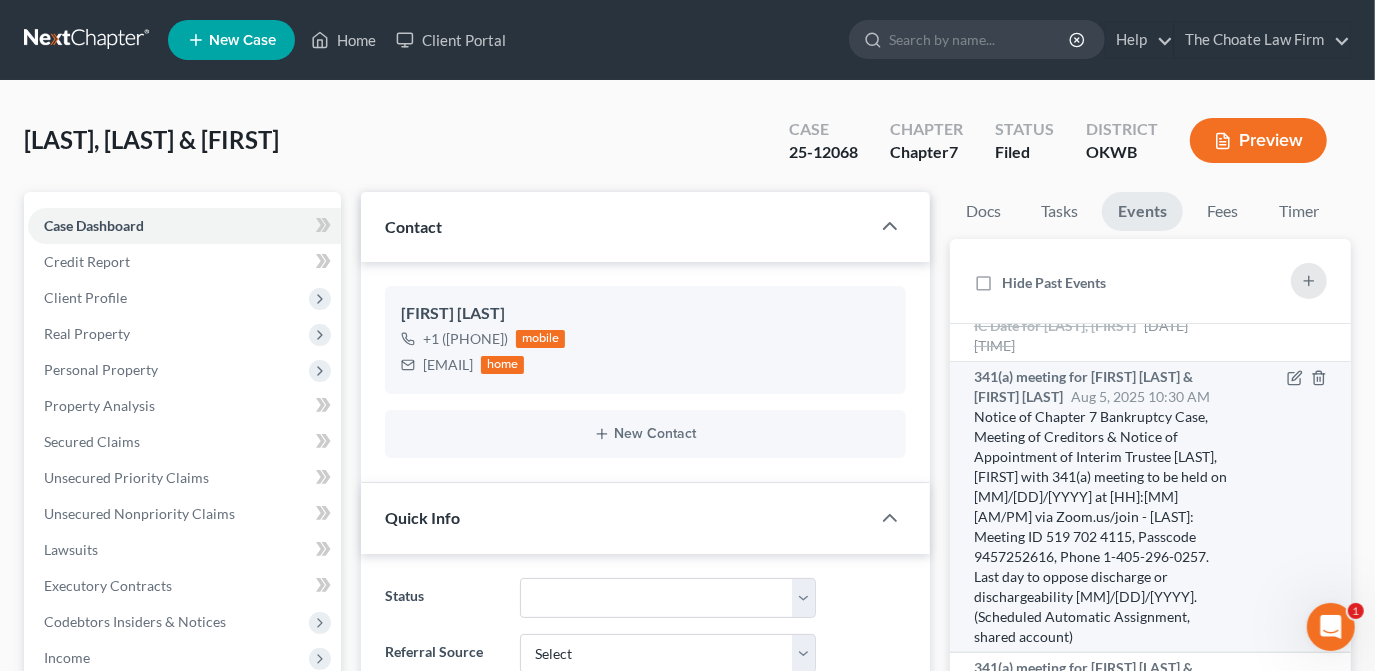 scroll, scrollTop: 32, scrollLeft: 0, axis: vertical 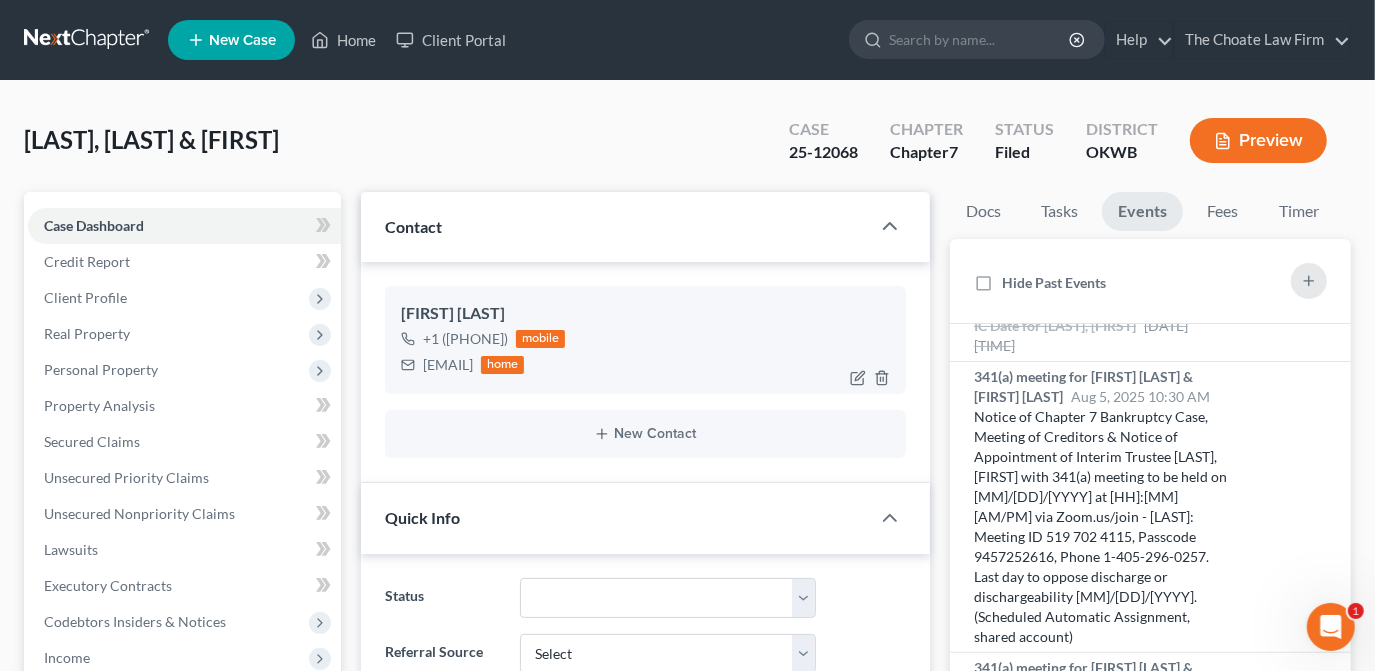 drag, startPoint x: 445, startPoint y: 364, endPoint x: 570, endPoint y: 367, distance: 125.035995 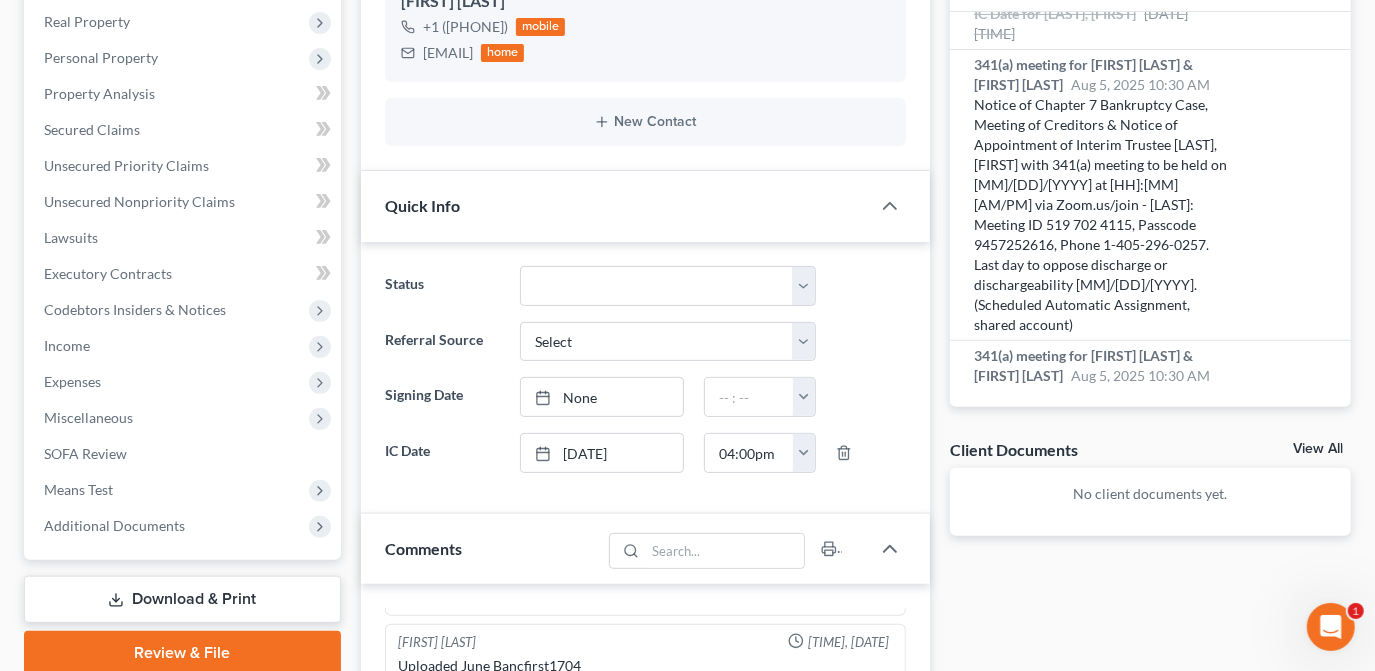 scroll, scrollTop: 727, scrollLeft: 0, axis: vertical 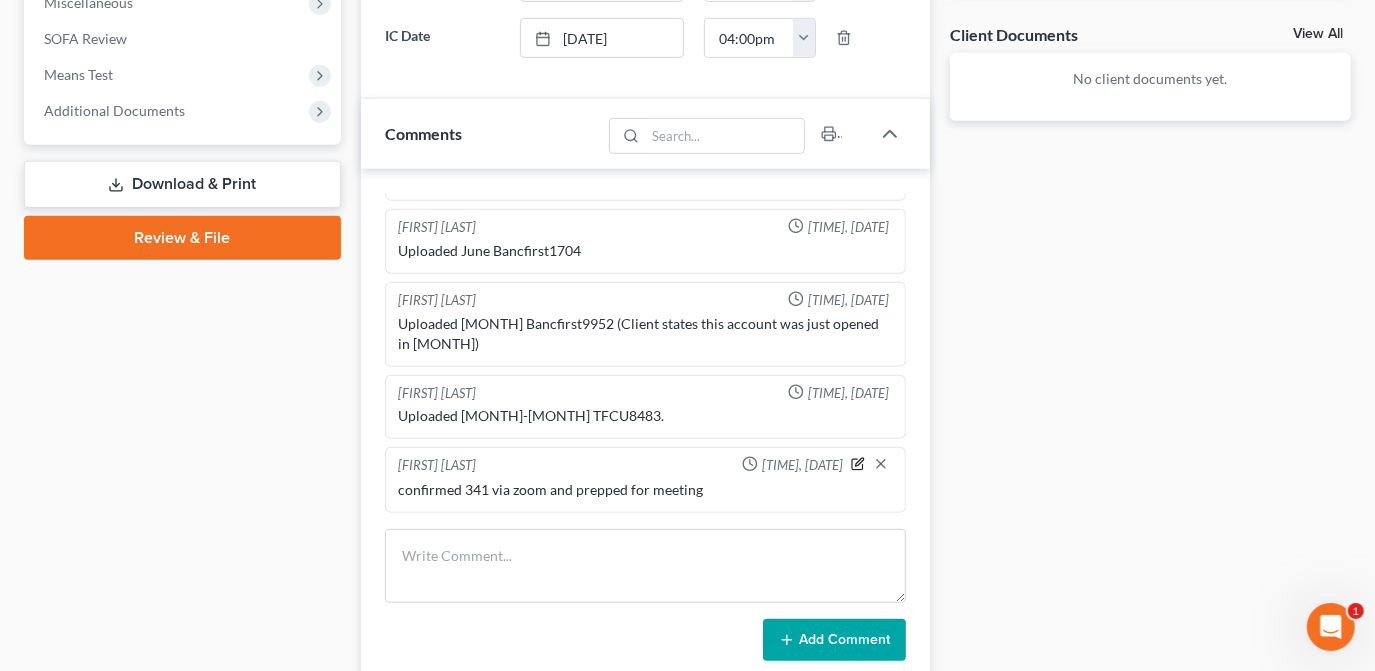 drag, startPoint x: 856, startPoint y: 461, endPoint x: 845, endPoint y: 465, distance: 11.7046995 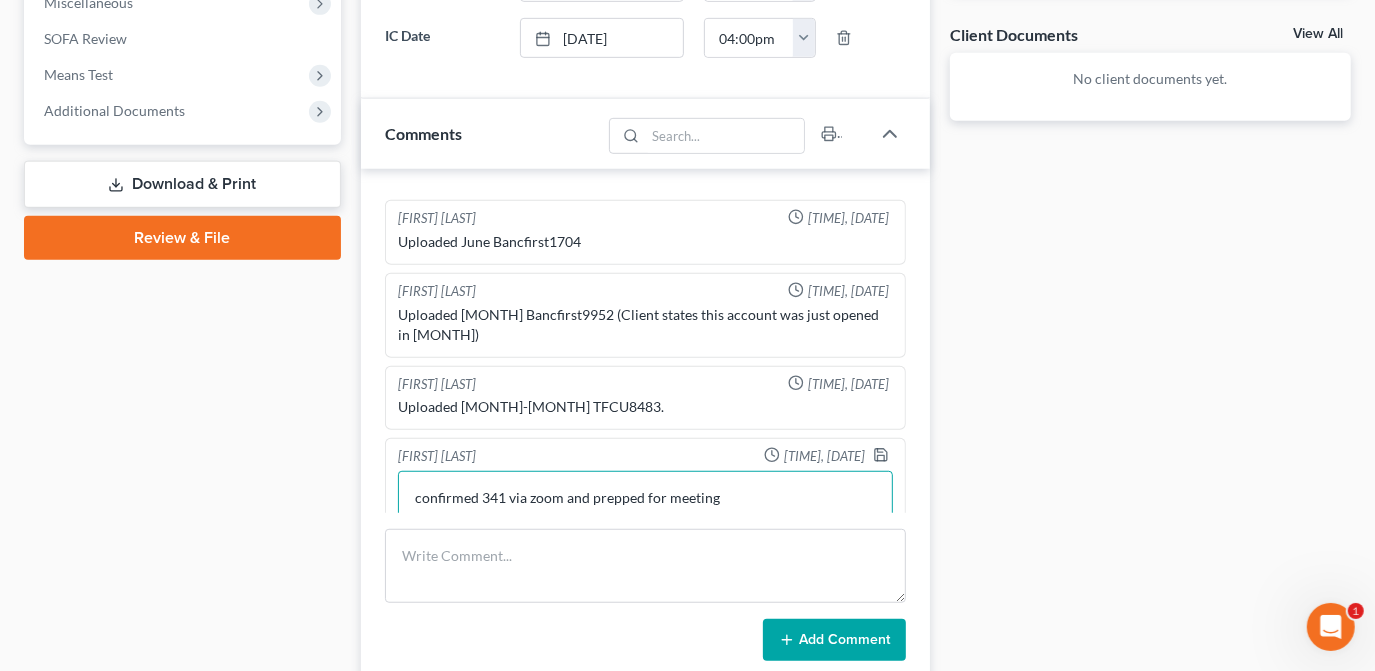 click on "[FIRST] [LAST] [TIME], [DATE] Ch & district are conf. confirmed 341 via zoom and prepped for meeting [FIRST] [LAST] [TIME], [DATE] Lacking 6 mo pay for [FIRST] or P&L statement (I believe she is self-employed), and copy of property deed. Sent updated docs checklist to [FIRST]. confirmed 341 via zoom and prepped for meeting [FIRST] [LAST] [TIME], [DATE] Rcvd P&L. Sent course info. confirmed 341 via zoom and prepped for meeting [FIRST] [LAST] [TIME], [DATE] Rcvd course certificates. Added to drive. Sent #3 form to [FIRST]. confirmed 341 via zoom and prepped for meeting [FIRST] [LAST] [TIME], [DATE] Requested June Bank Statements for all accounts & paystubs received after 6.6. He is also a volunteer firefighter that gets paid a percentage at the end of the year he is getting statement for that income. confirmed 341 via zoom and prepped for meeting [FIRST] [LAST] [TIME], [DATE] Received firefighter 2024 W2 confirmed 341 via zoom and prepped for meeting [FIRST] [LAST]" at bounding box center [645, 427] 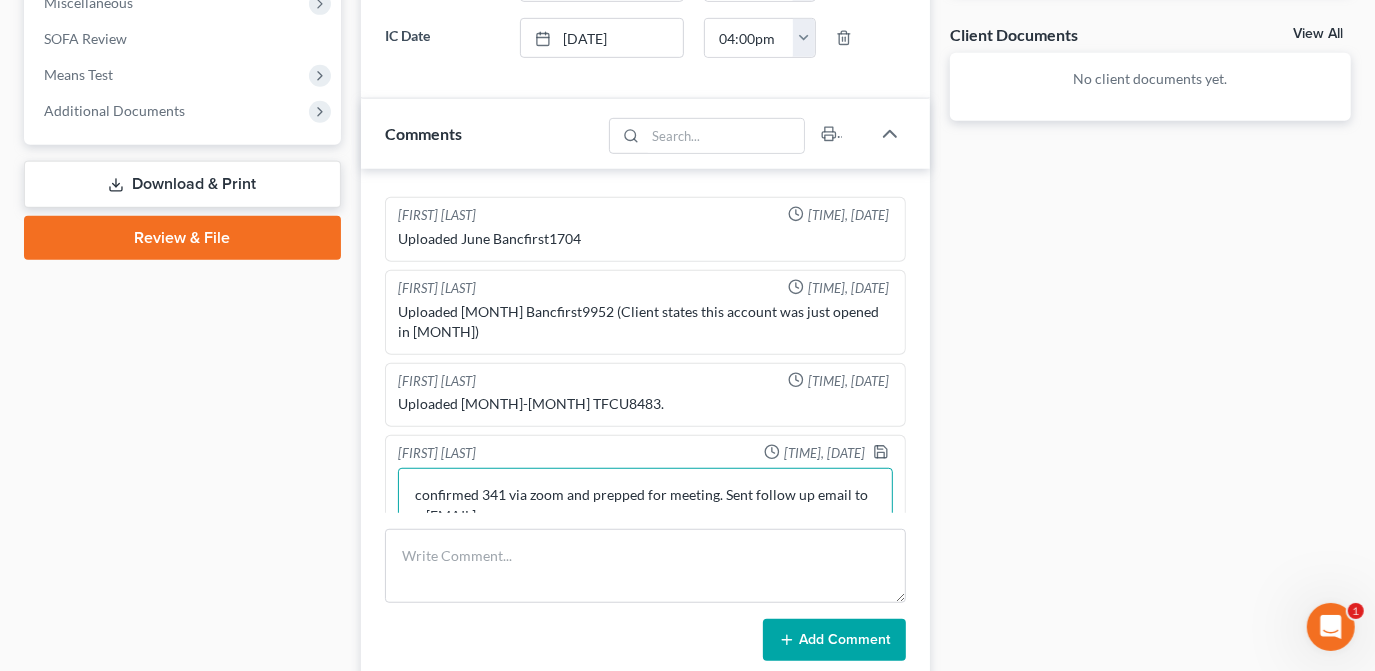 scroll, scrollTop: 1237, scrollLeft: 0, axis: vertical 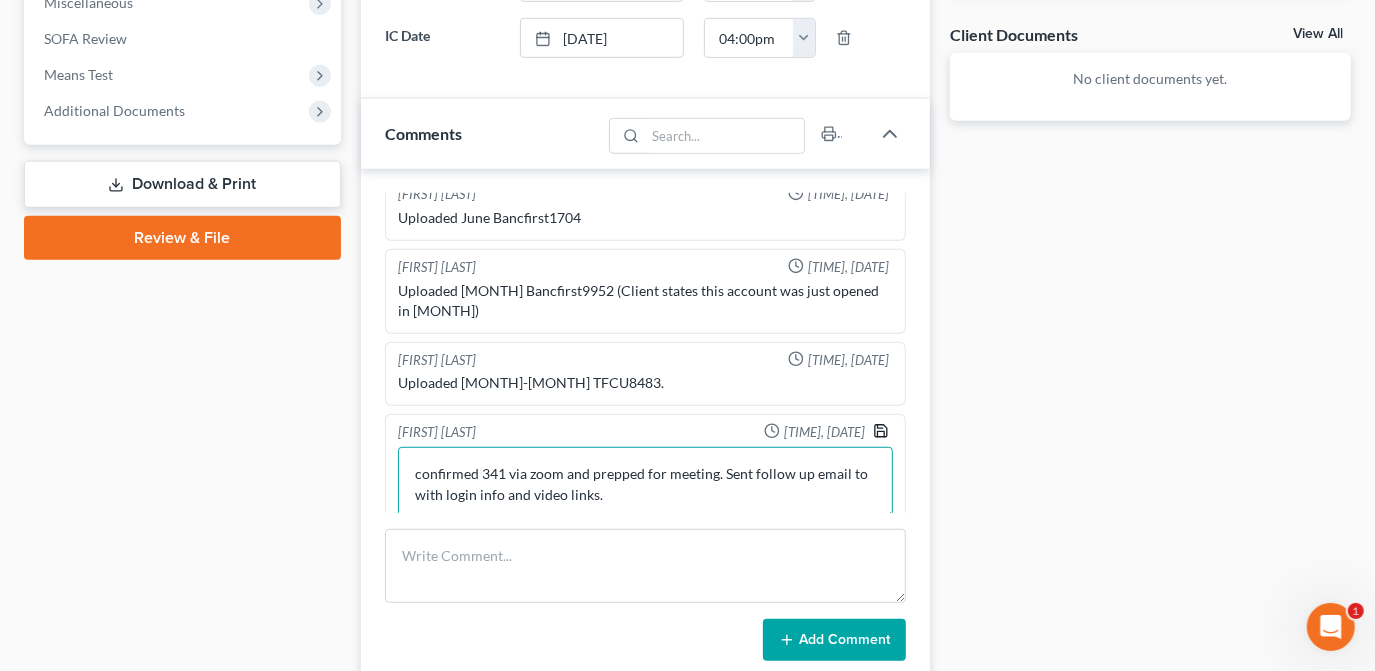 type on "confirmed 341 via zoom and prepped for meeting. Sent follow up email to with login info and video links." 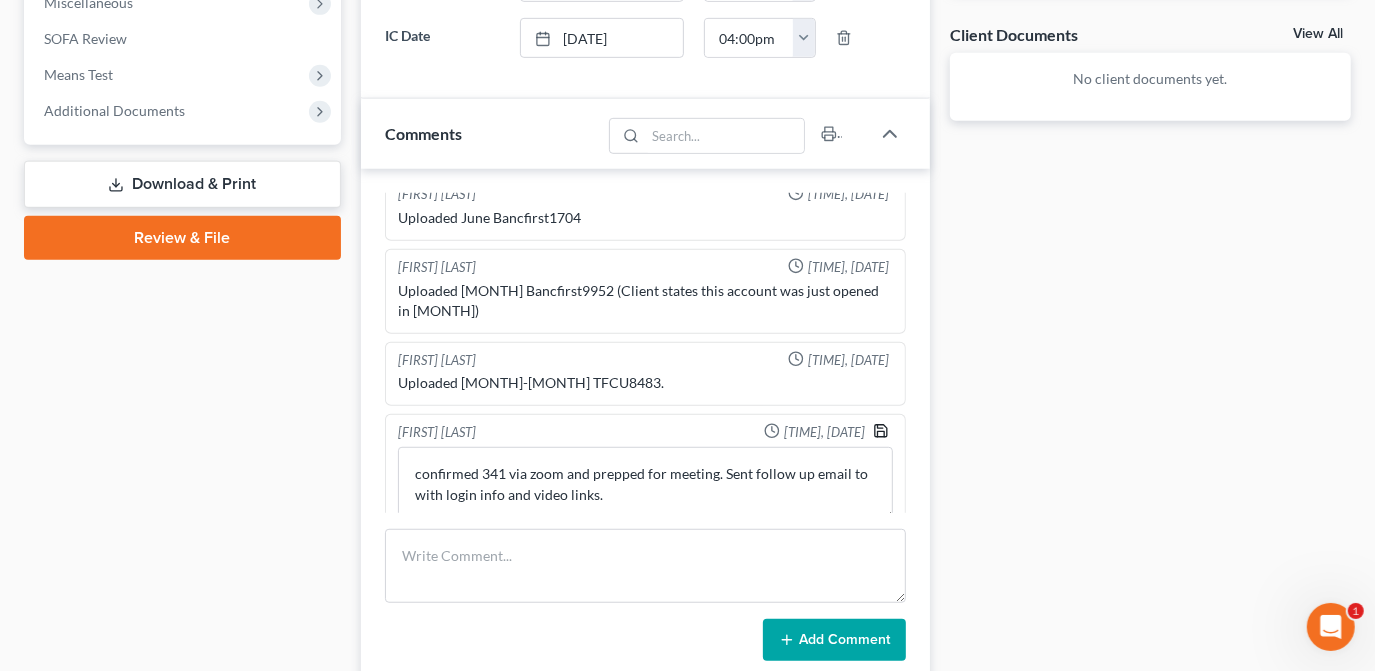 click 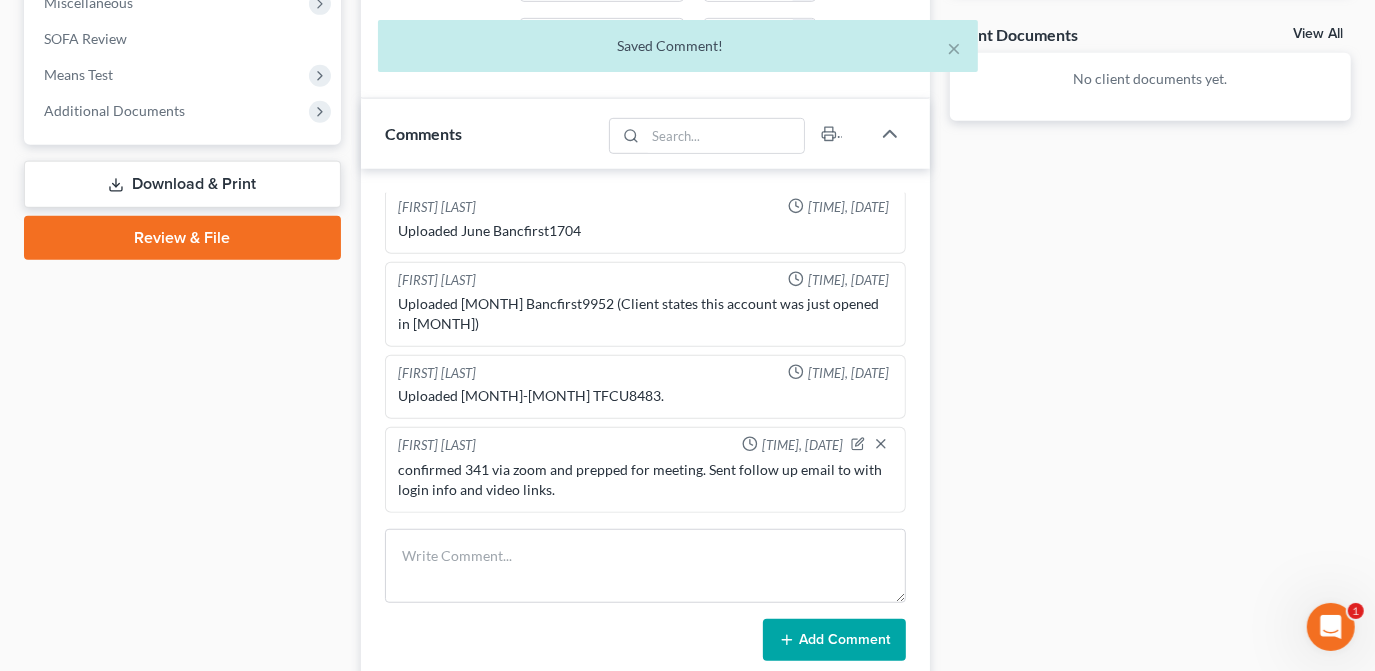 scroll, scrollTop: 1234, scrollLeft: 0, axis: vertical 